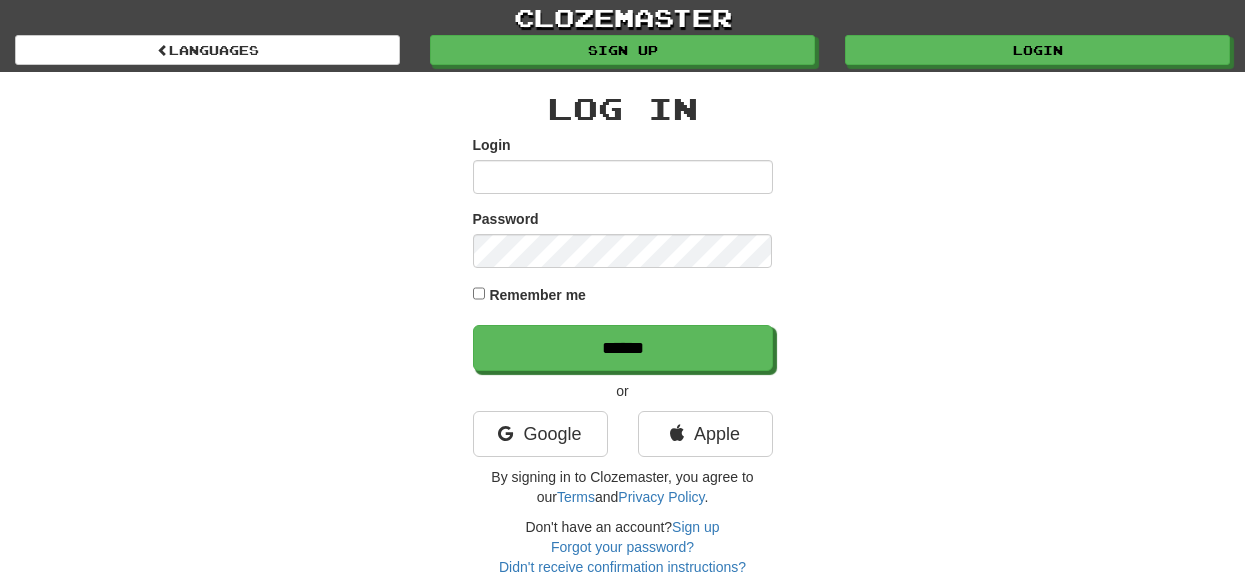 scroll, scrollTop: 0, scrollLeft: 0, axis: both 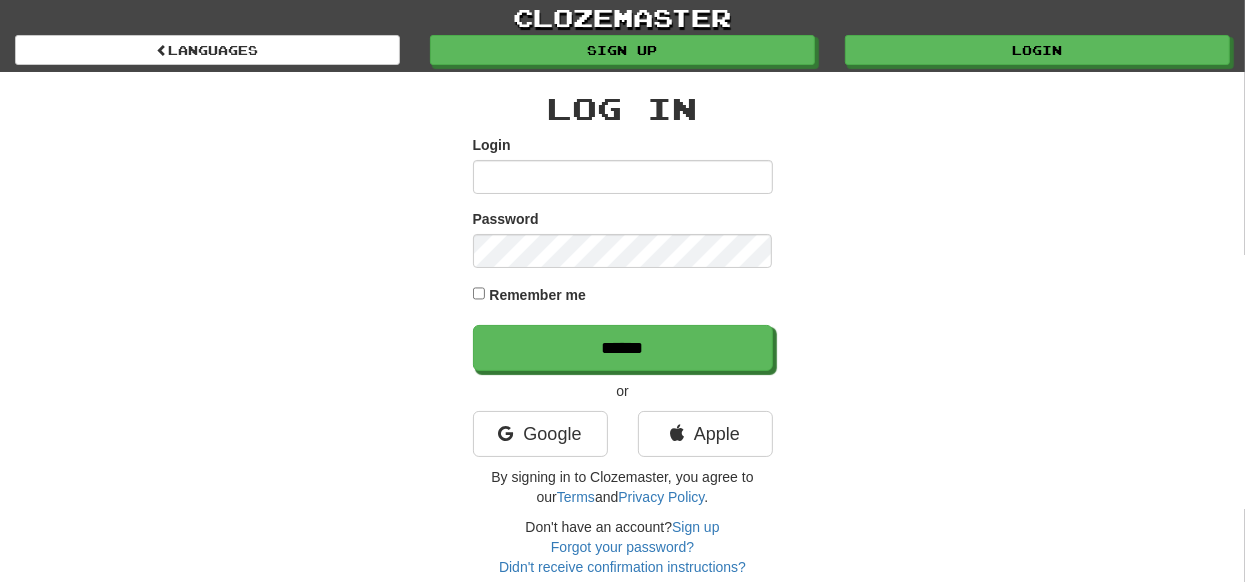 click on "Login" at bounding box center [623, 177] 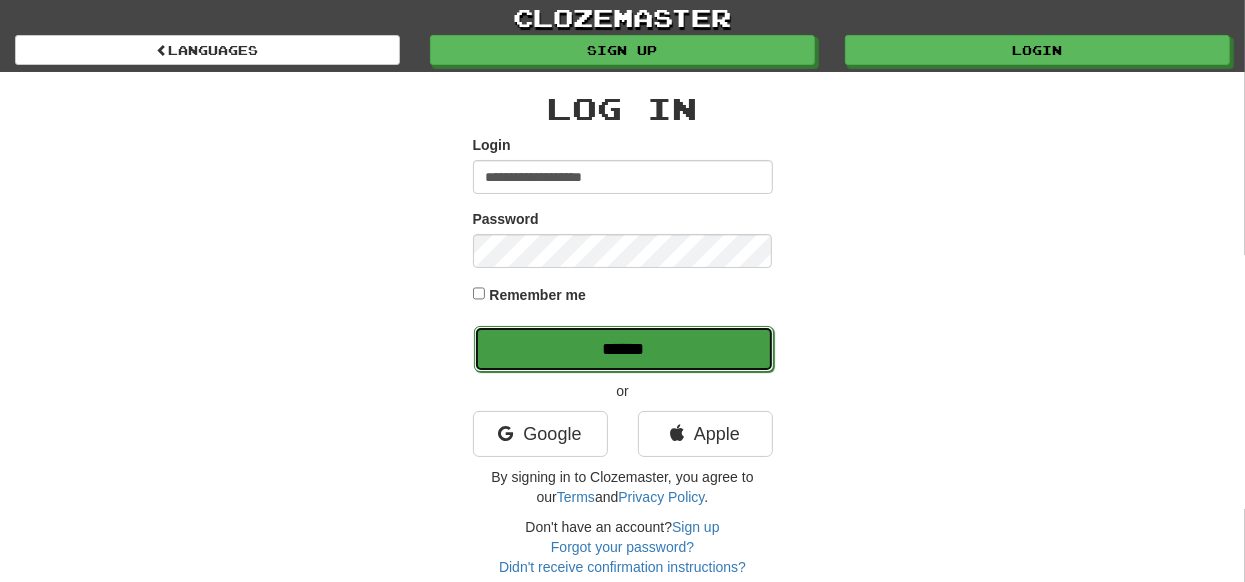 click on "******" at bounding box center [624, 349] 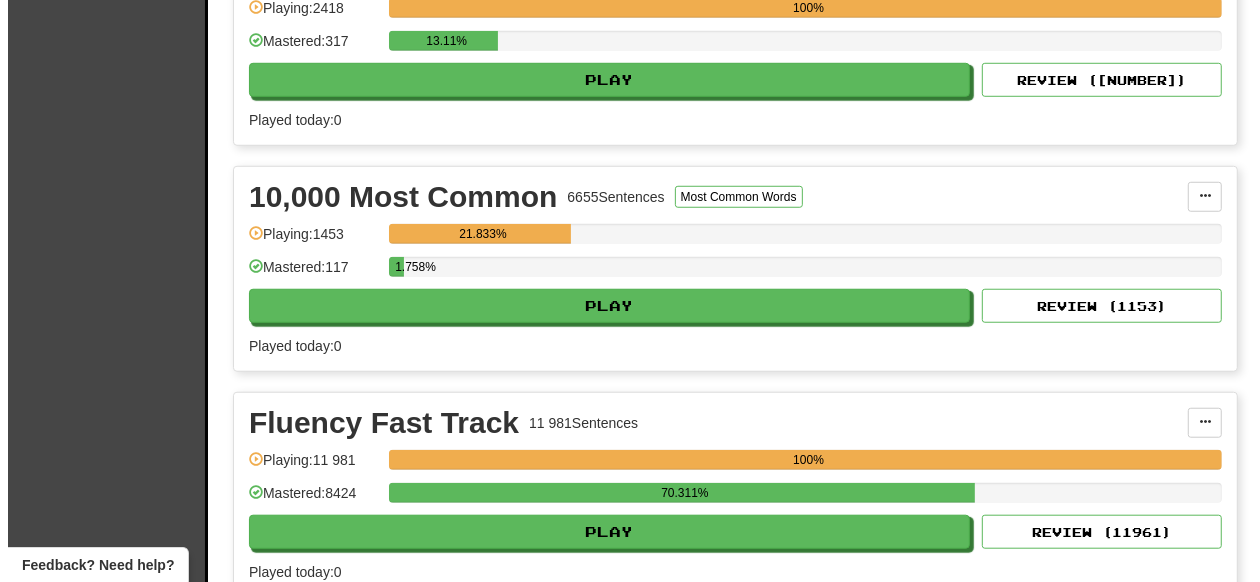 scroll, scrollTop: 1100, scrollLeft: 0, axis: vertical 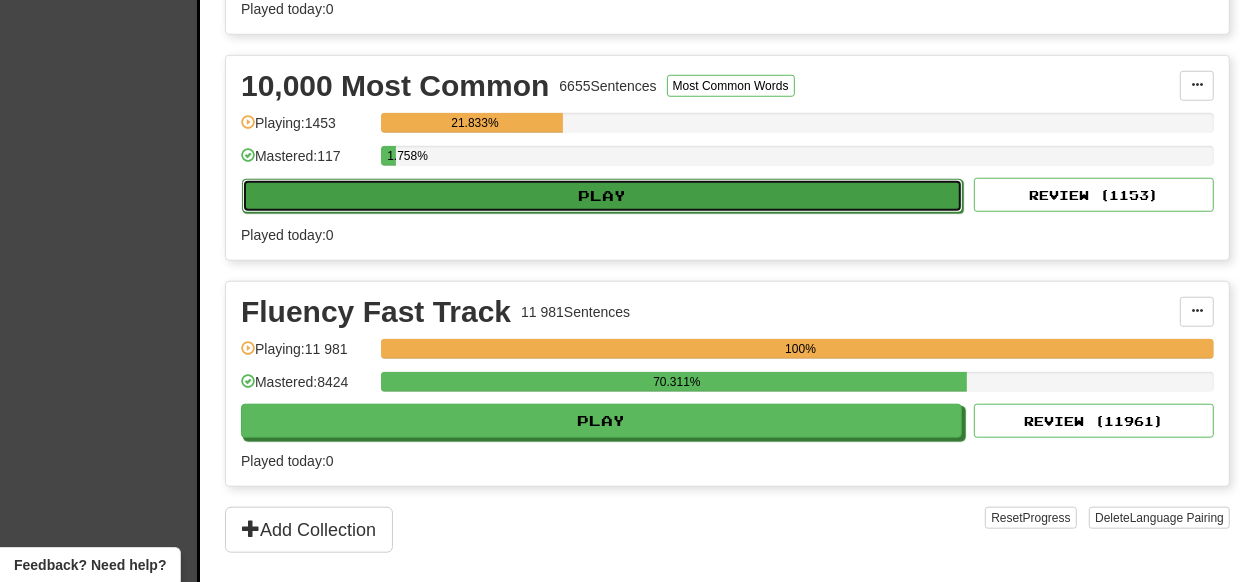 click on "Play" at bounding box center [602, 196] 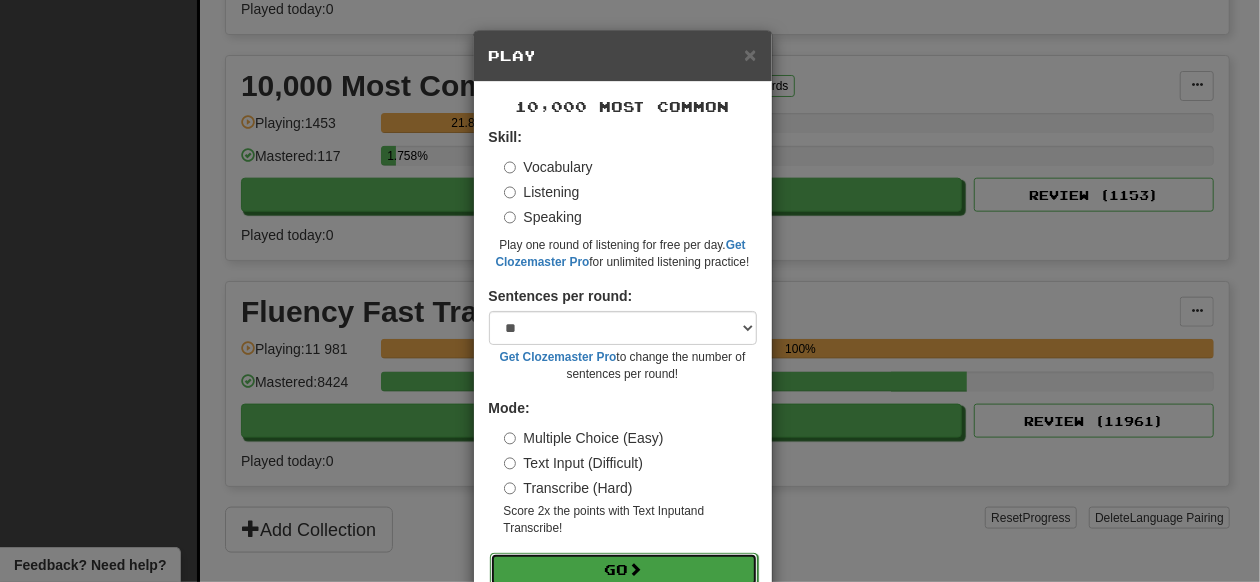 click on "Go" at bounding box center (624, 570) 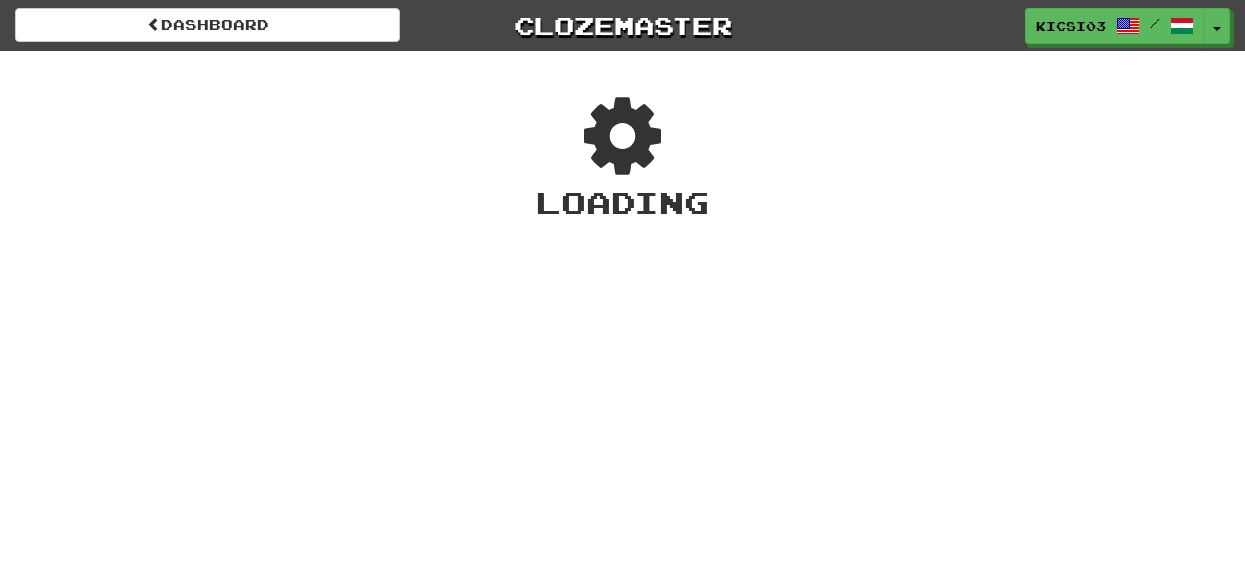 scroll, scrollTop: 0, scrollLeft: 0, axis: both 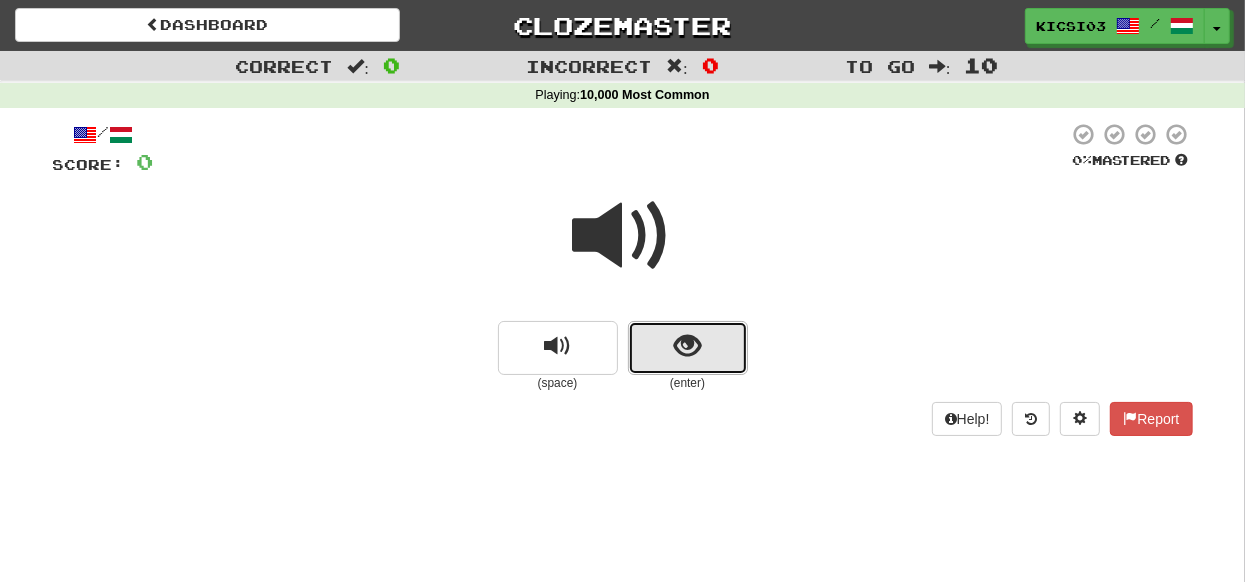 click at bounding box center [687, 346] 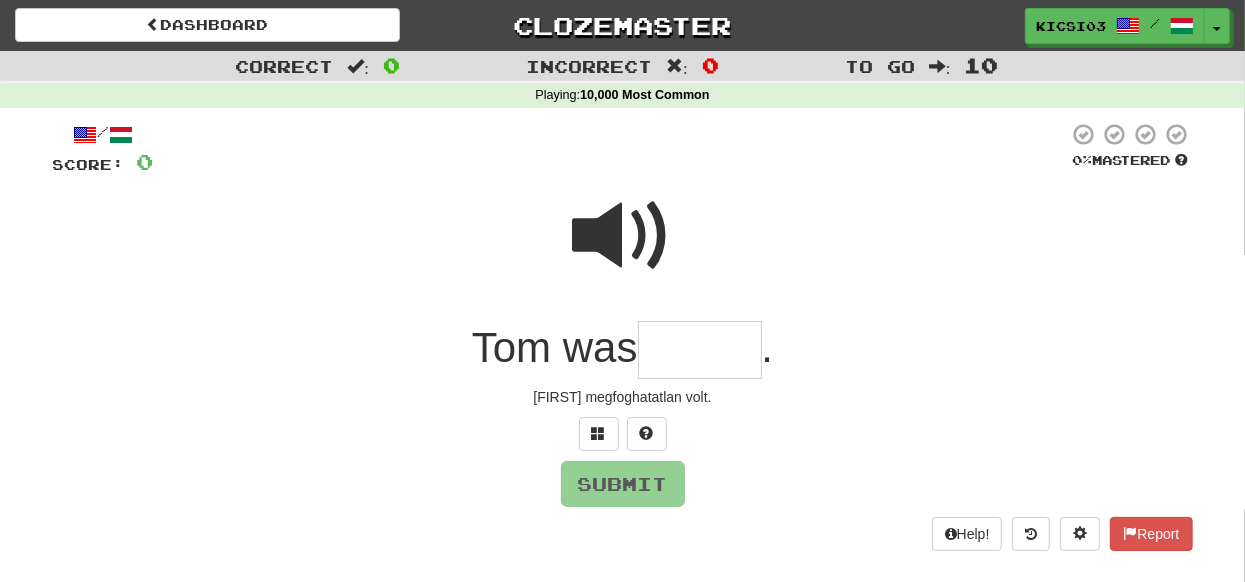 click at bounding box center (623, 236) 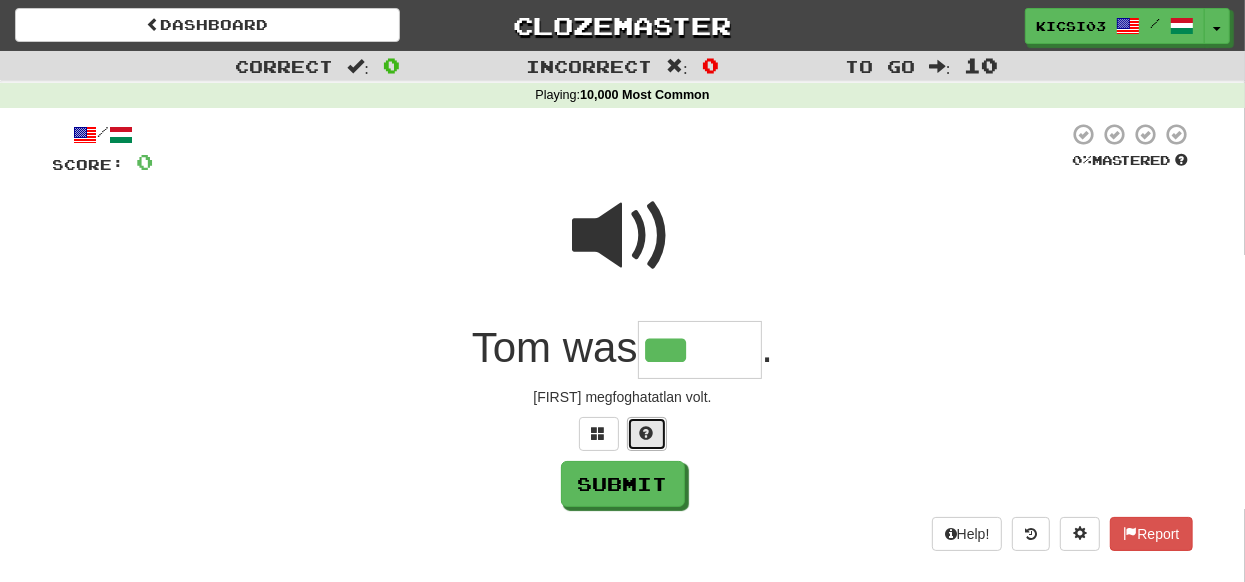 click at bounding box center (647, 433) 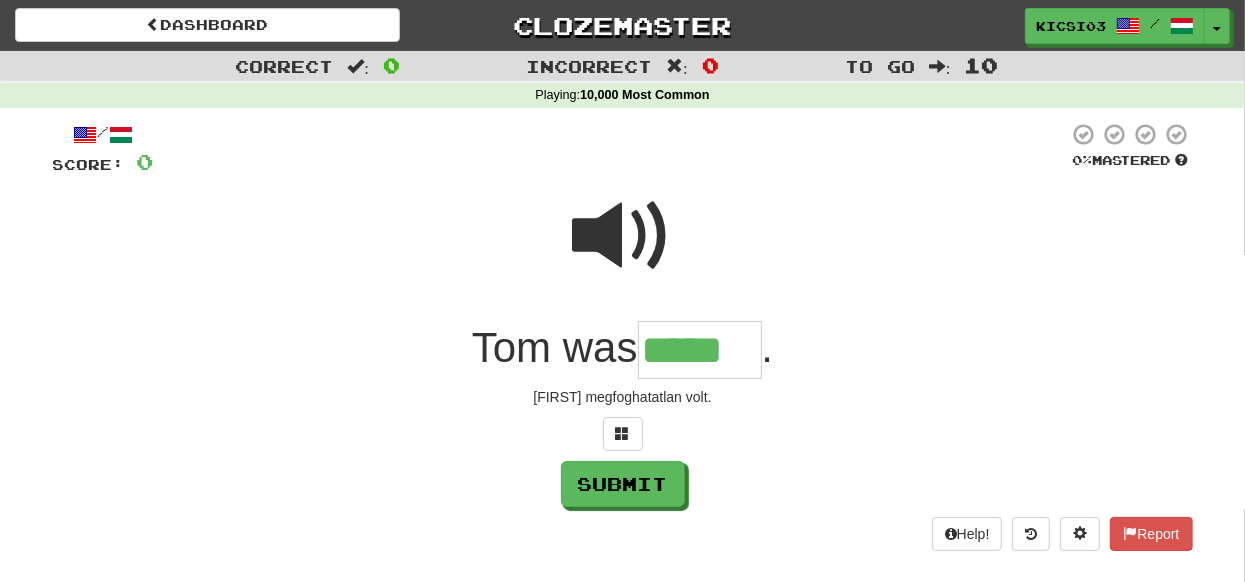 type on "*****" 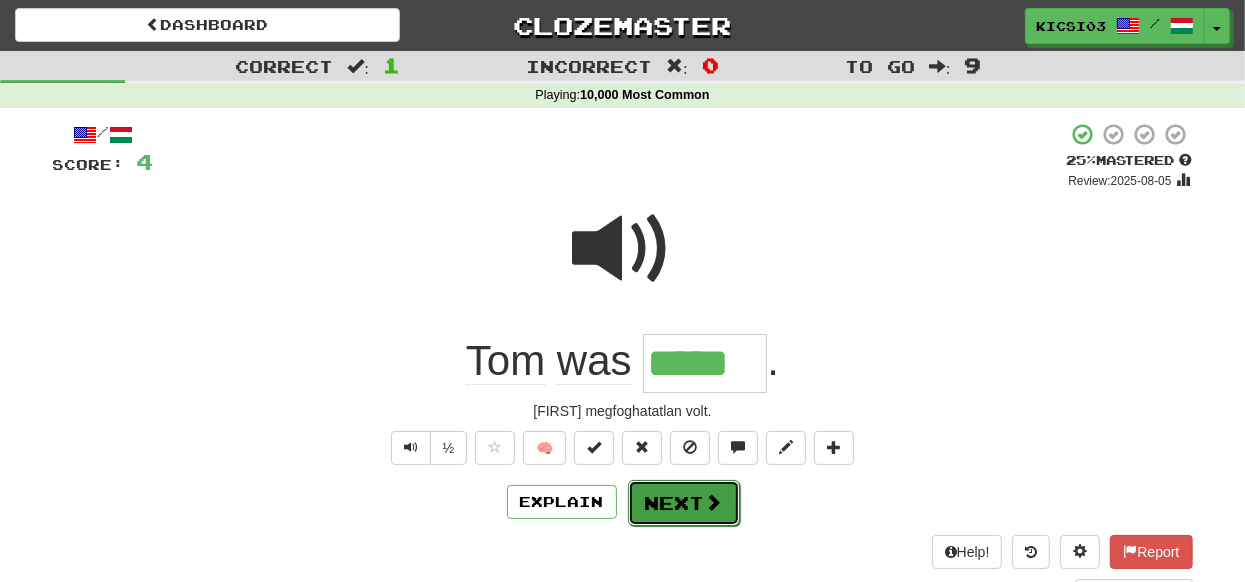 click on "Next" at bounding box center [684, 503] 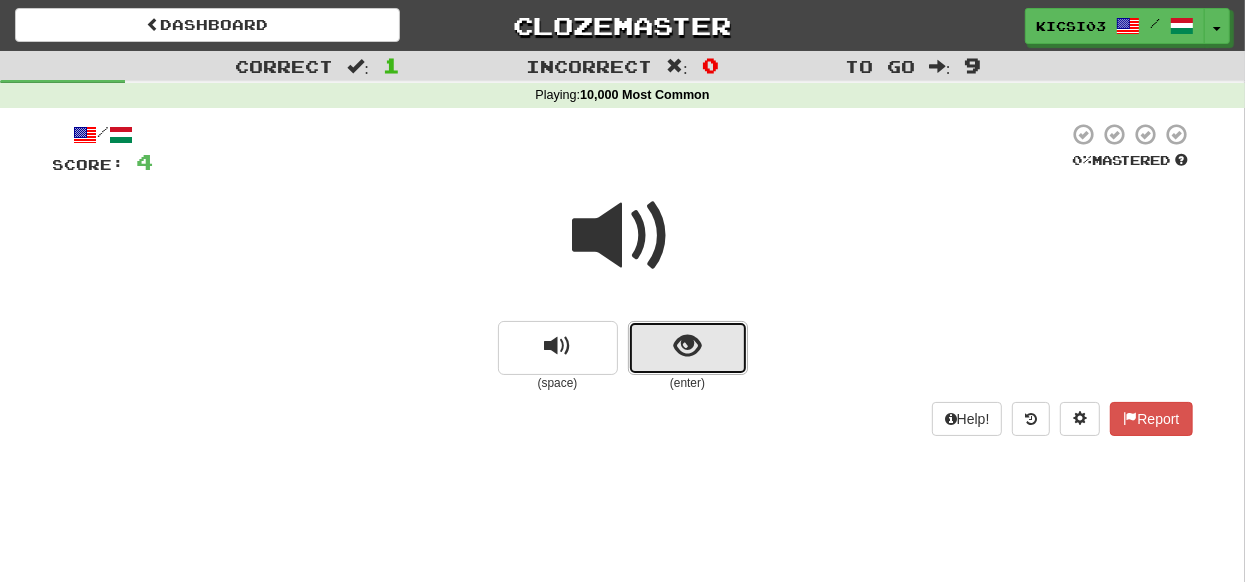 click at bounding box center [688, 348] 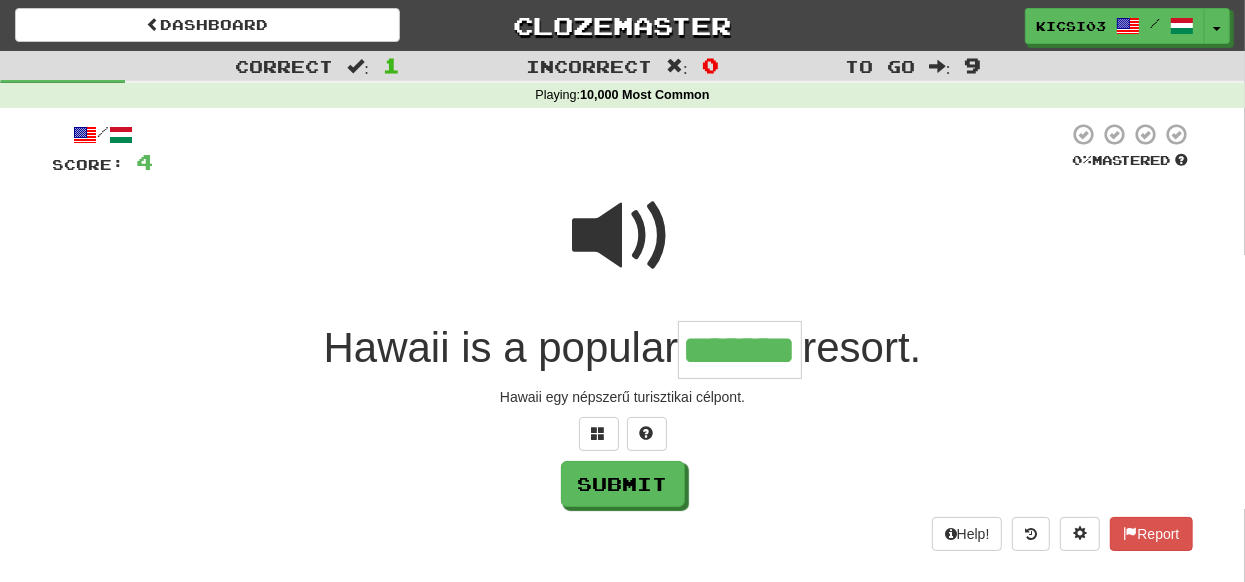 type on "*******" 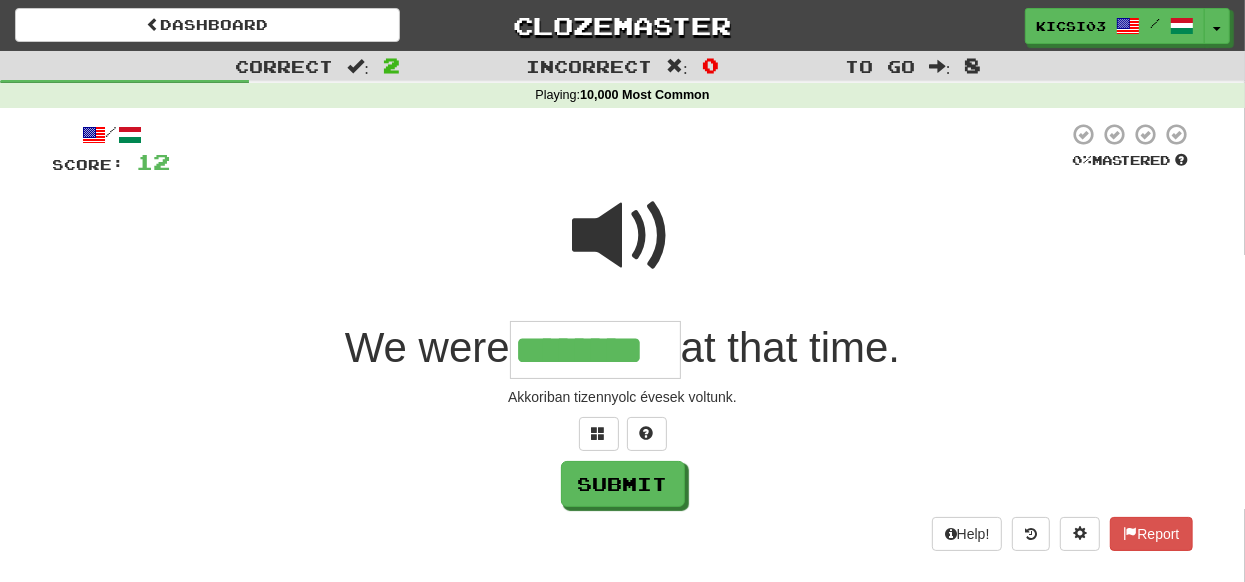 type on "********" 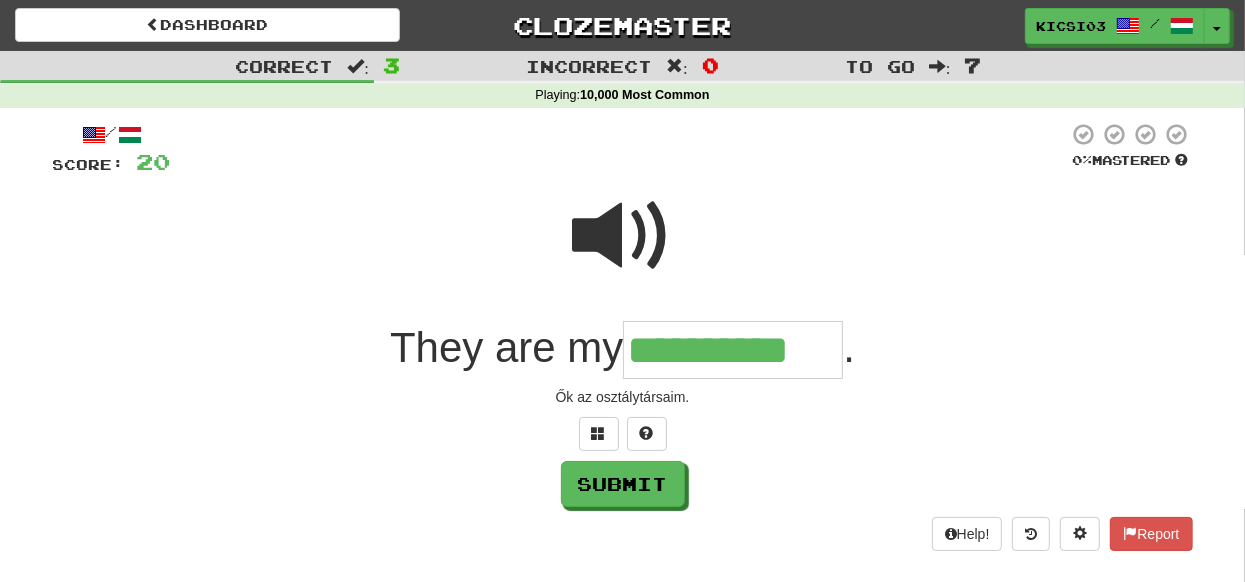 type on "**********" 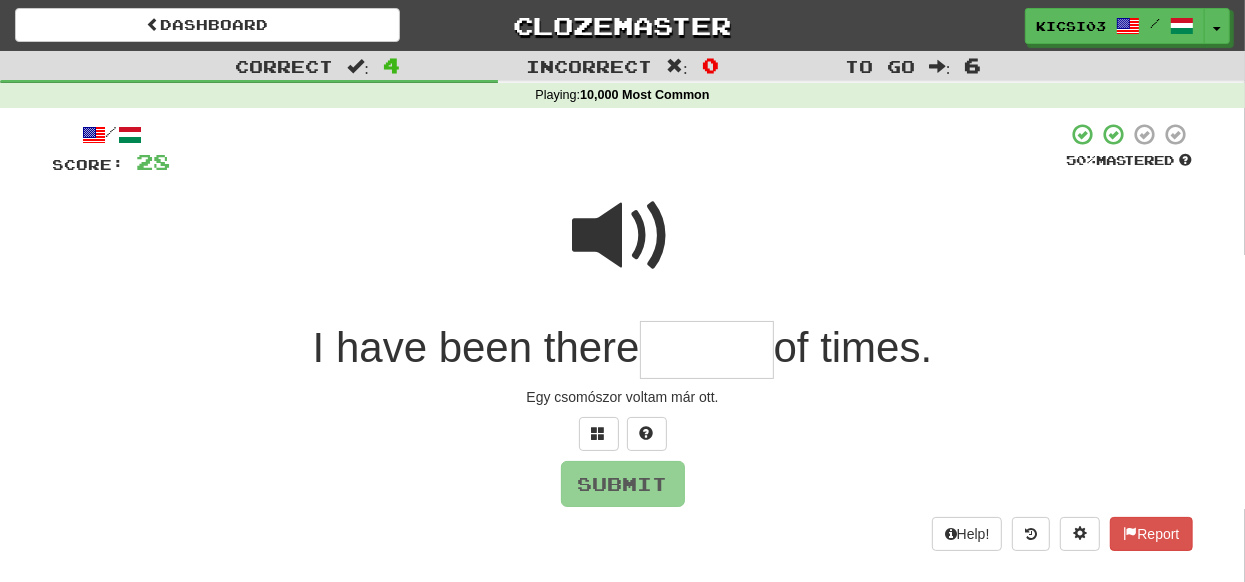 click at bounding box center (623, 236) 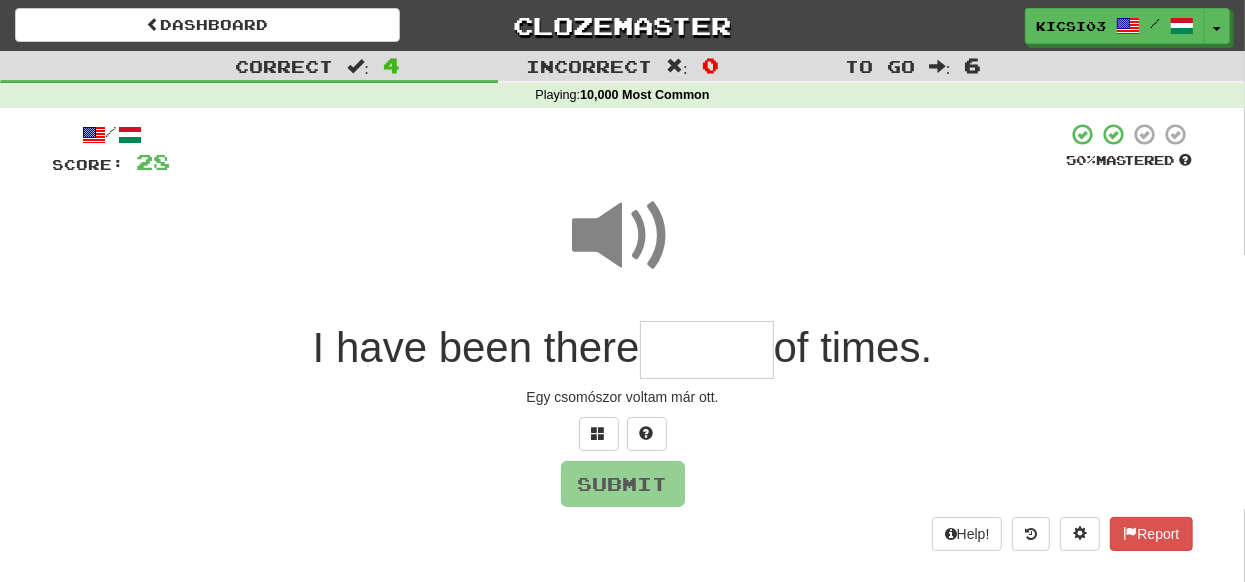 click at bounding box center [707, 350] 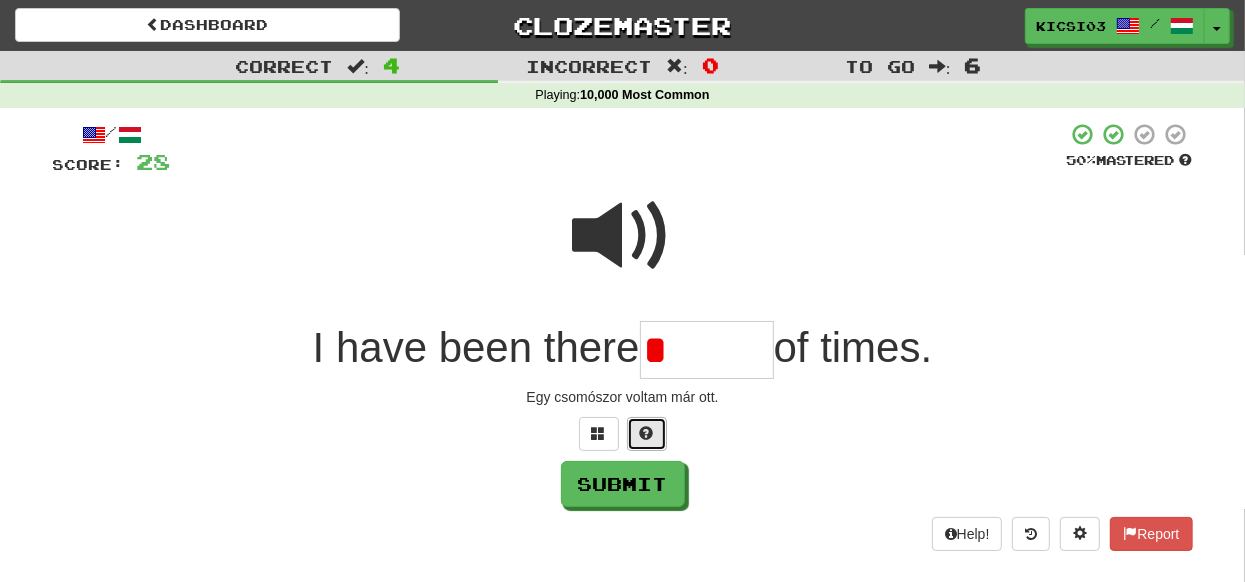 click at bounding box center (647, 433) 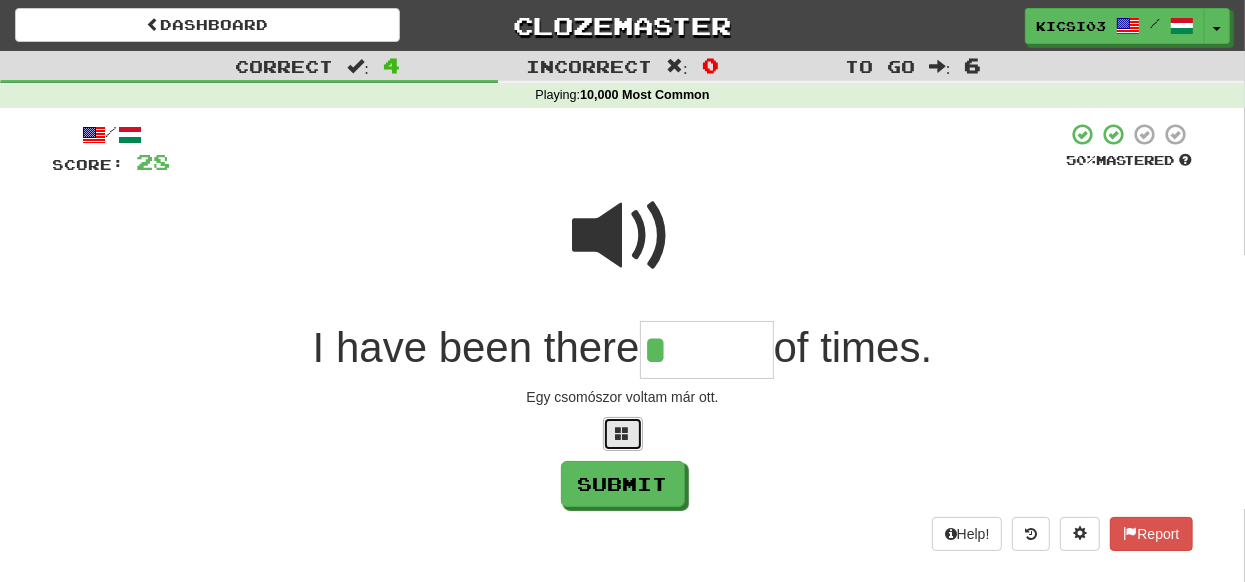 click at bounding box center [623, 434] 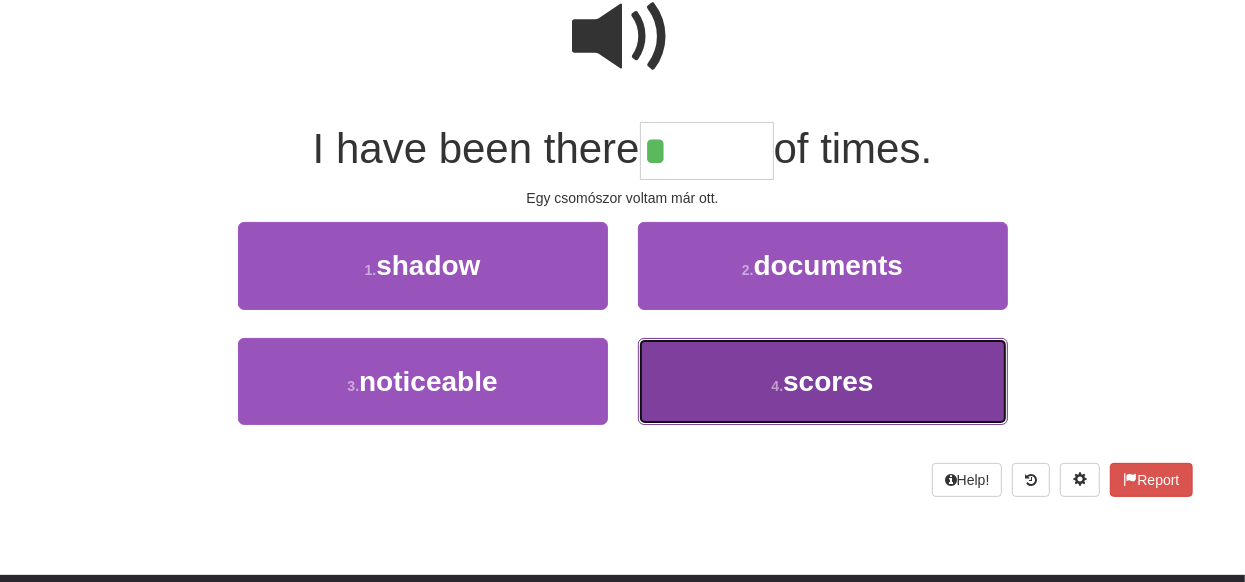 click on "4 ." at bounding box center (778, 386) 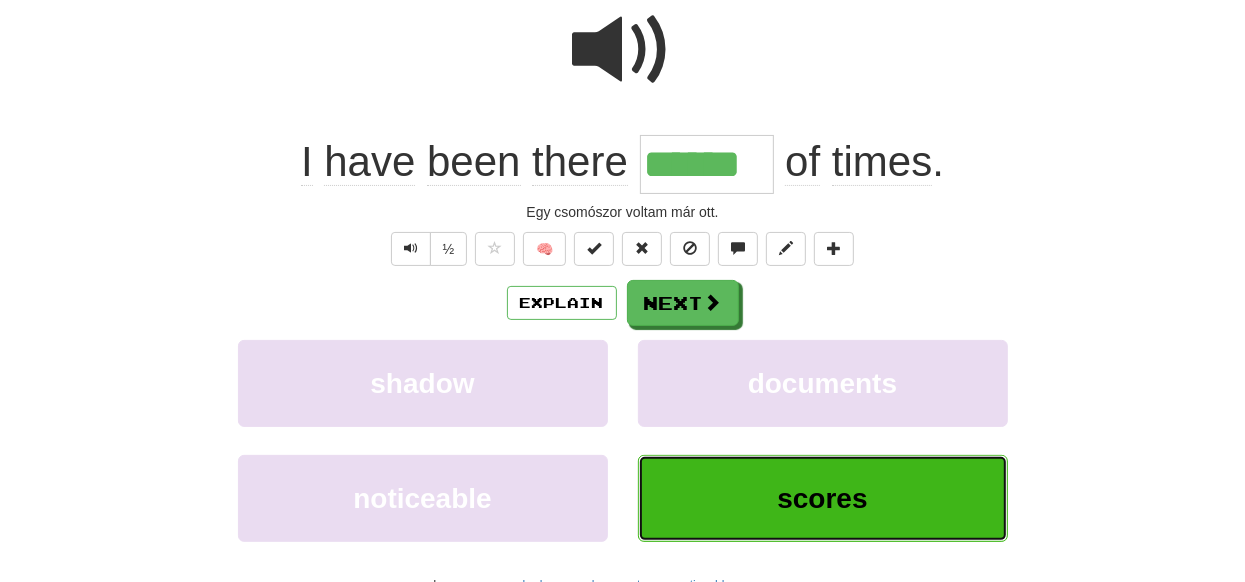 scroll, scrollTop: 213, scrollLeft: 0, axis: vertical 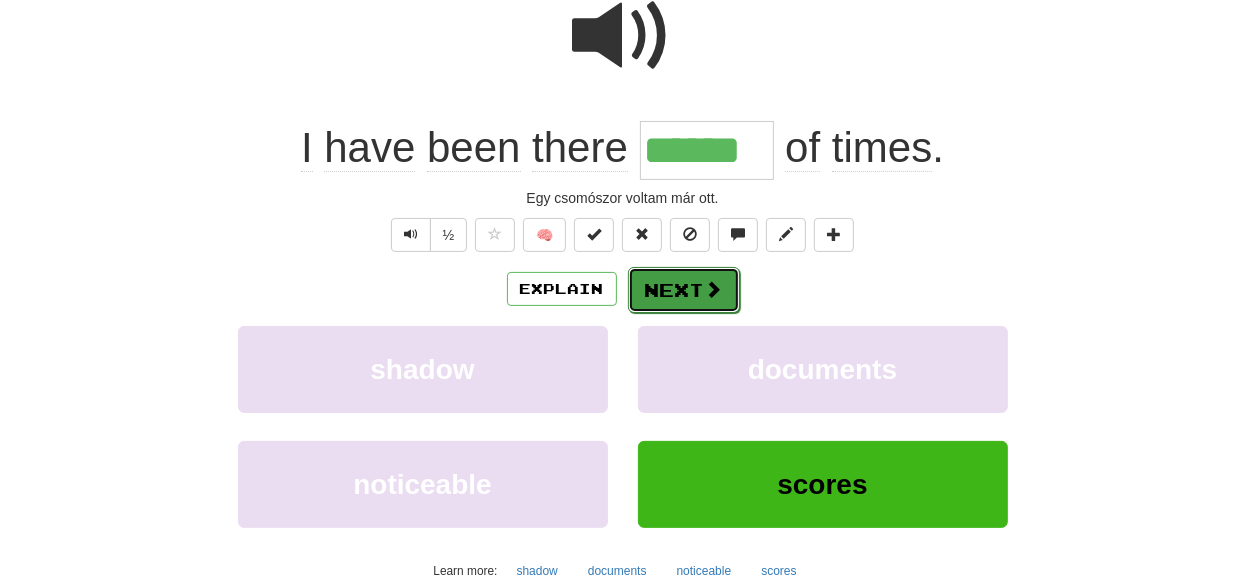 click on "Next" at bounding box center (684, 290) 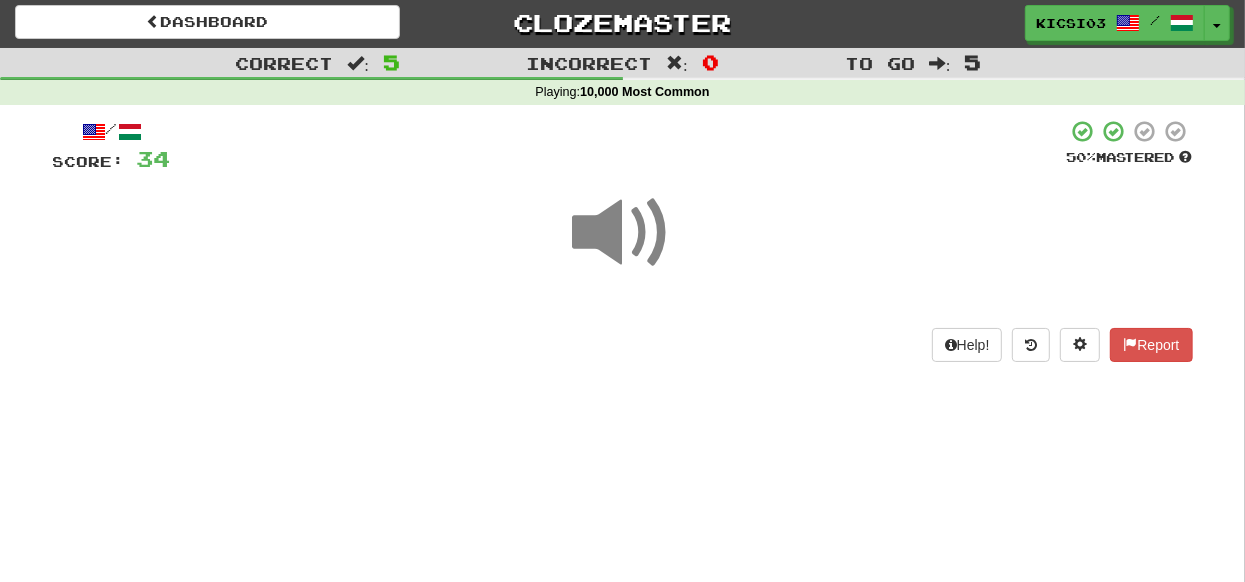 scroll, scrollTop: 0, scrollLeft: 0, axis: both 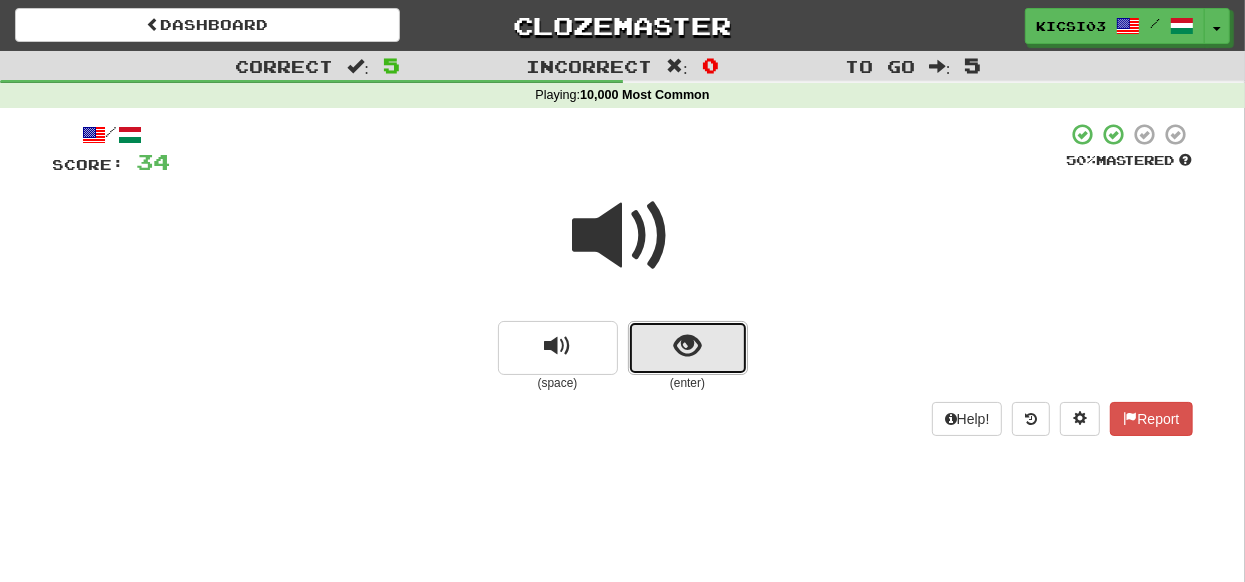 click at bounding box center [688, 348] 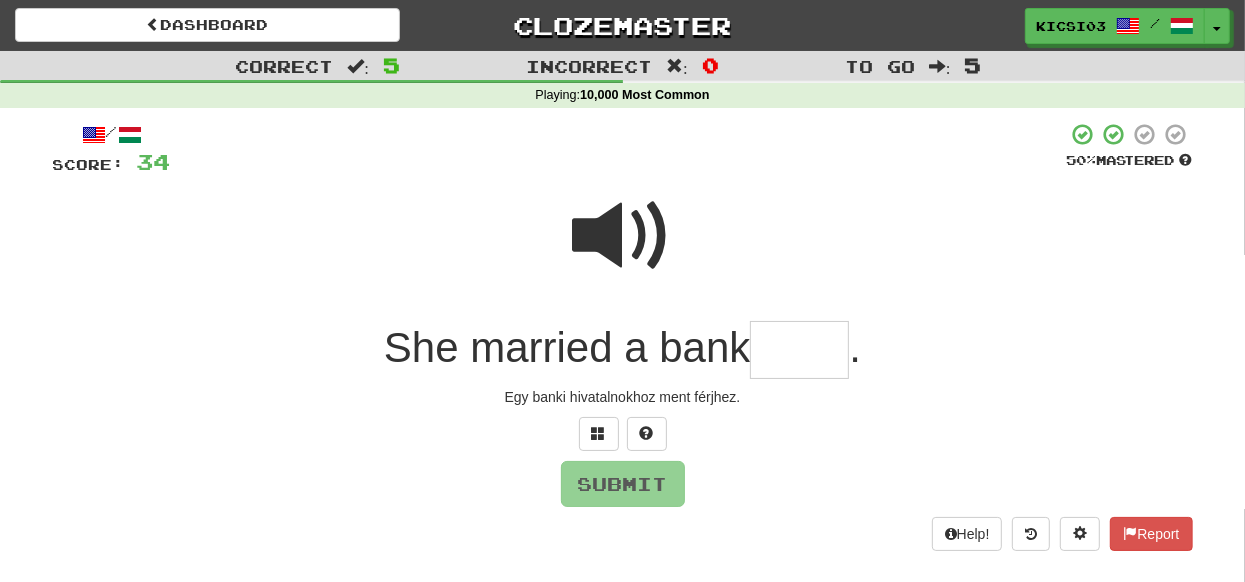 click at bounding box center [799, 350] 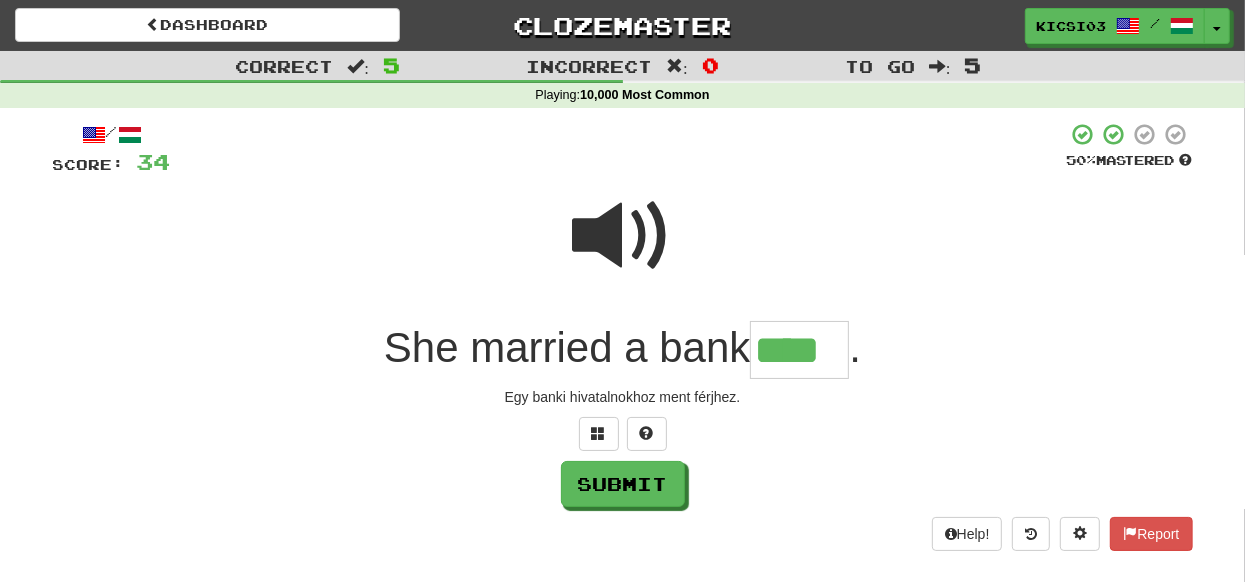 click at bounding box center (623, 236) 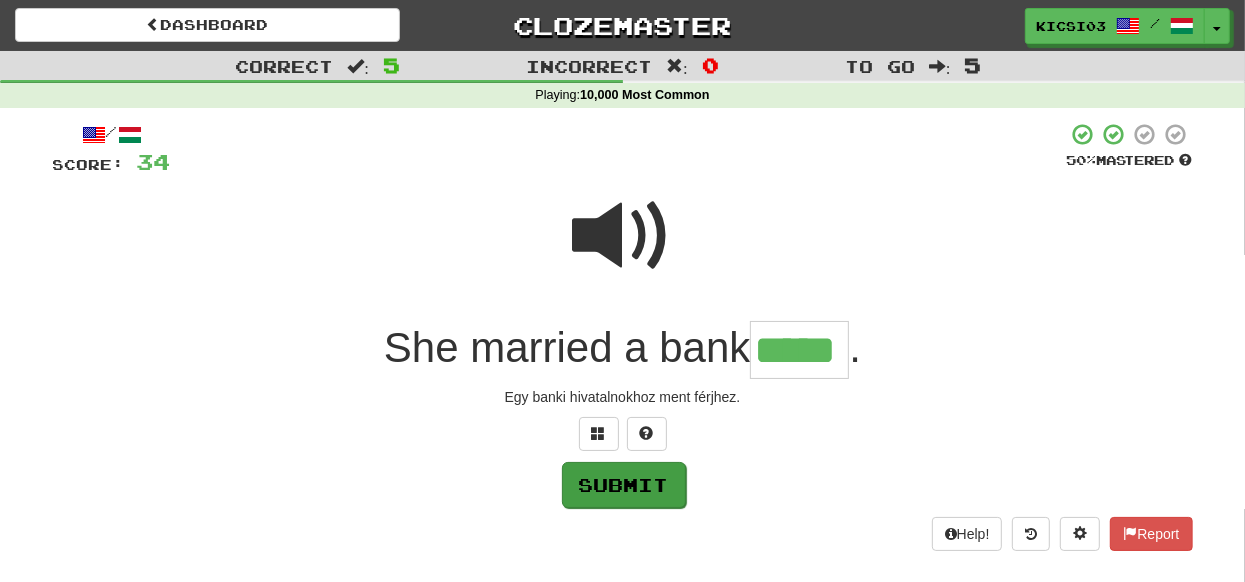 type on "*****" 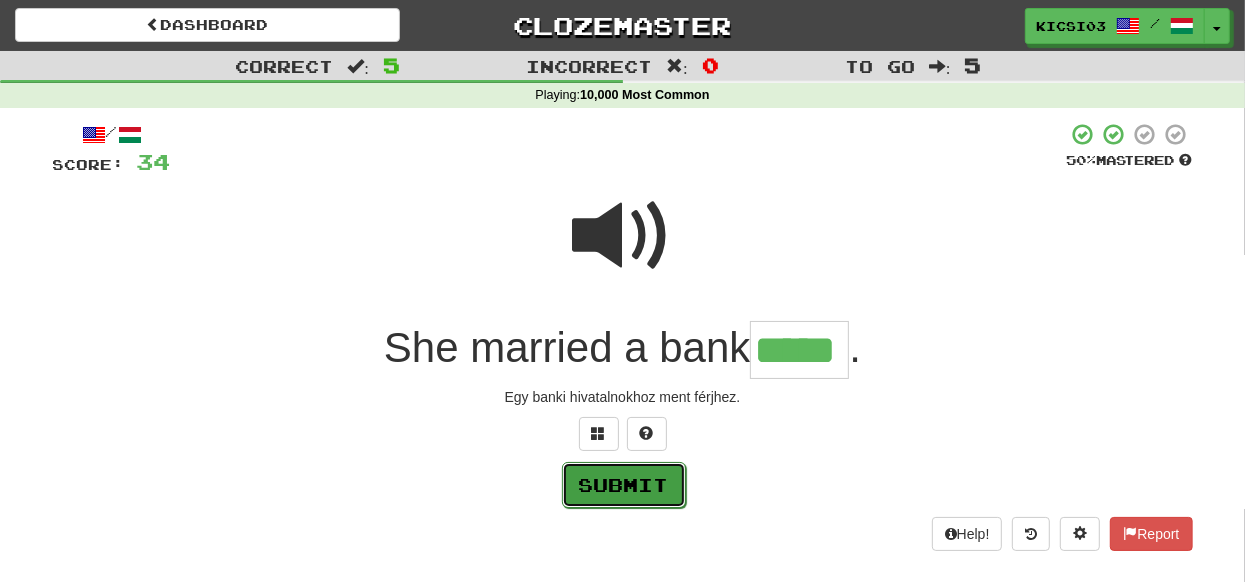 click on "Submit" at bounding box center [624, 485] 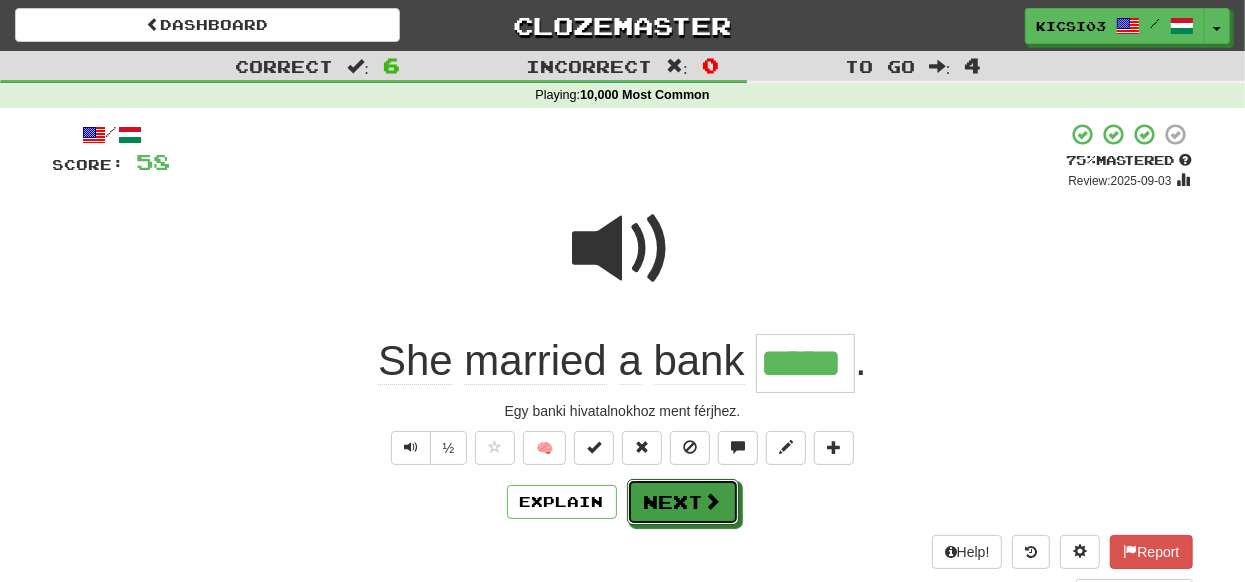 click at bounding box center (713, 501) 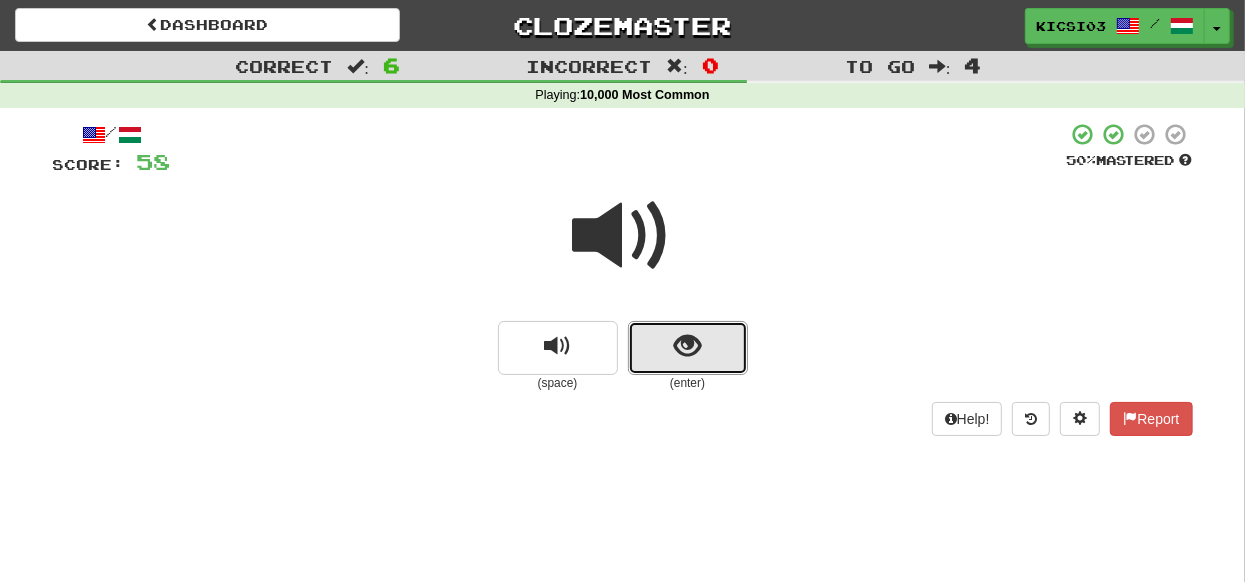 click at bounding box center [688, 348] 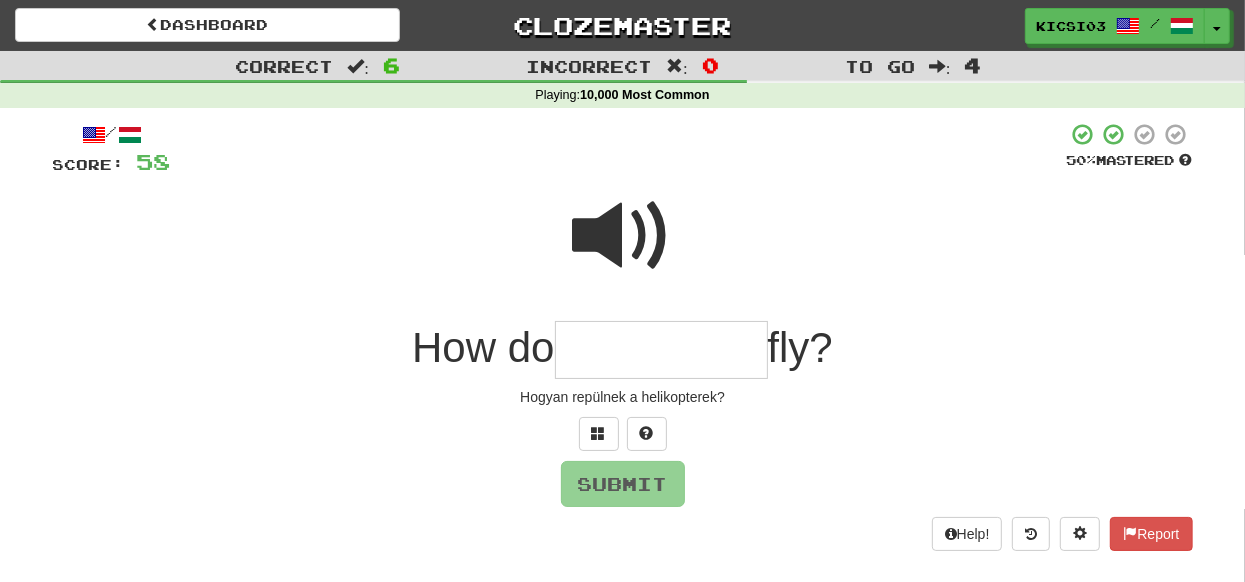 click at bounding box center [661, 350] 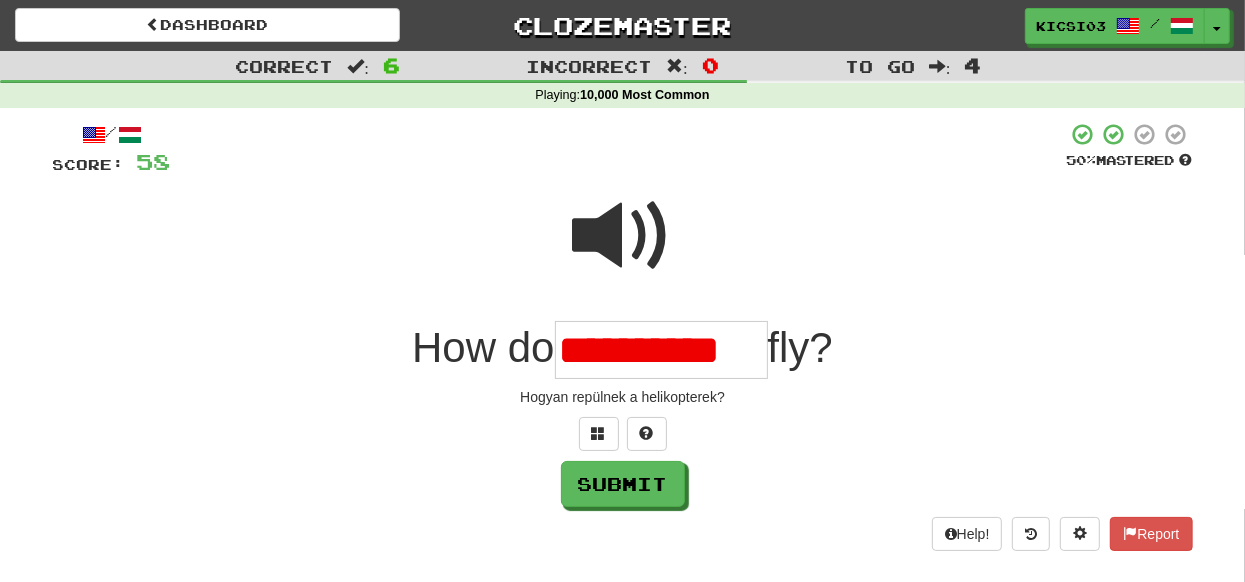 scroll, scrollTop: 0, scrollLeft: 0, axis: both 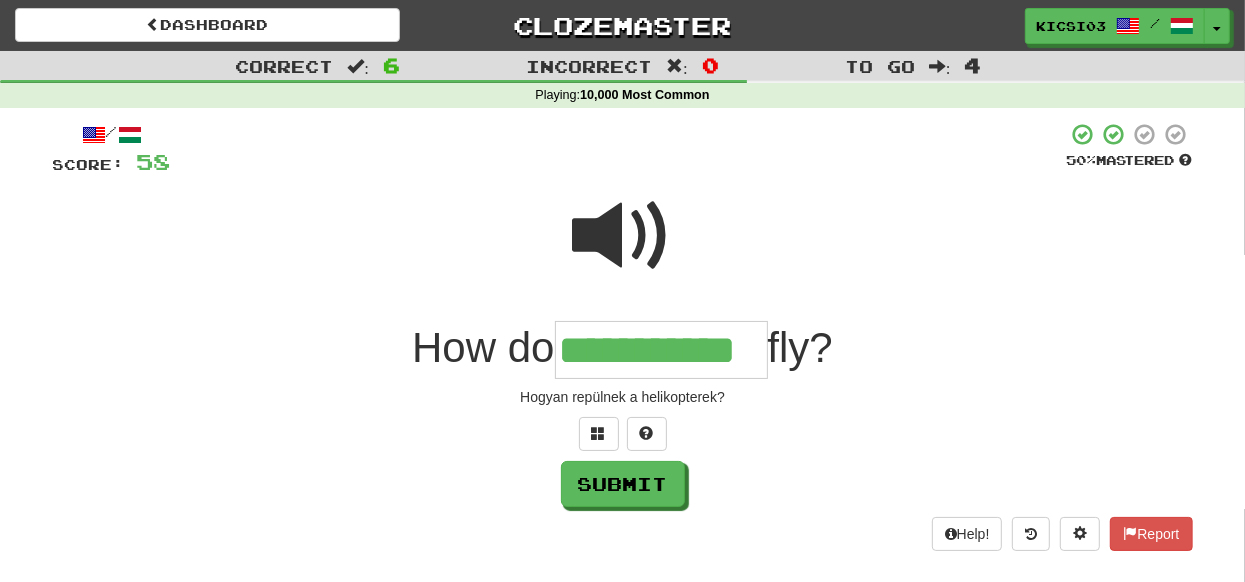 type on "**********" 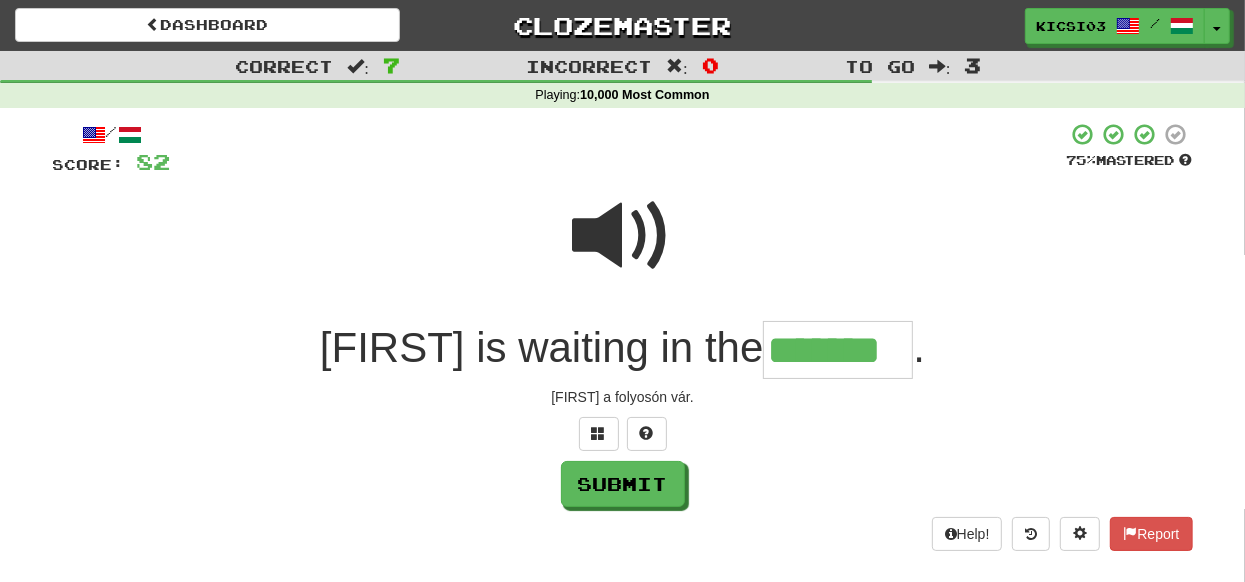 type on "*******" 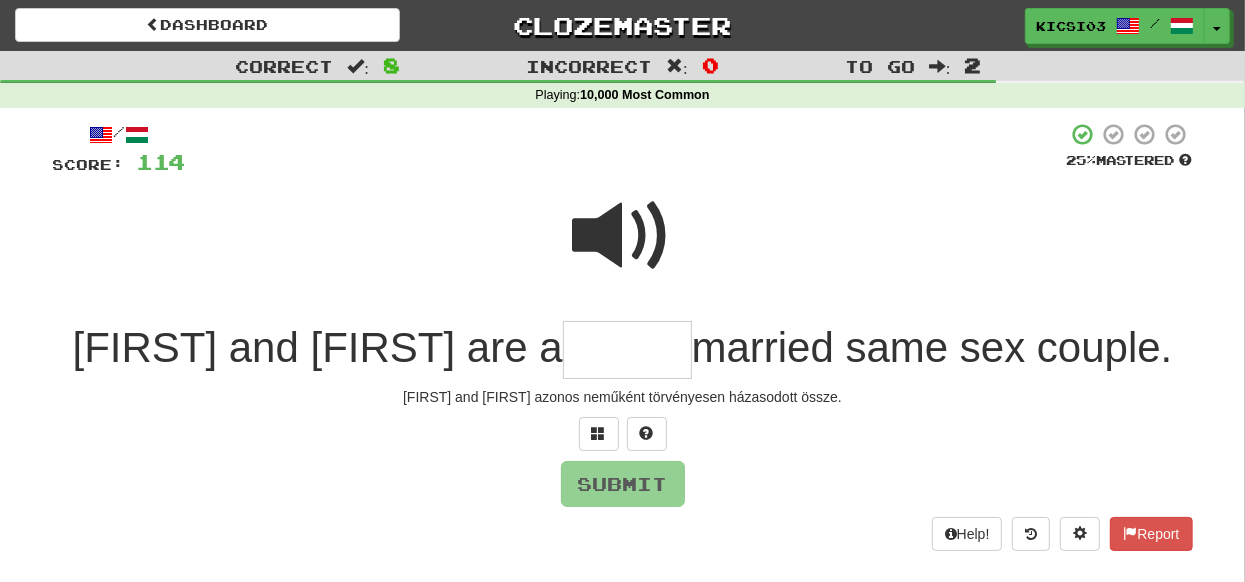 click at bounding box center [623, 236] 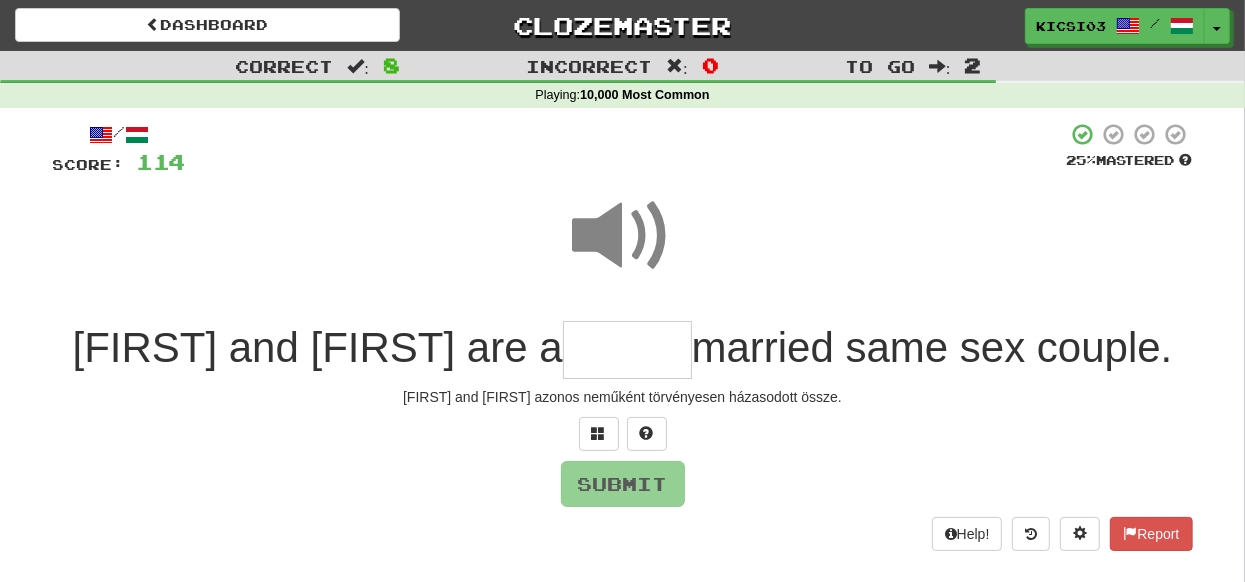 click at bounding box center (627, 350) 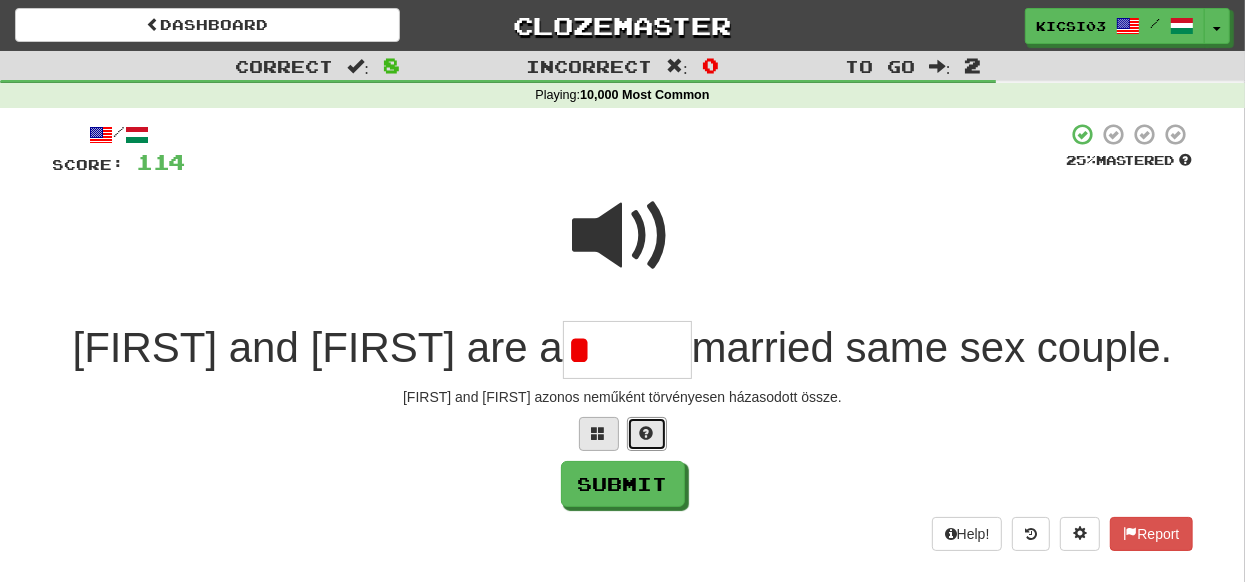 drag, startPoint x: 653, startPoint y: 431, endPoint x: 637, endPoint y: 430, distance: 16.03122 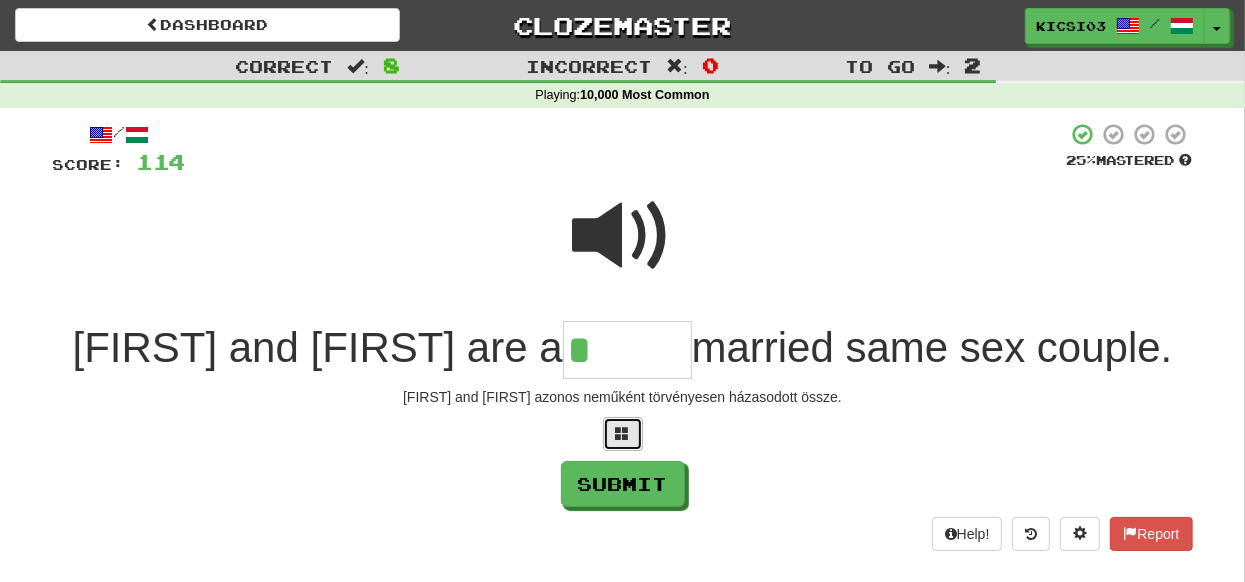 click at bounding box center [623, 434] 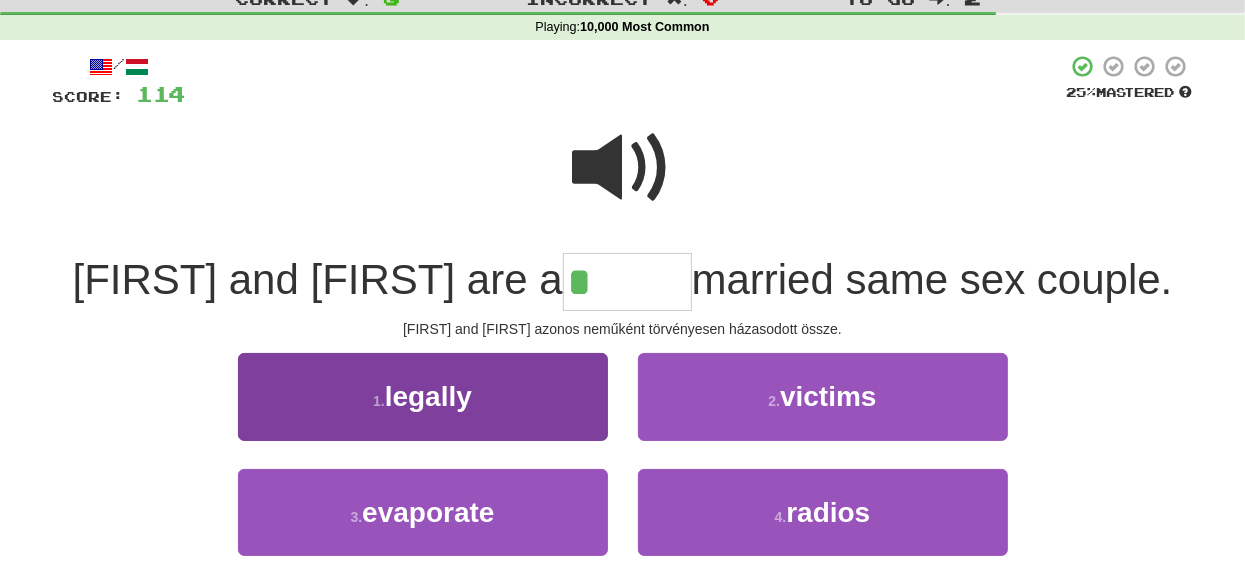 scroll, scrollTop: 100, scrollLeft: 0, axis: vertical 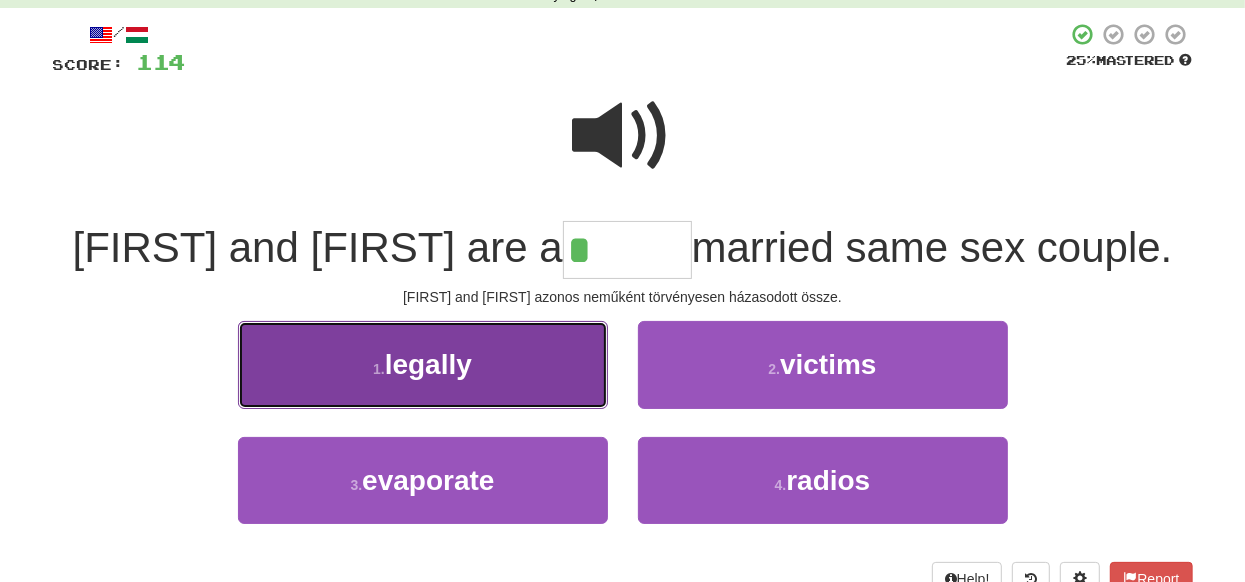 click on "1 .  legally" at bounding box center (423, 364) 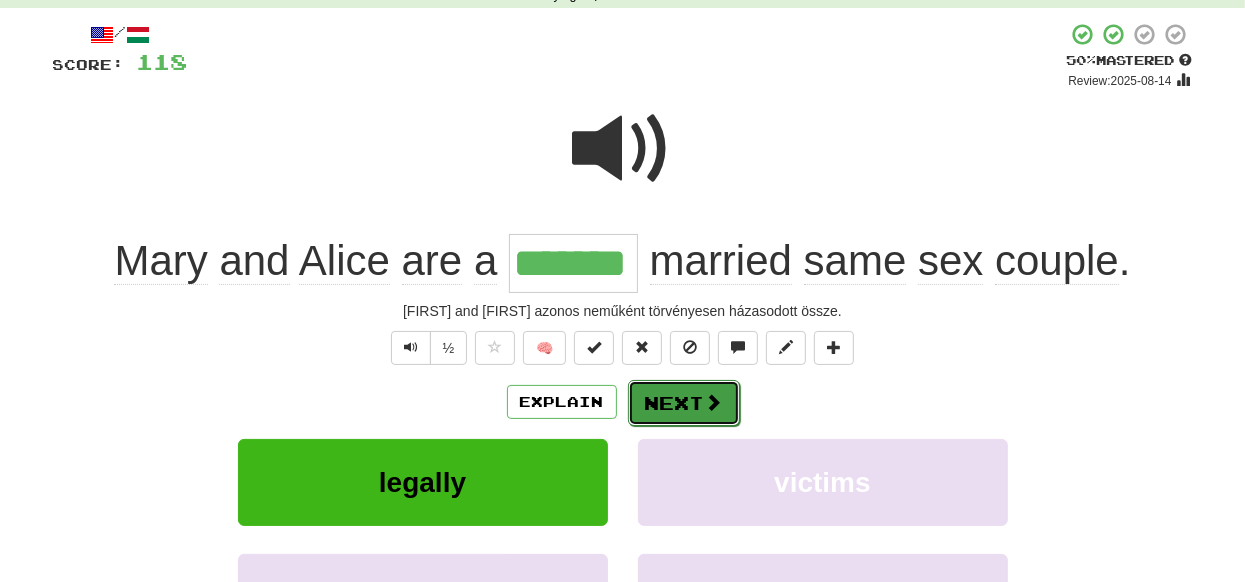 click on "Next" at bounding box center (684, 403) 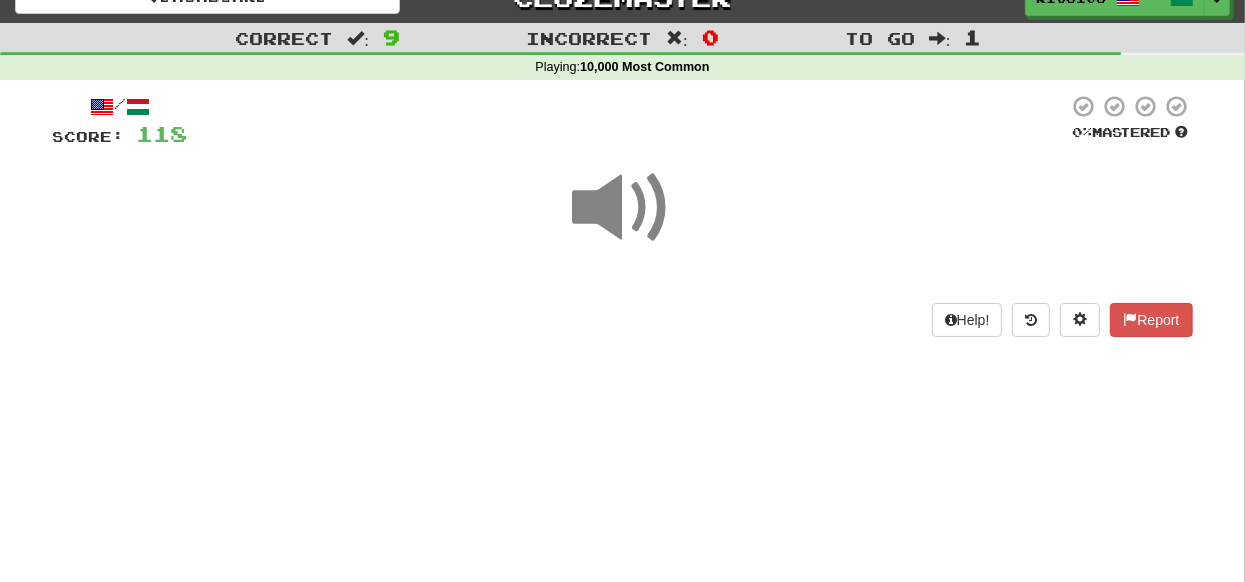 scroll, scrollTop: 0, scrollLeft: 0, axis: both 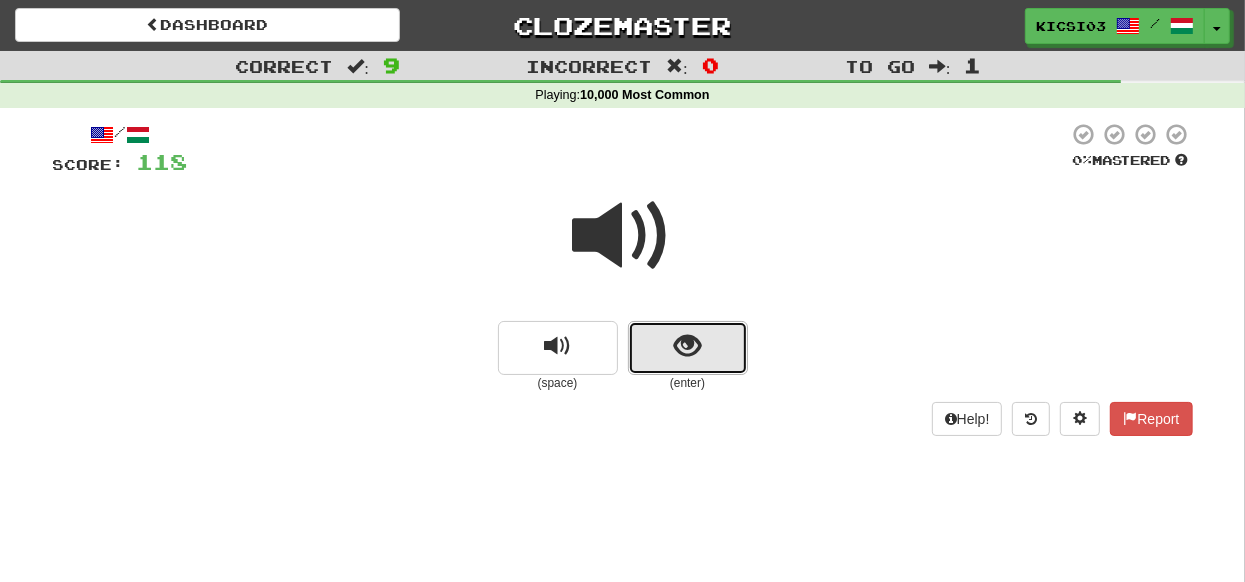 click at bounding box center [688, 348] 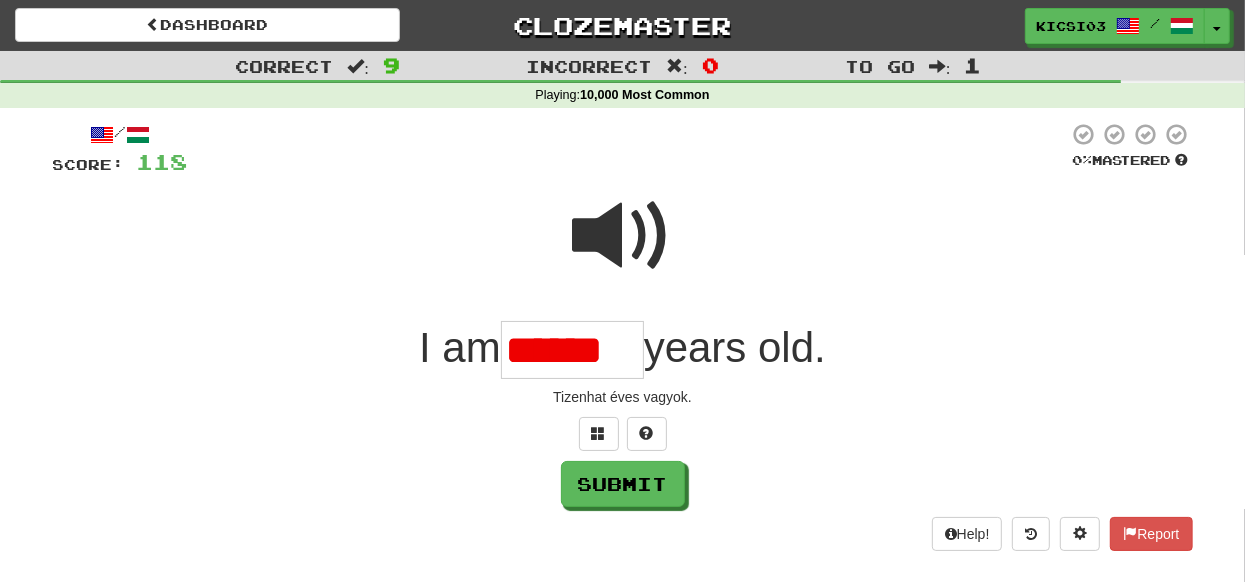 scroll, scrollTop: 0, scrollLeft: 0, axis: both 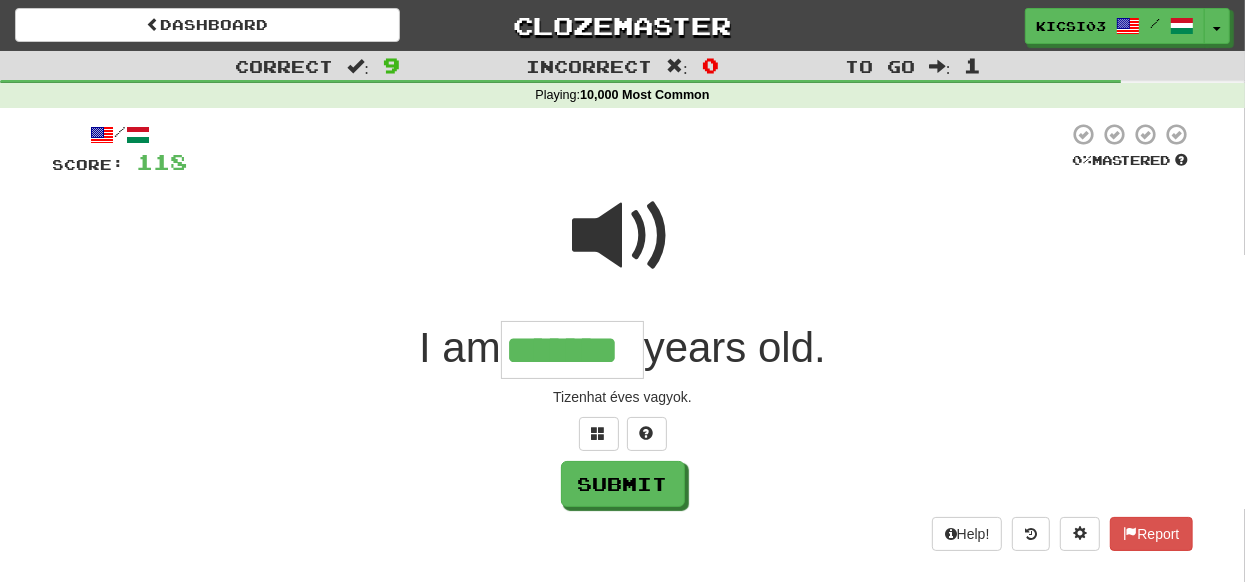 type on "*******" 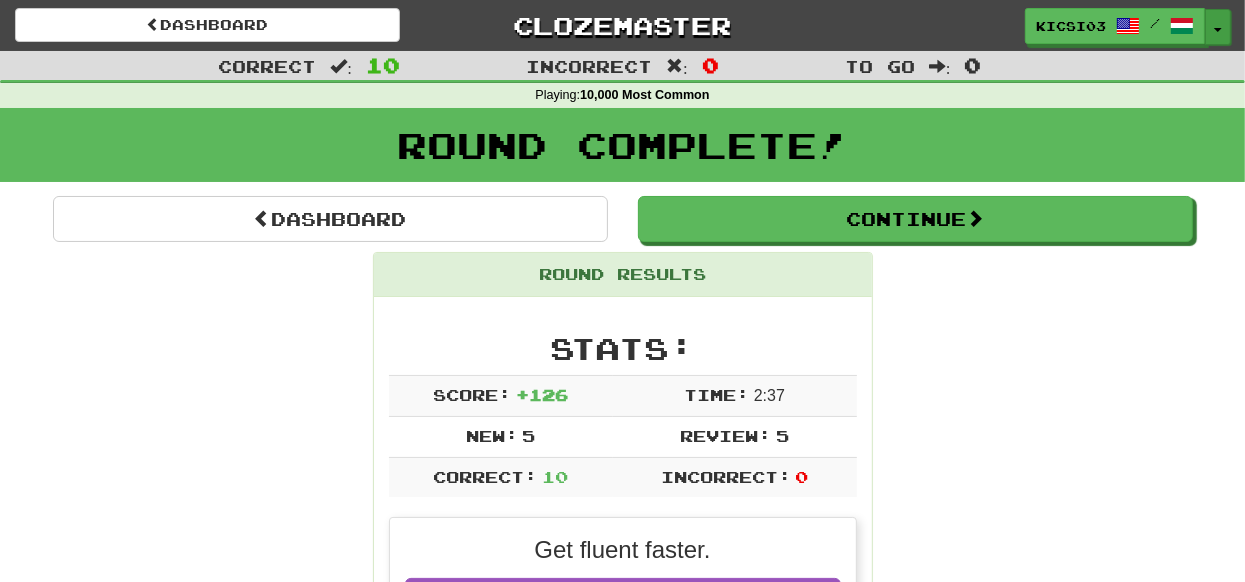 click on "Toggle Dropdown" at bounding box center [1218, 27] 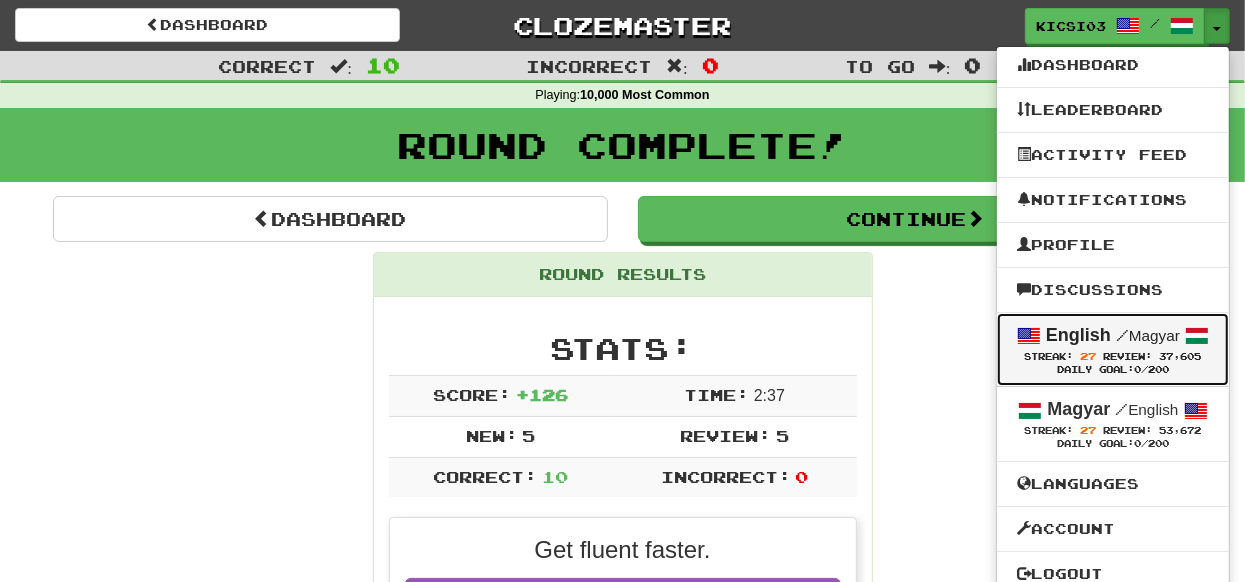 click at bounding box center [1029, 336] 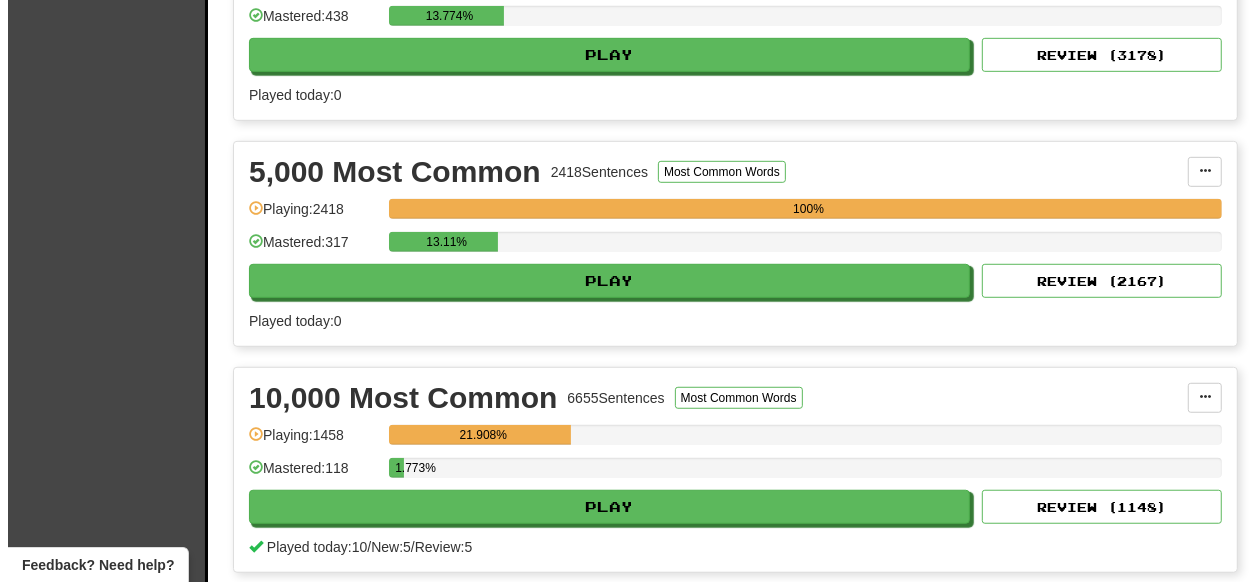 scroll, scrollTop: 799, scrollLeft: 0, axis: vertical 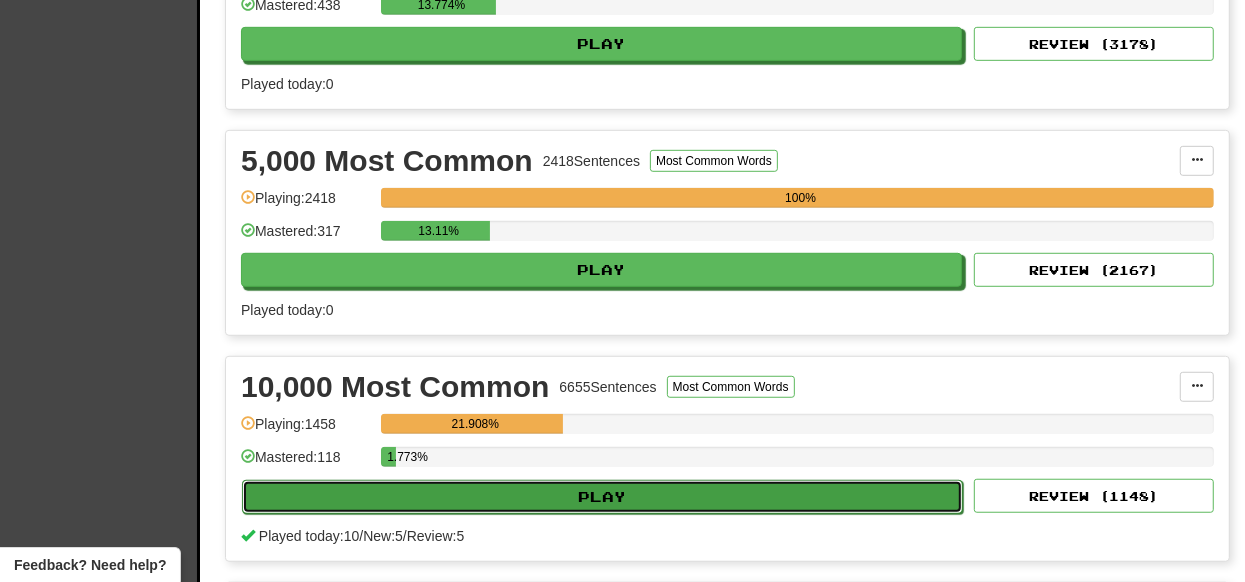 click on "Play" at bounding box center (602, 497) 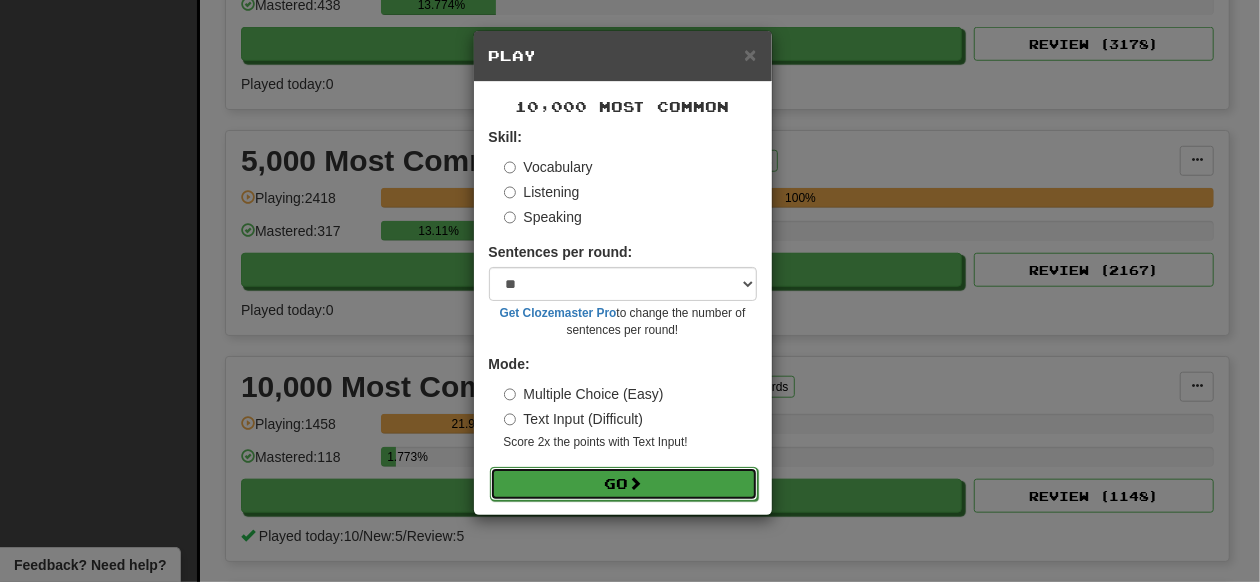 click on "Go" at bounding box center (624, 484) 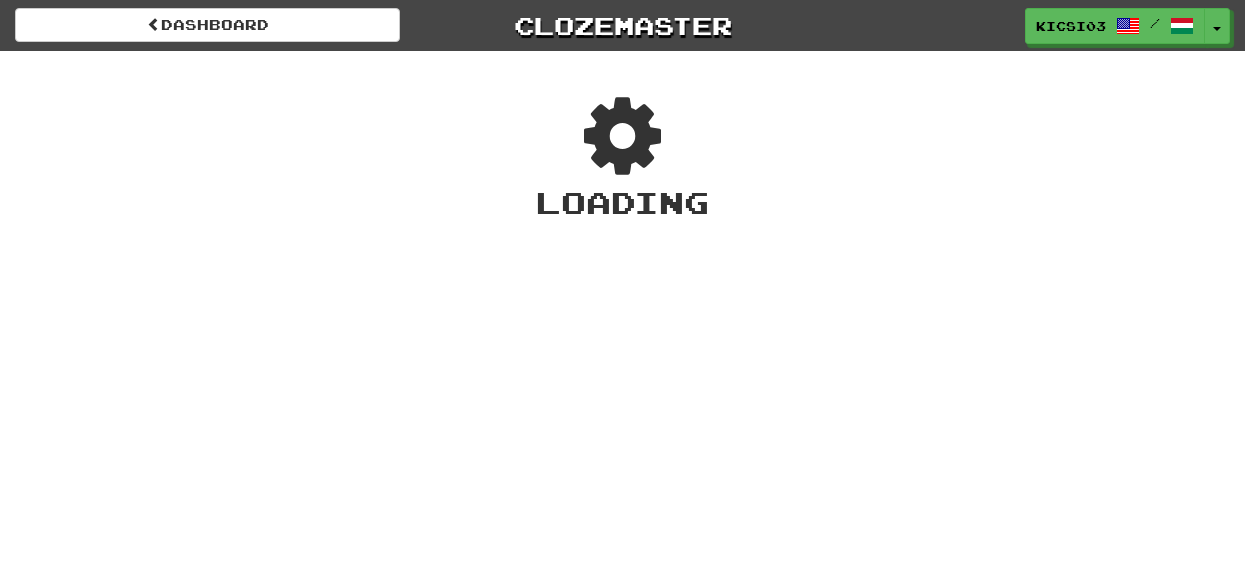 scroll, scrollTop: 0, scrollLeft: 0, axis: both 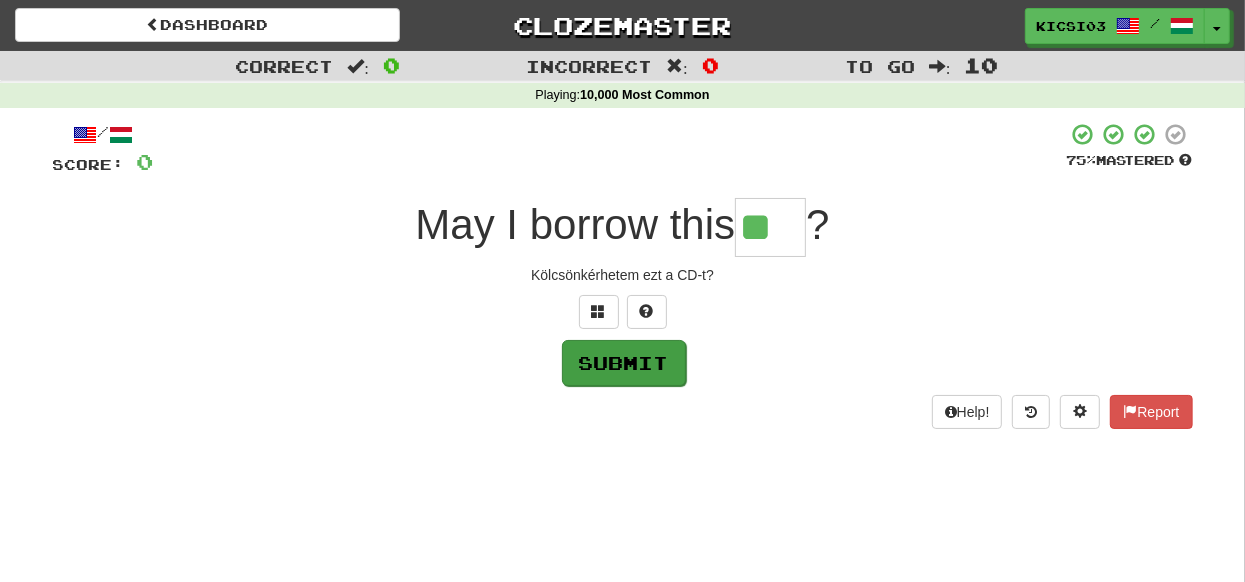 type on "**" 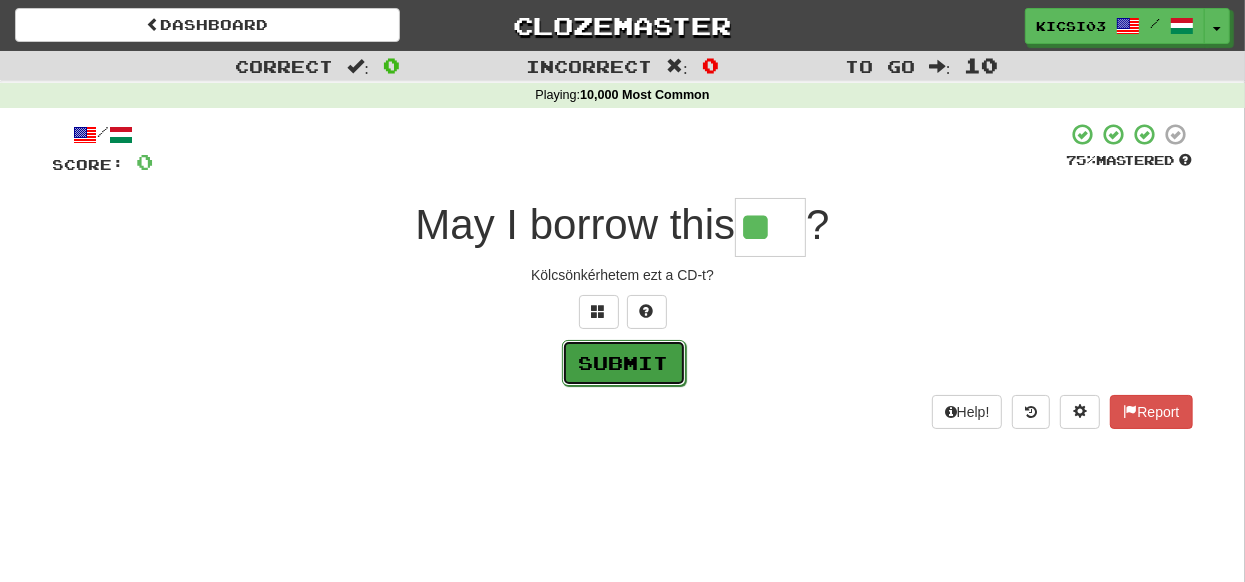 click on "Submit" at bounding box center (624, 363) 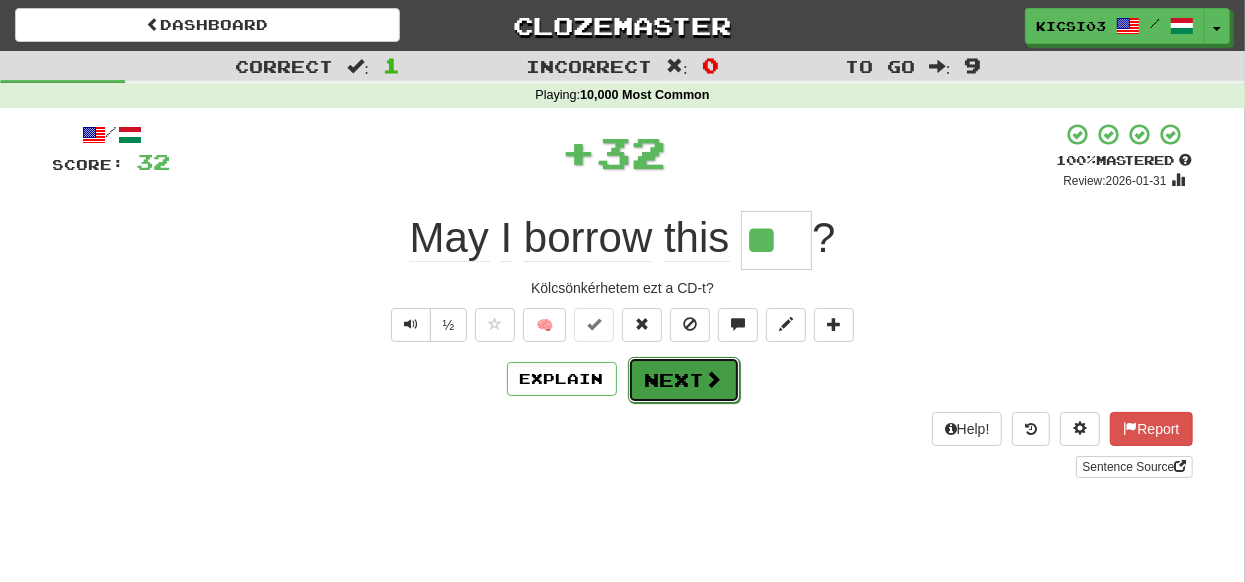 click at bounding box center [714, 379] 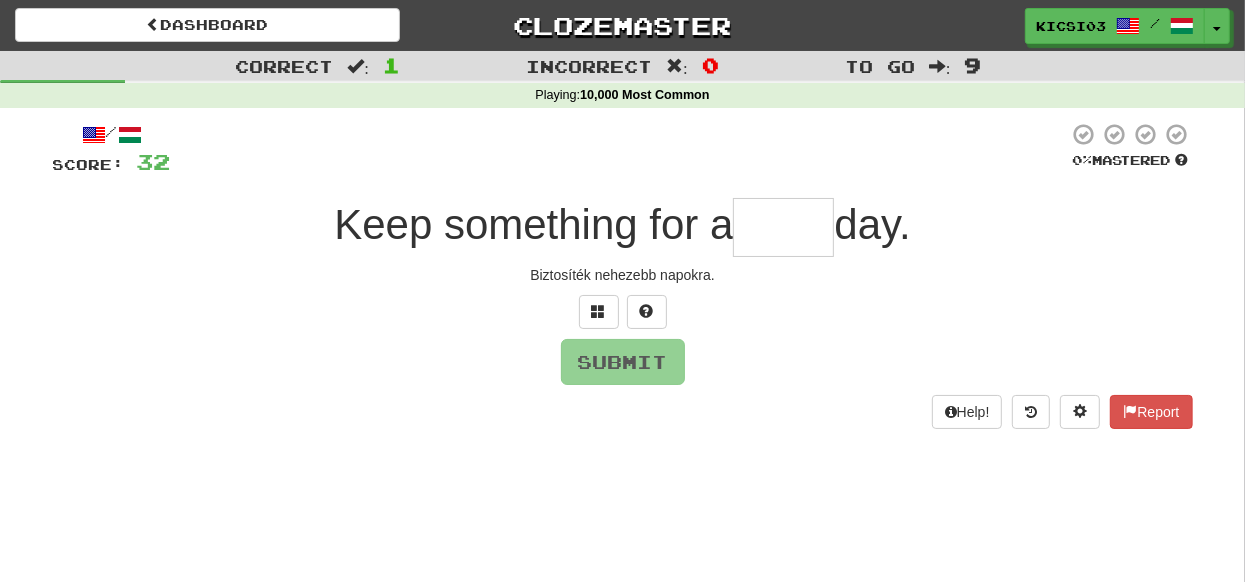 click at bounding box center (783, 227) 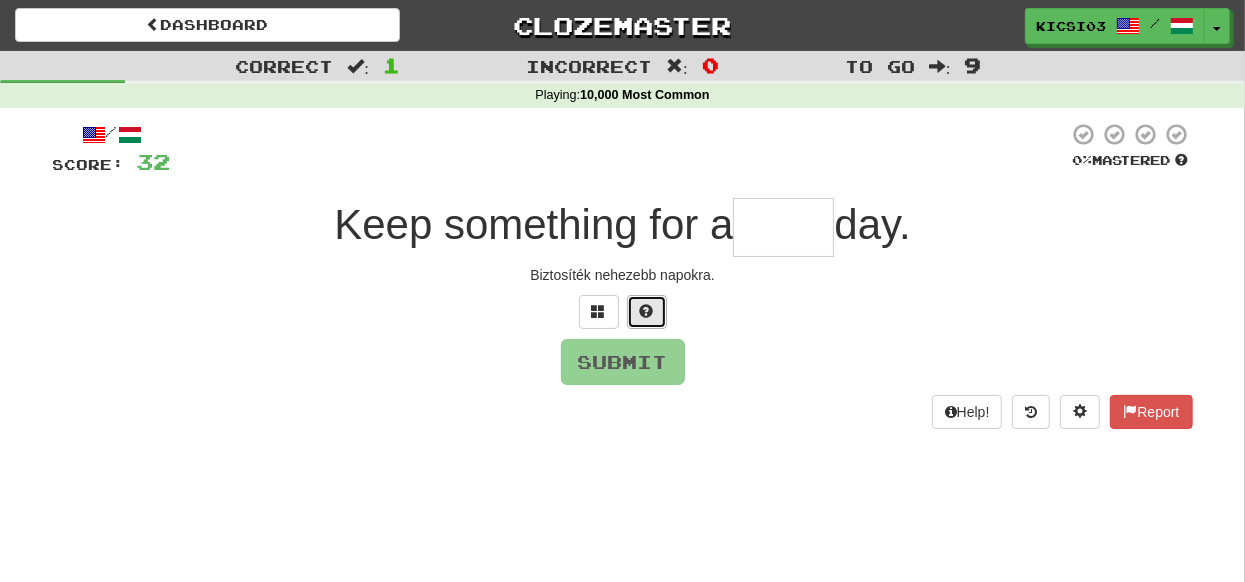 click at bounding box center [647, 312] 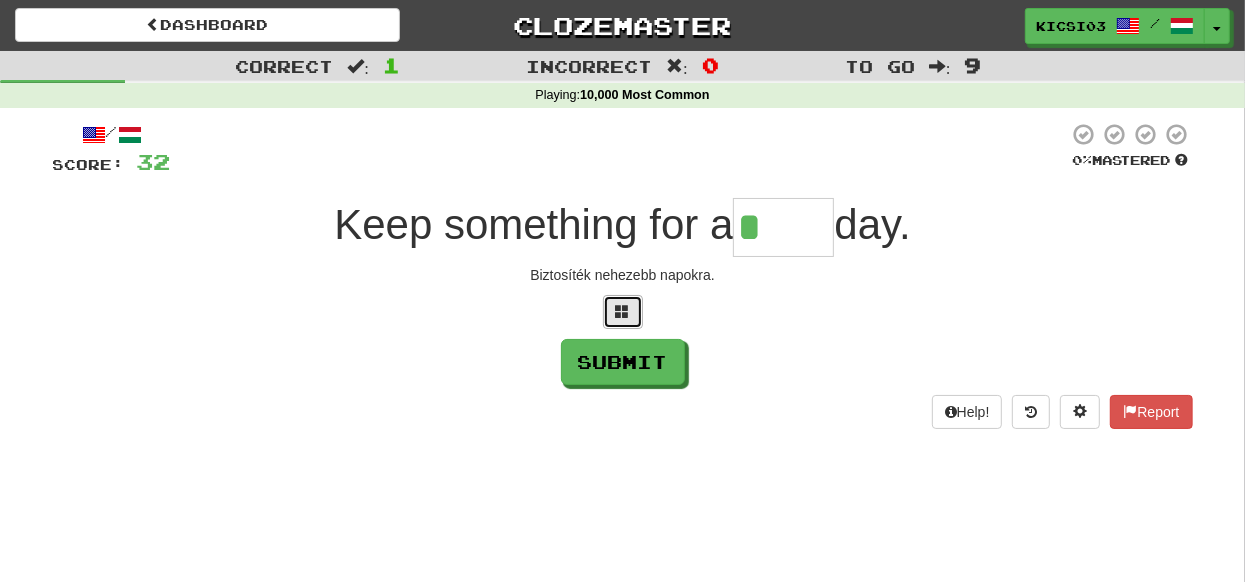 click at bounding box center [623, 311] 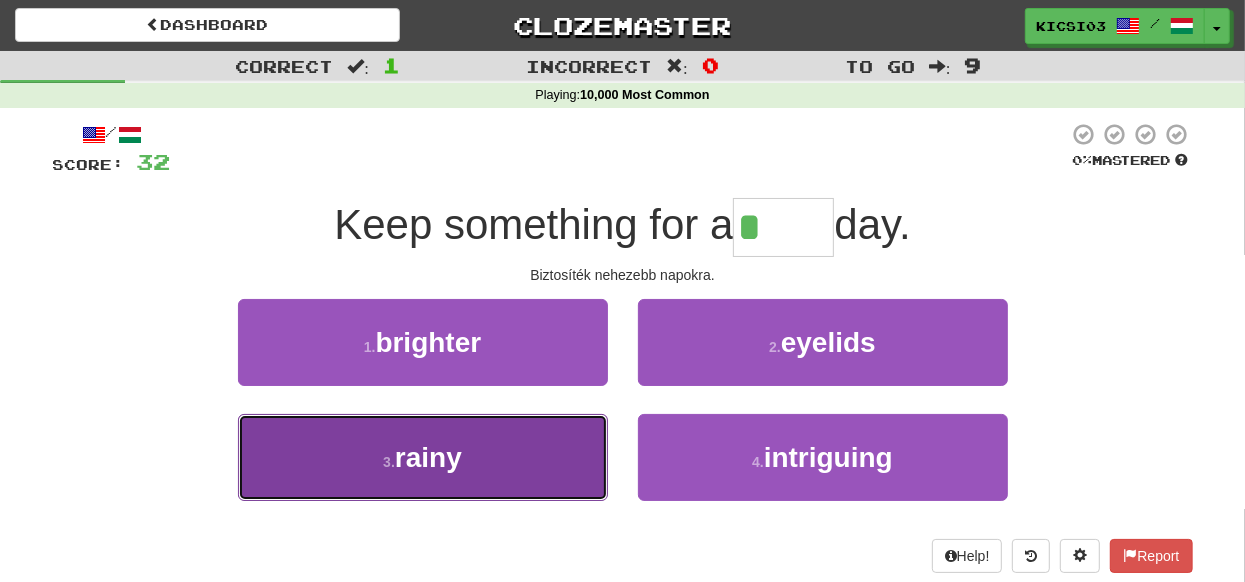 click on "3 .  rainy" at bounding box center [423, 457] 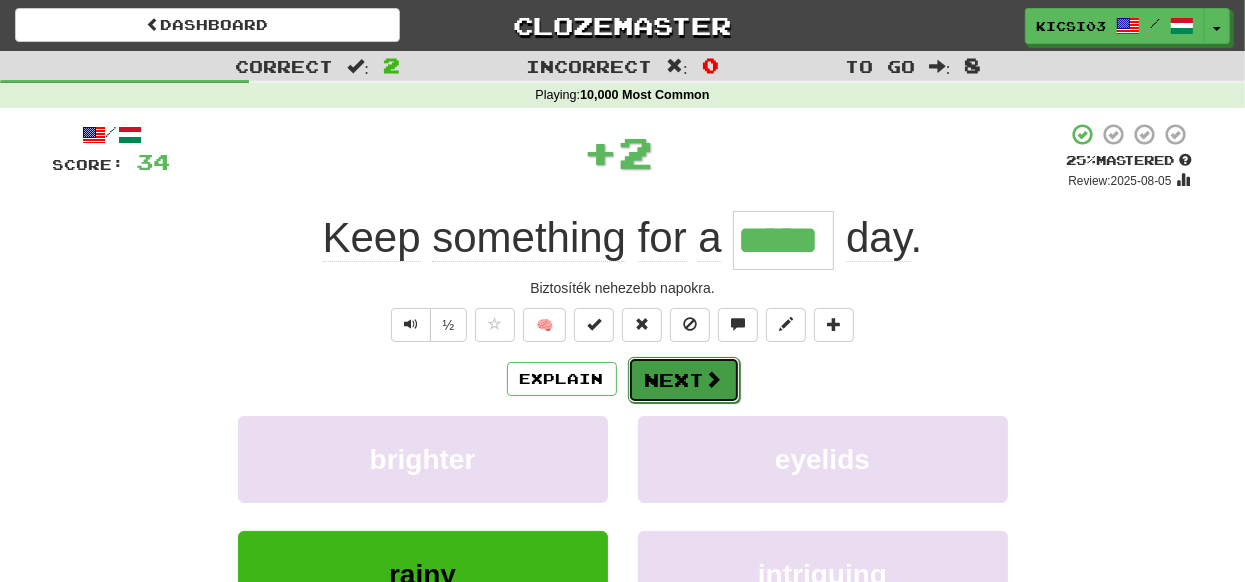 click on "Next" at bounding box center [684, 380] 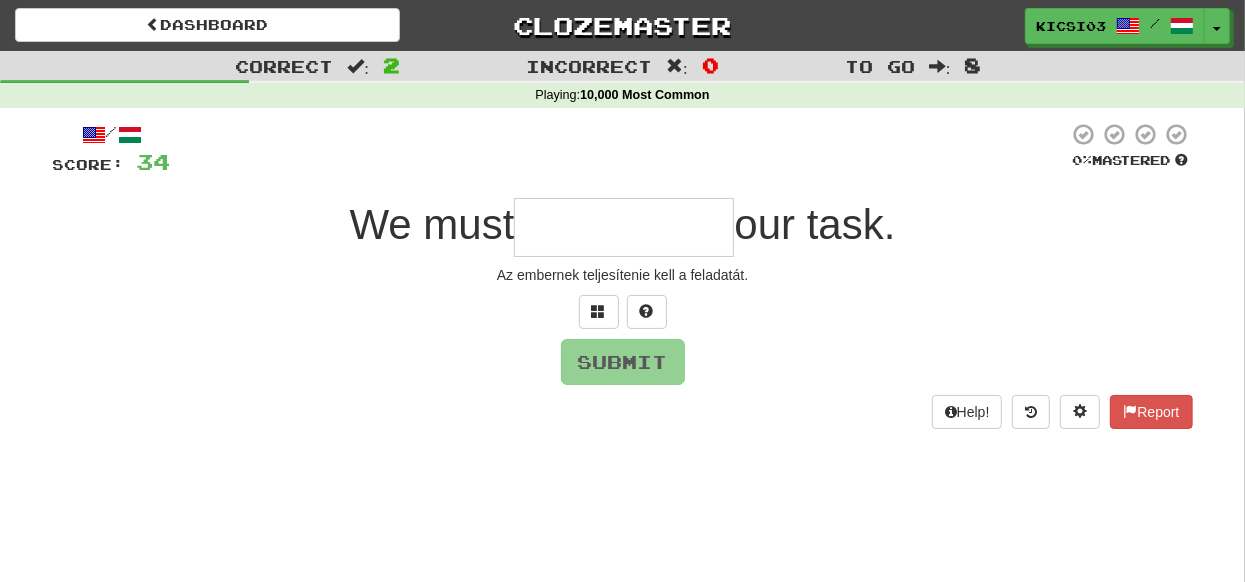 click at bounding box center [624, 227] 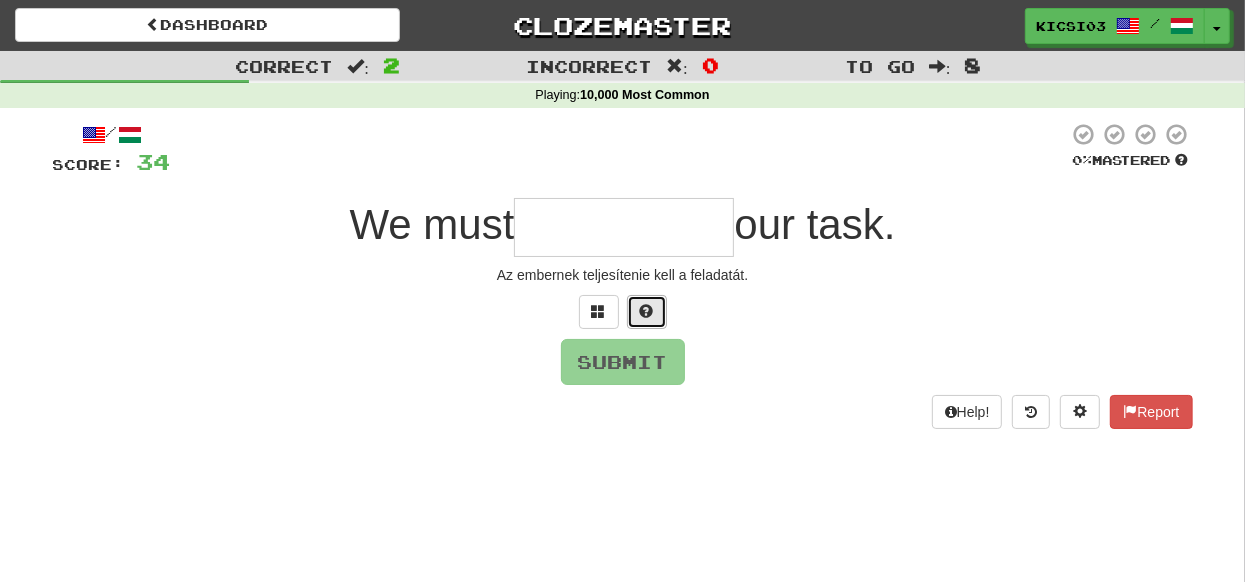 click at bounding box center (647, 311) 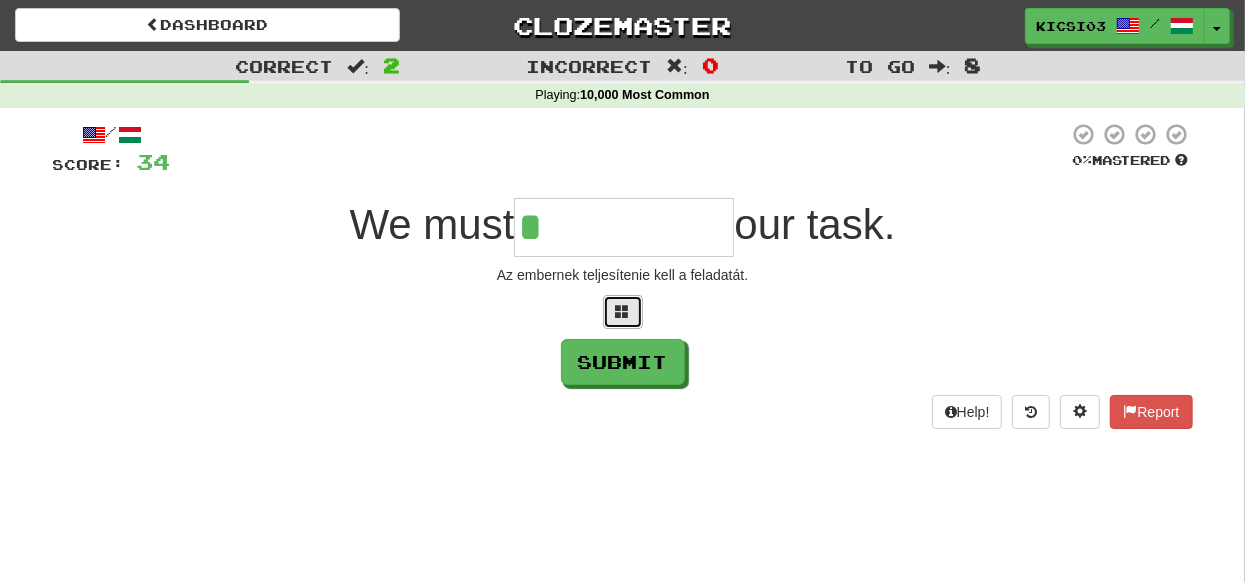 click at bounding box center (623, 311) 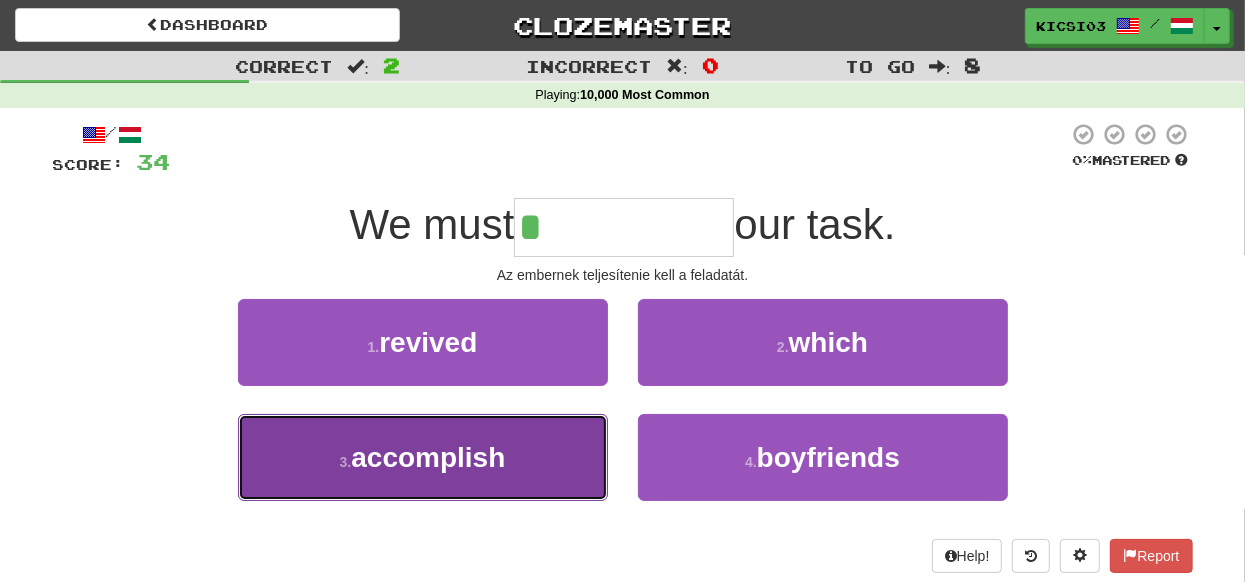 click on "accomplish" at bounding box center [428, 457] 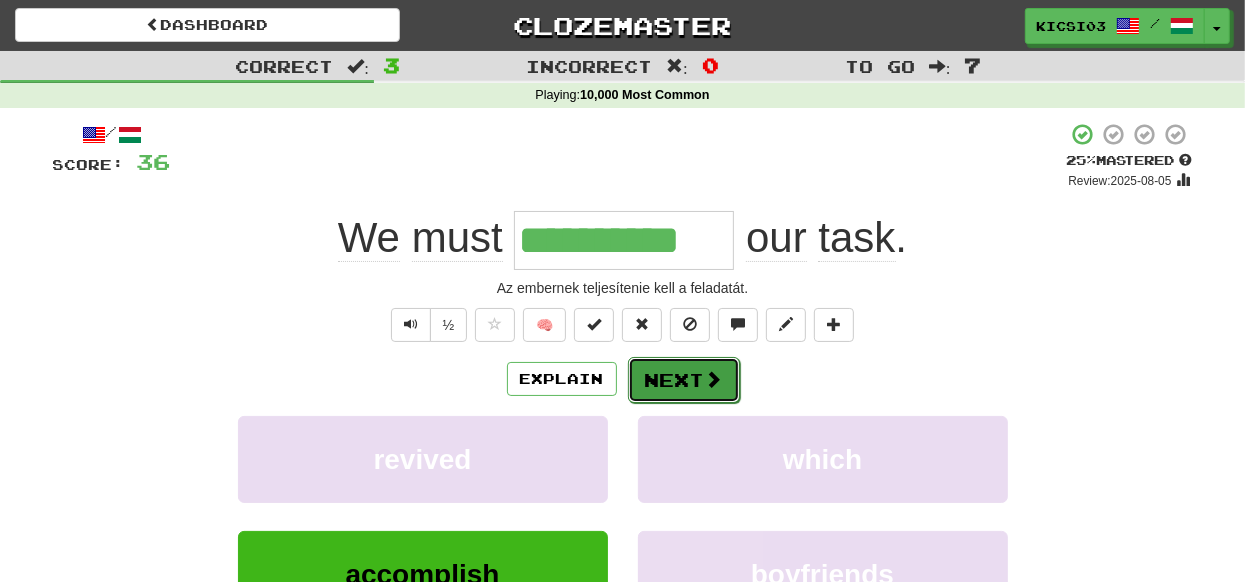 click on "Next" at bounding box center (684, 380) 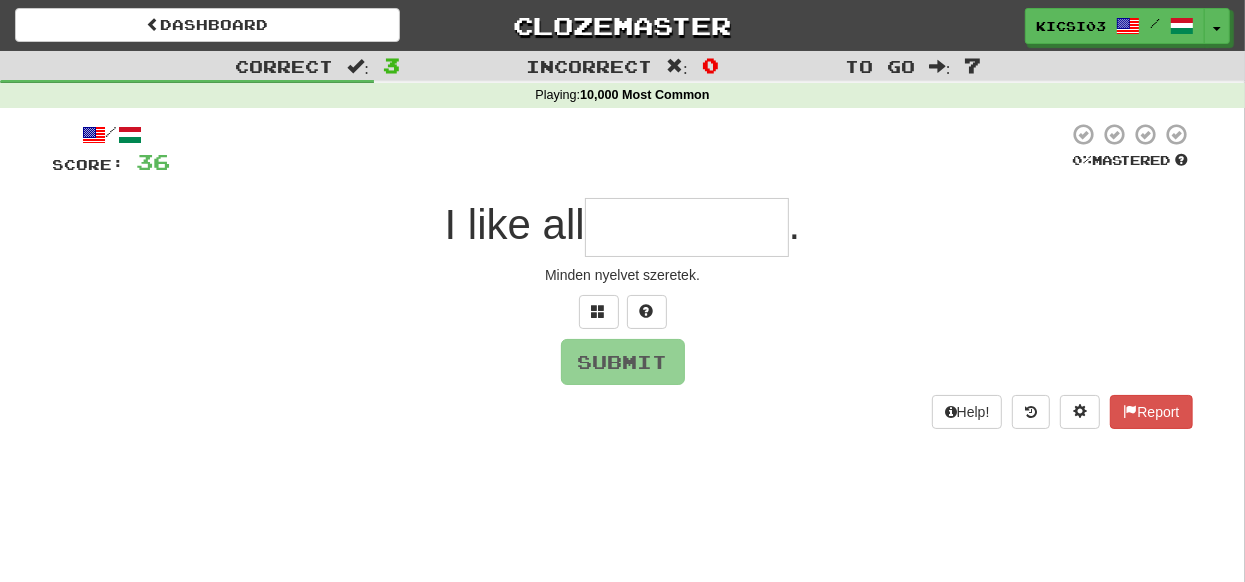 click at bounding box center [687, 227] 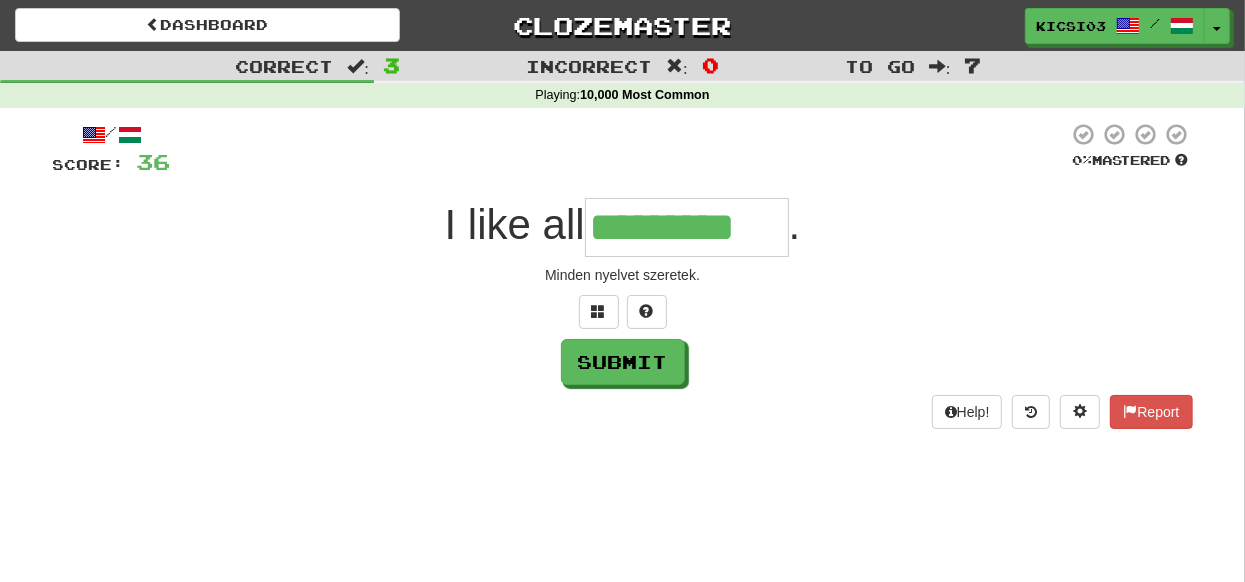 type on "*********" 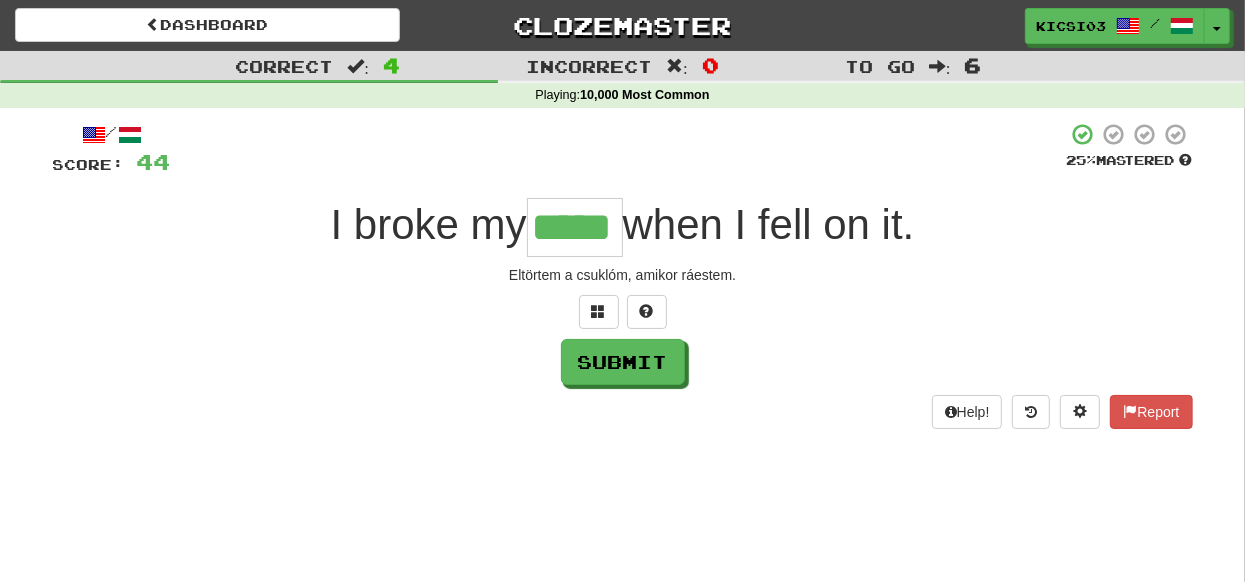 type on "*****" 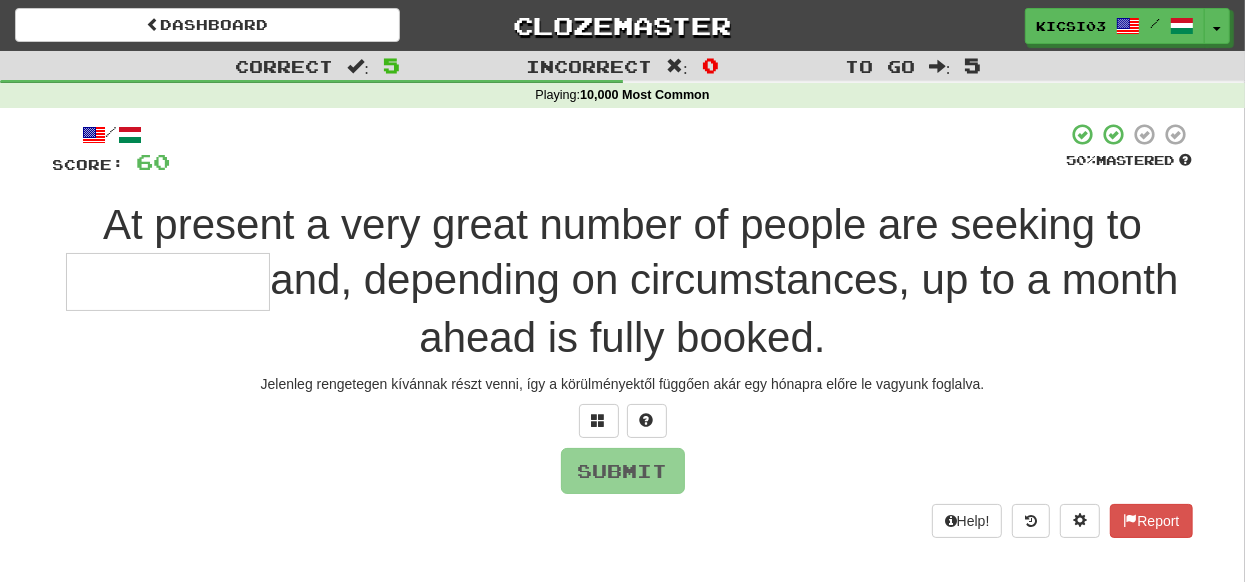 click at bounding box center [168, 282] 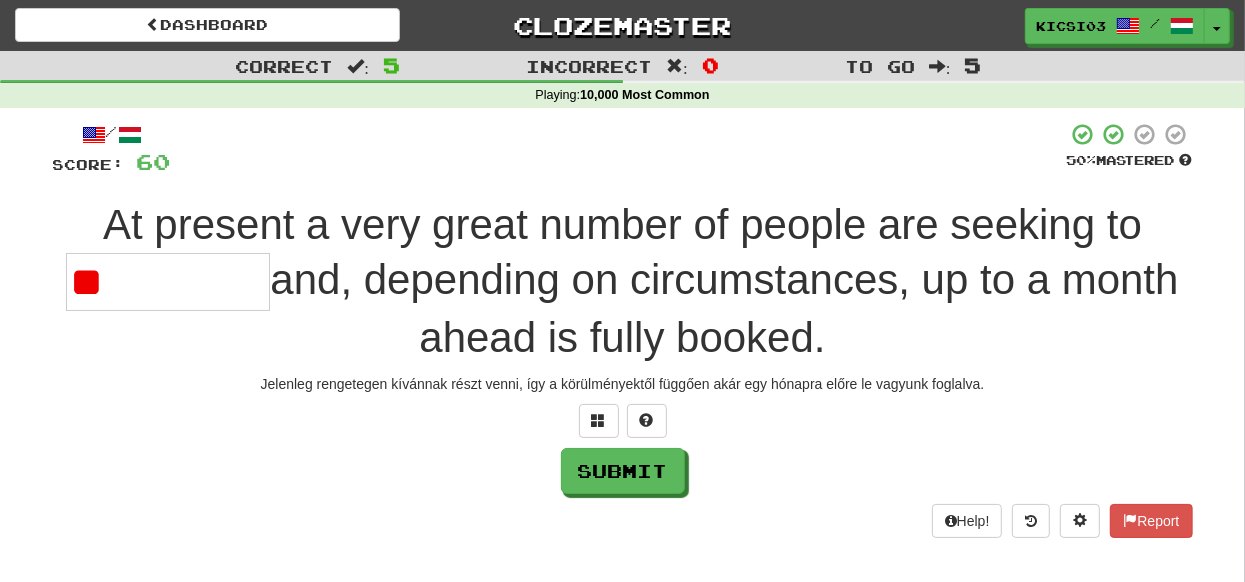 type on "*" 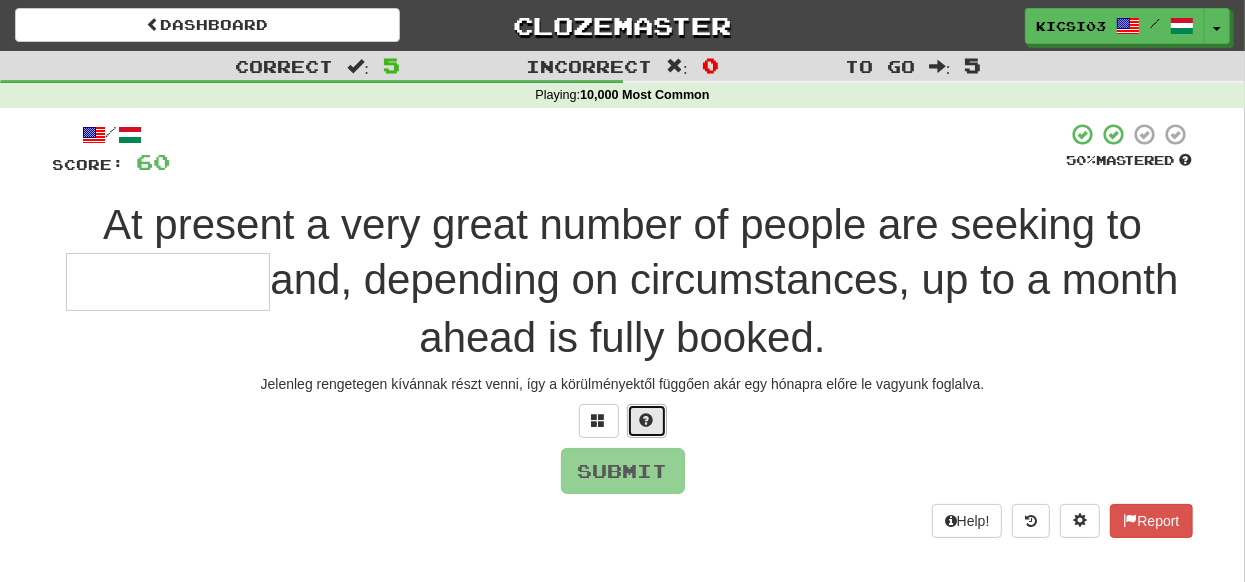 drag, startPoint x: 646, startPoint y: 421, endPoint x: 629, endPoint y: 417, distance: 17.464249 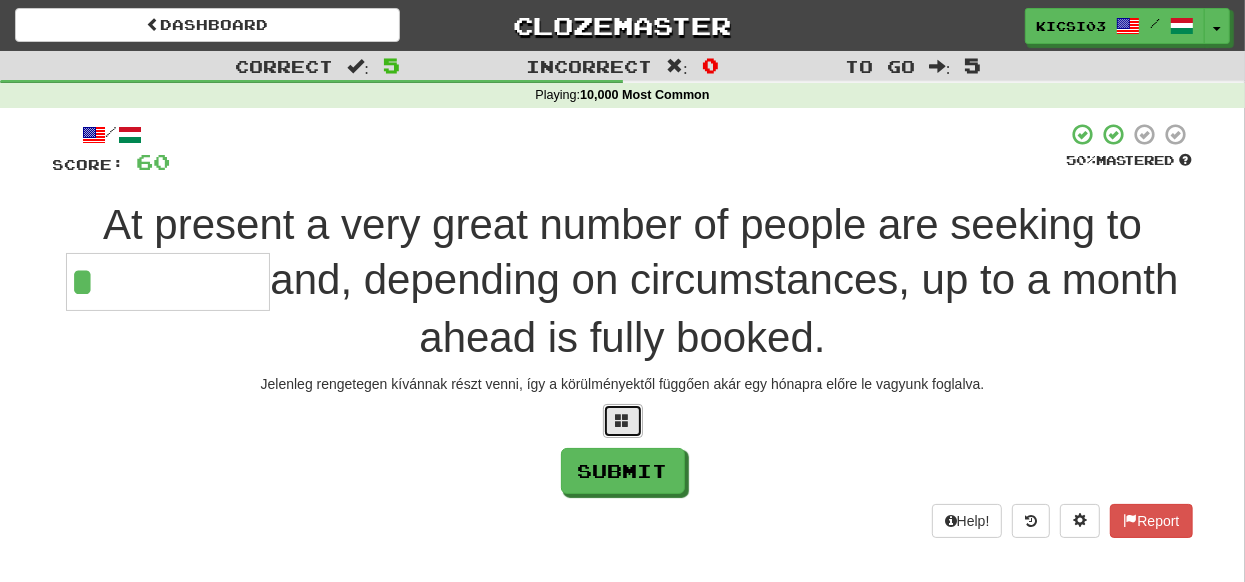 click at bounding box center (623, 420) 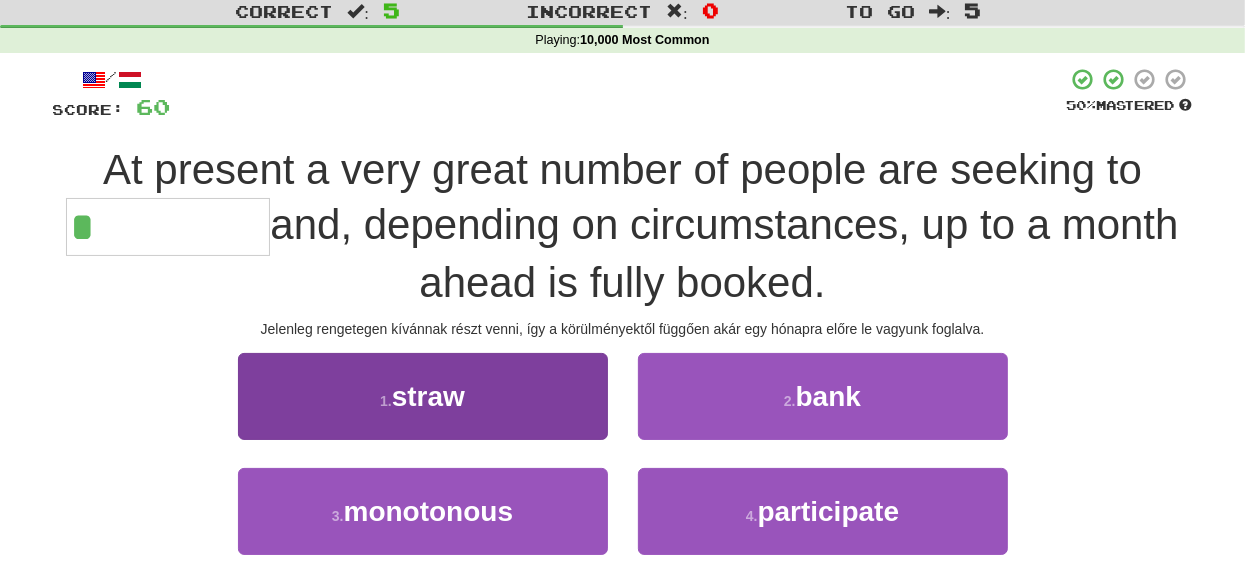 scroll, scrollTop: 100, scrollLeft: 0, axis: vertical 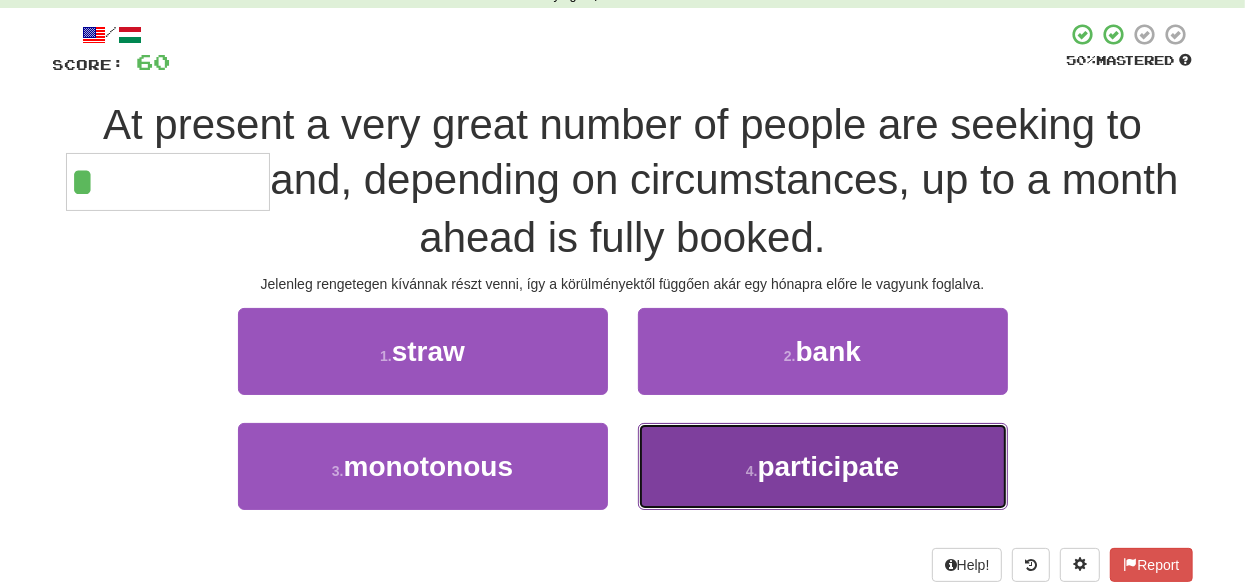 click on "4 .  participate" at bounding box center [823, 466] 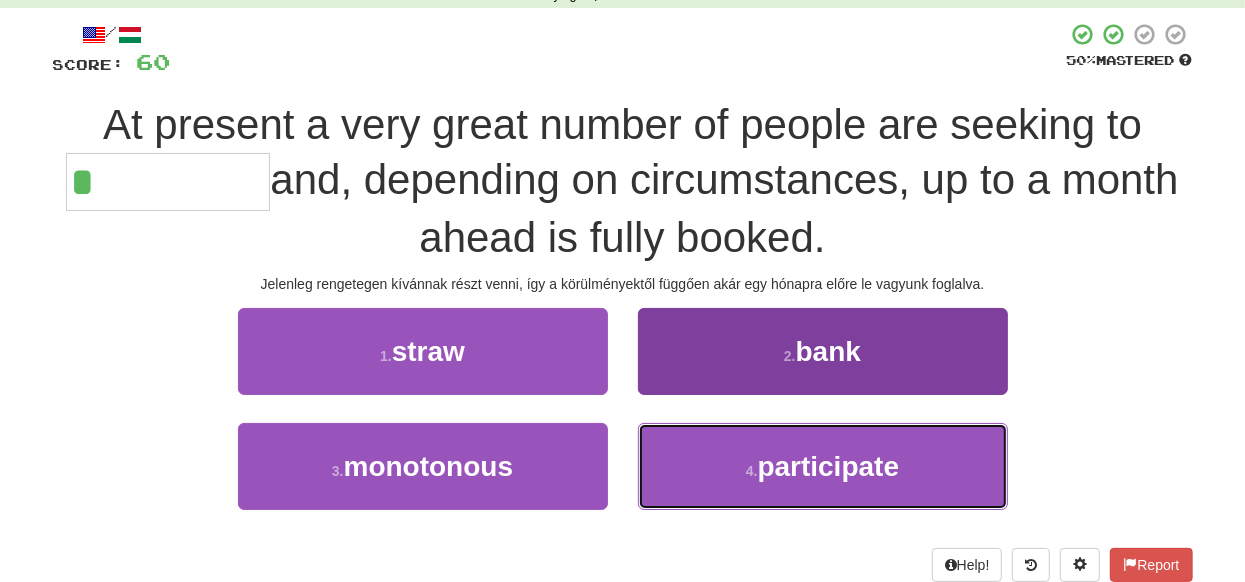 type on "**********" 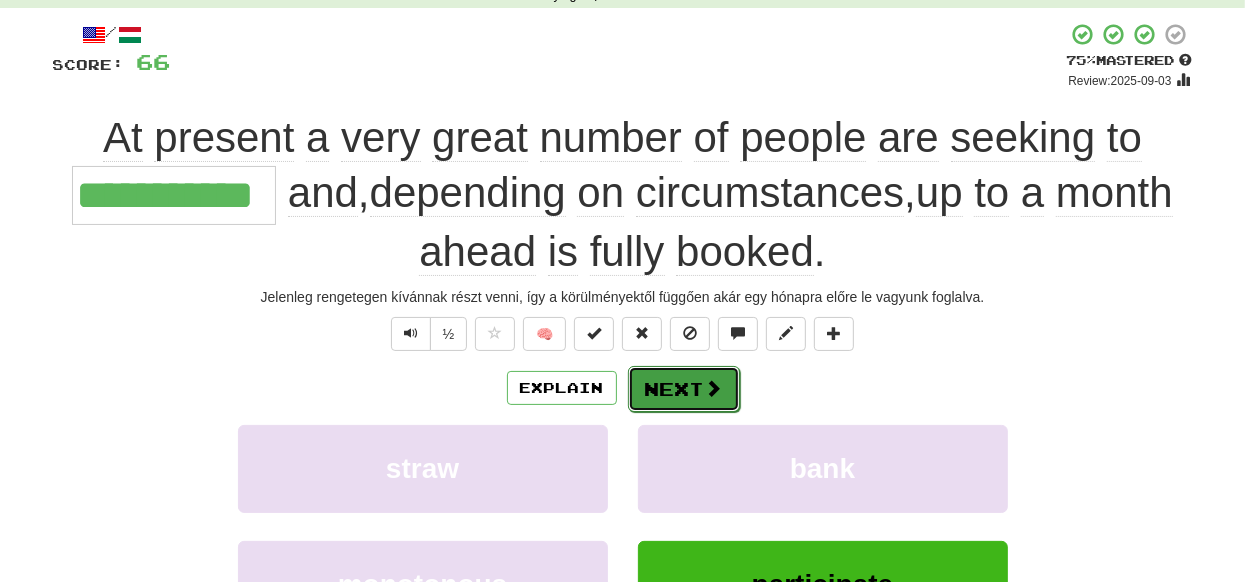 click on "Next" at bounding box center (684, 389) 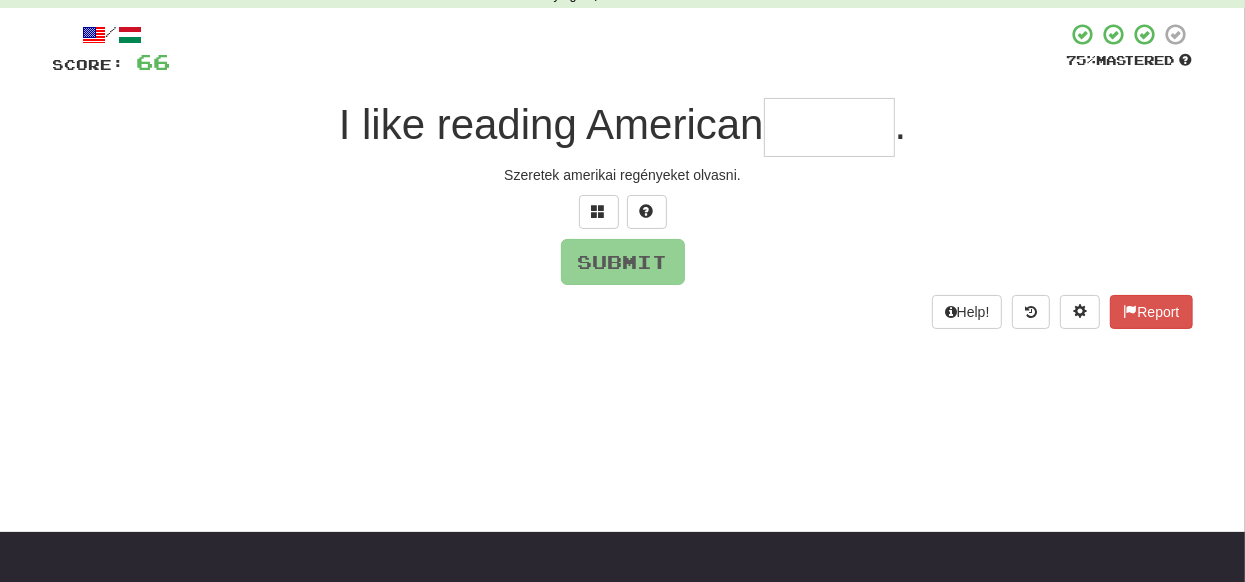 click at bounding box center [829, 127] 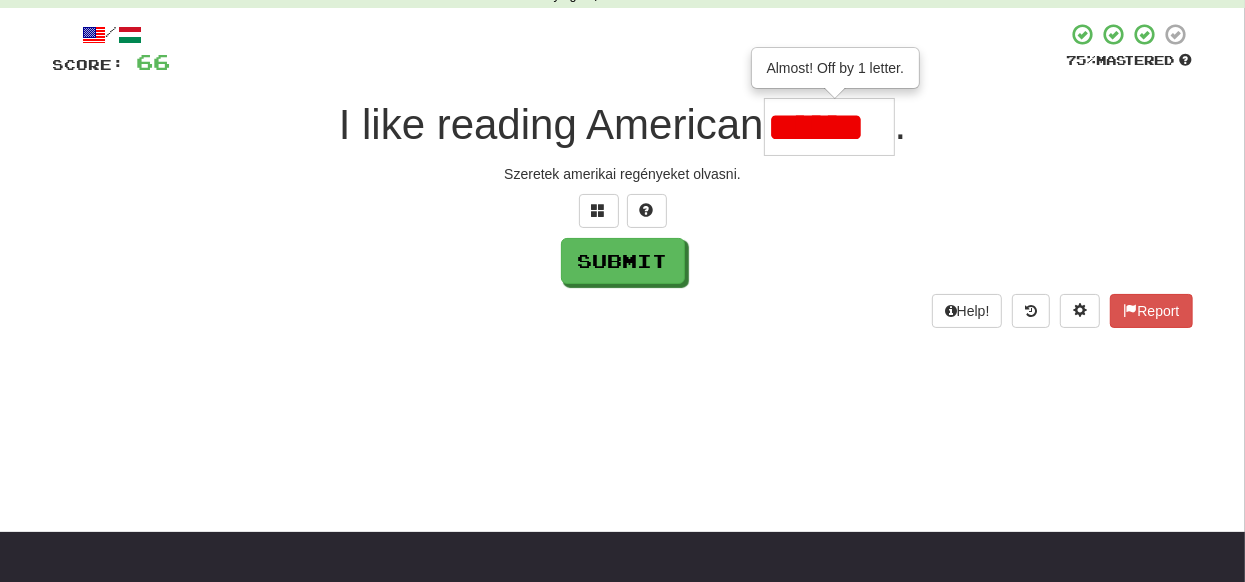 scroll, scrollTop: 0, scrollLeft: 0, axis: both 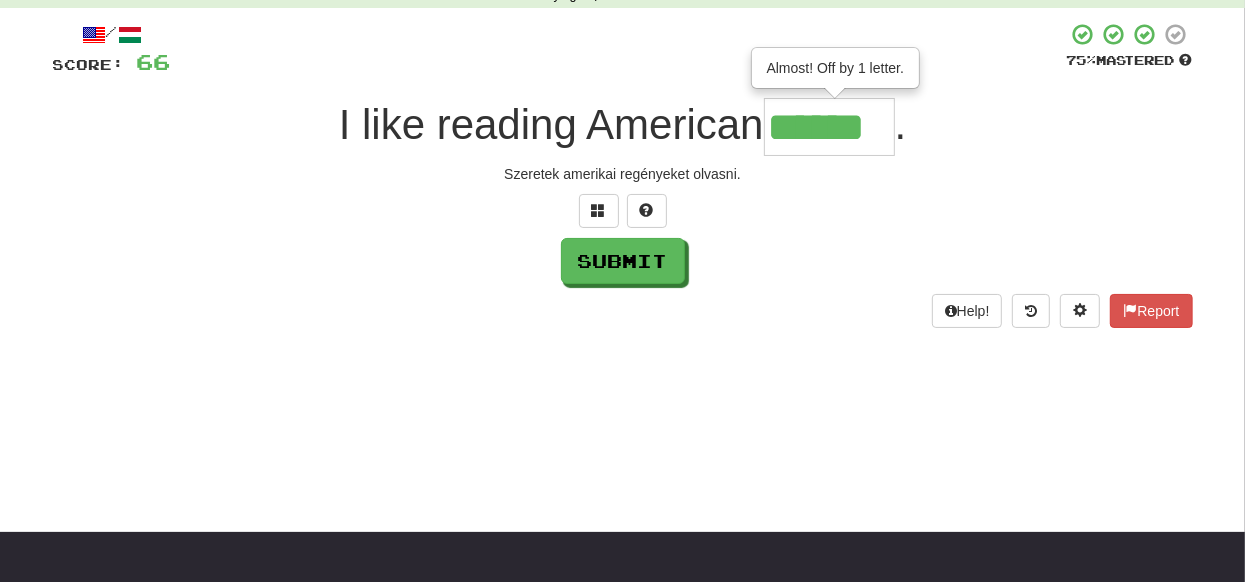 type on "******" 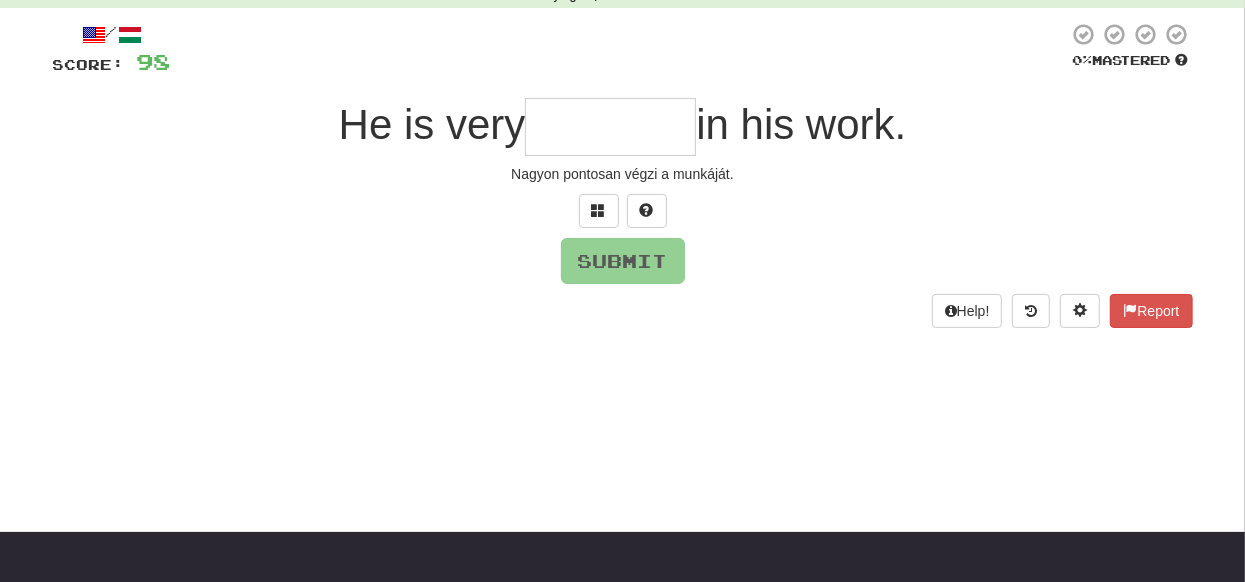 type on "*" 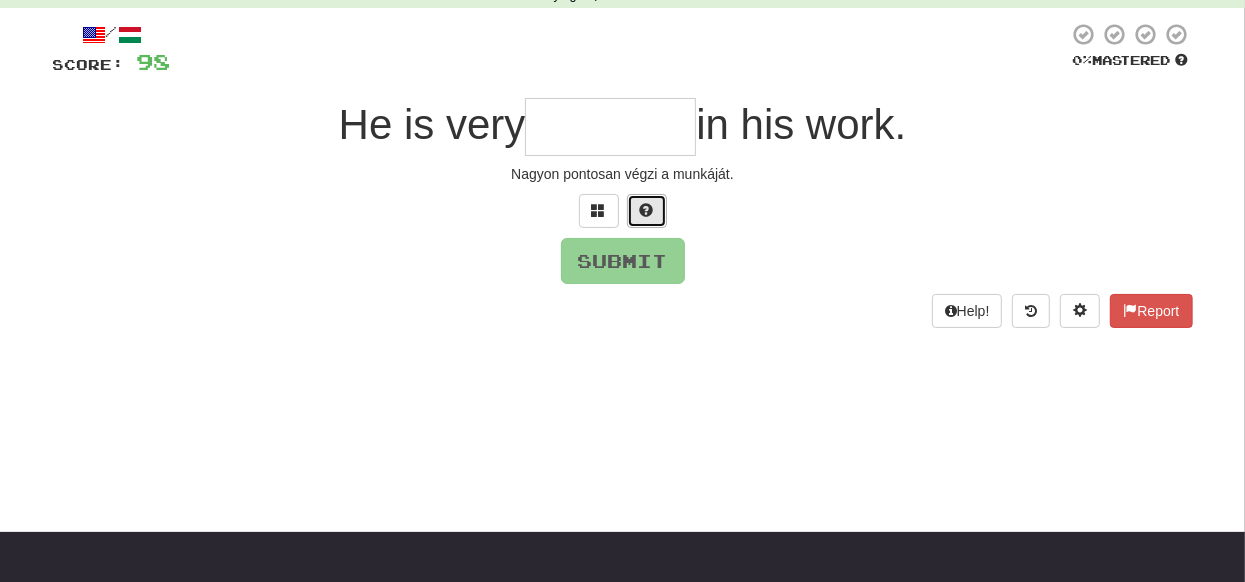 click at bounding box center (647, 210) 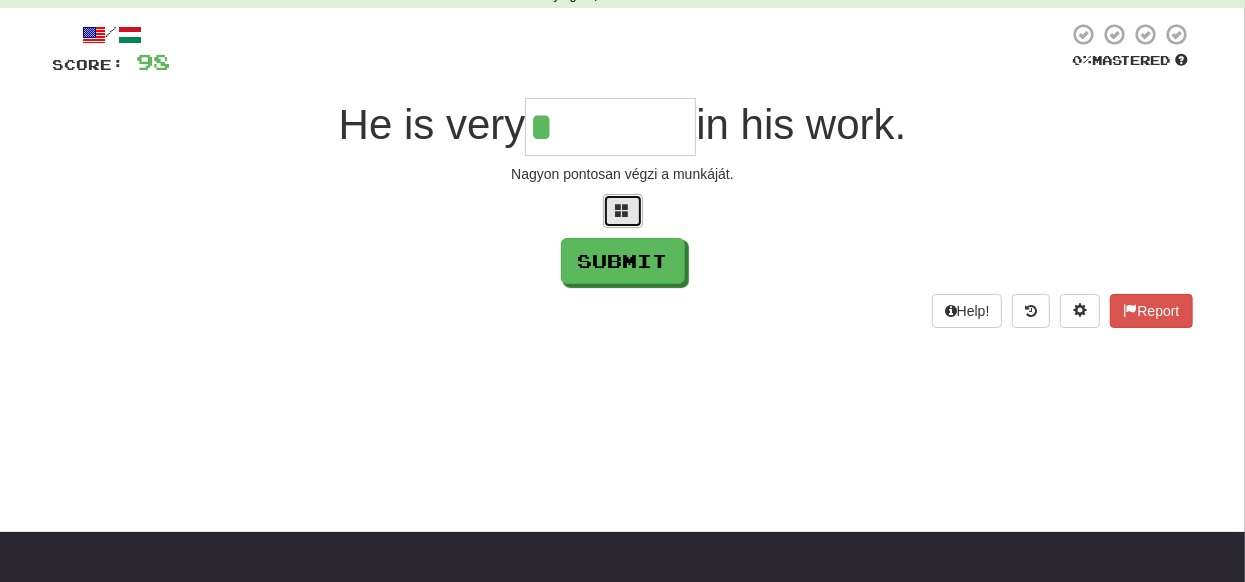 click at bounding box center [623, 210] 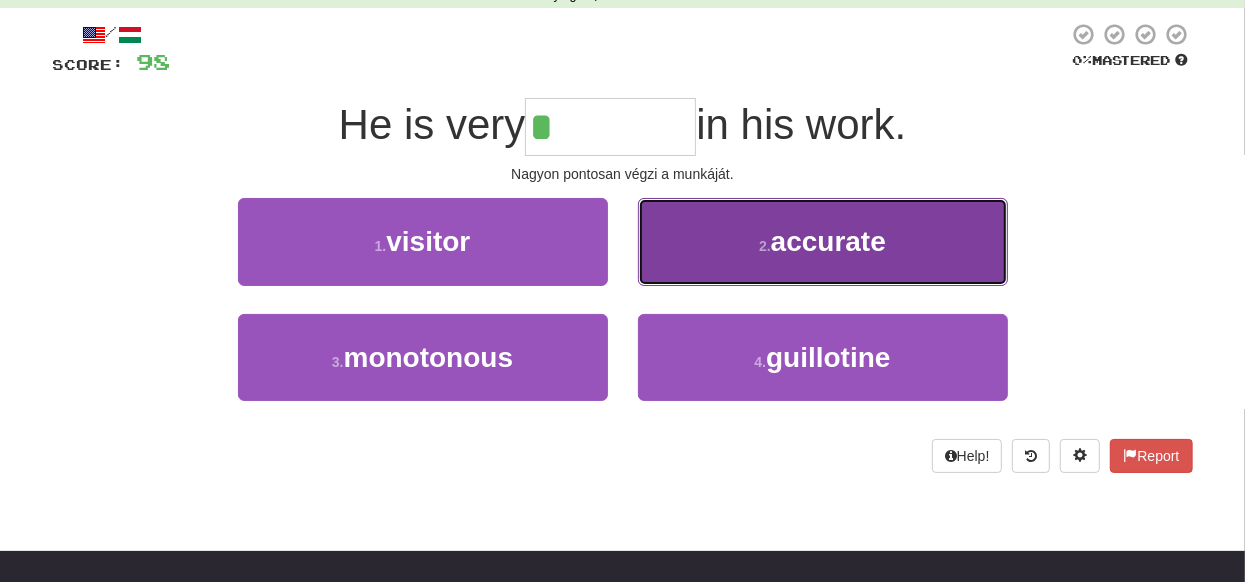 click on "accurate" at bounding box center [828, 241] 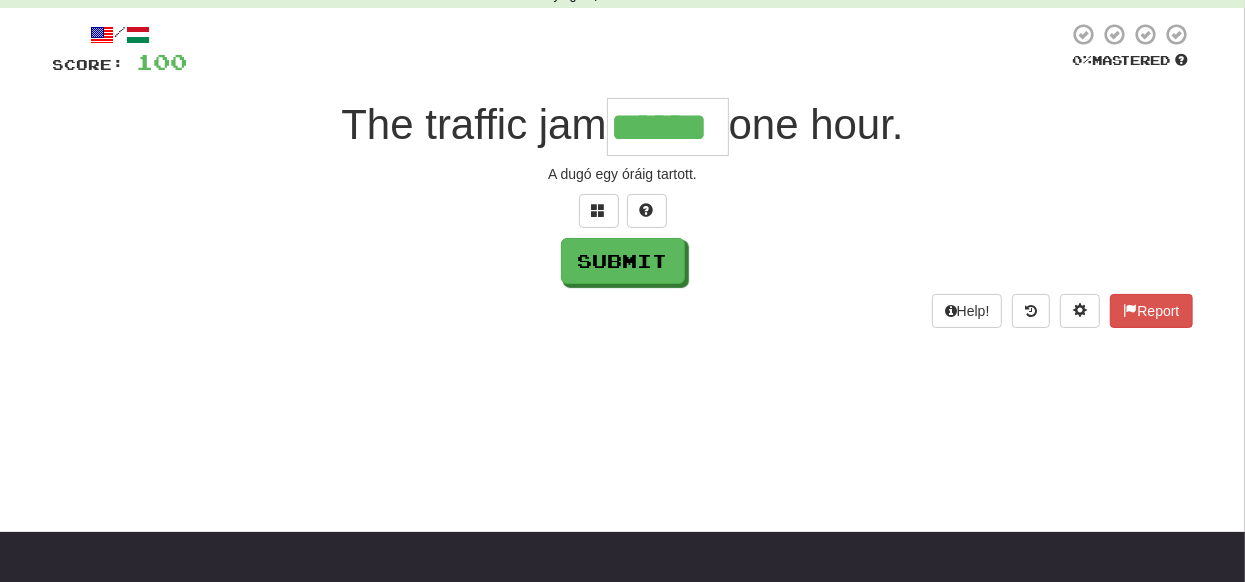 type on "******" 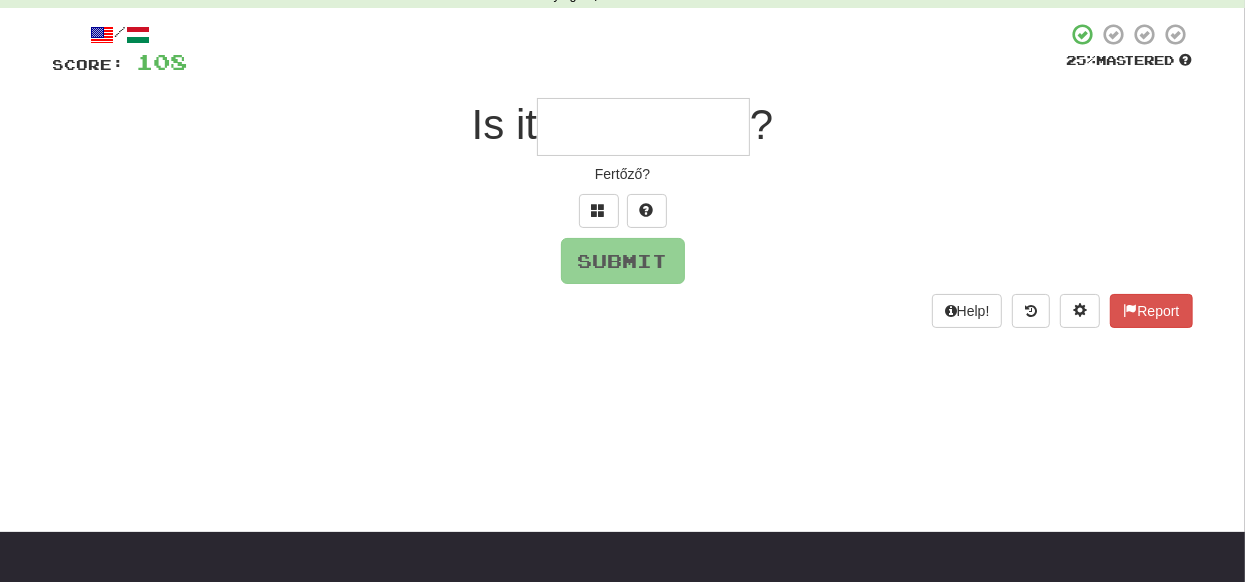 type on "*" 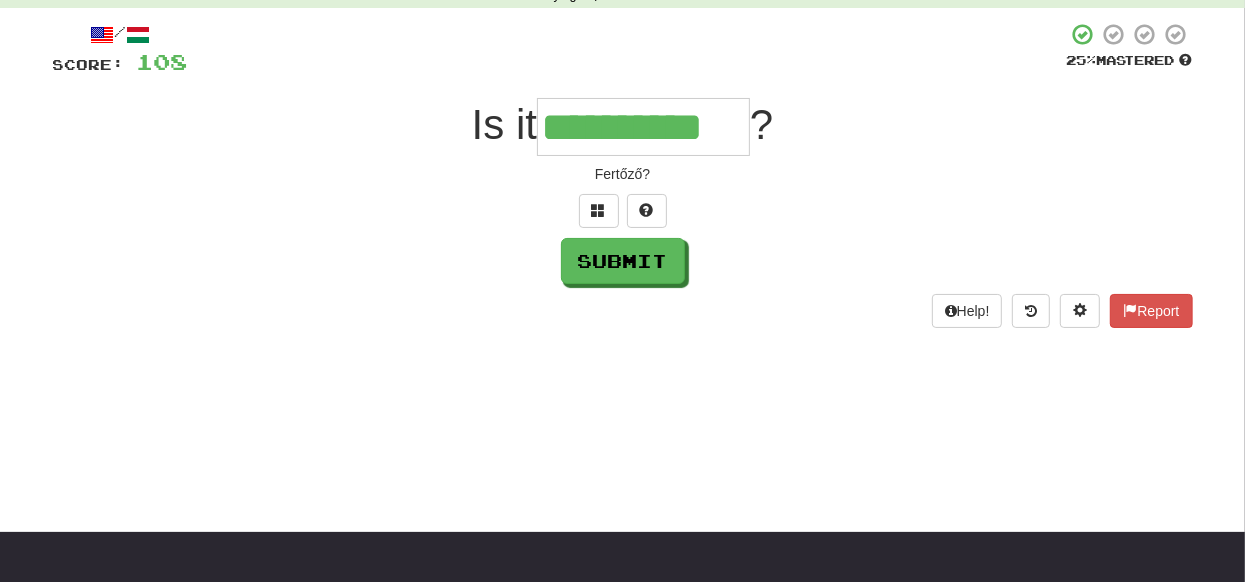 type on "**********" 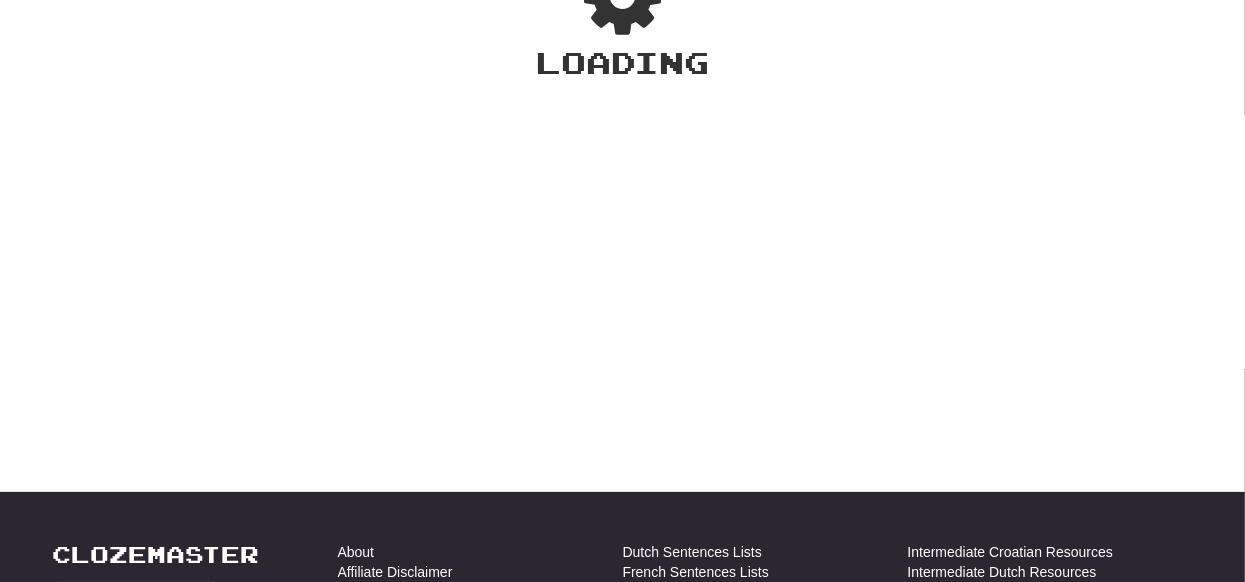 scroll, scrollTop: 100, scrollLeft: 0, axis: vertical 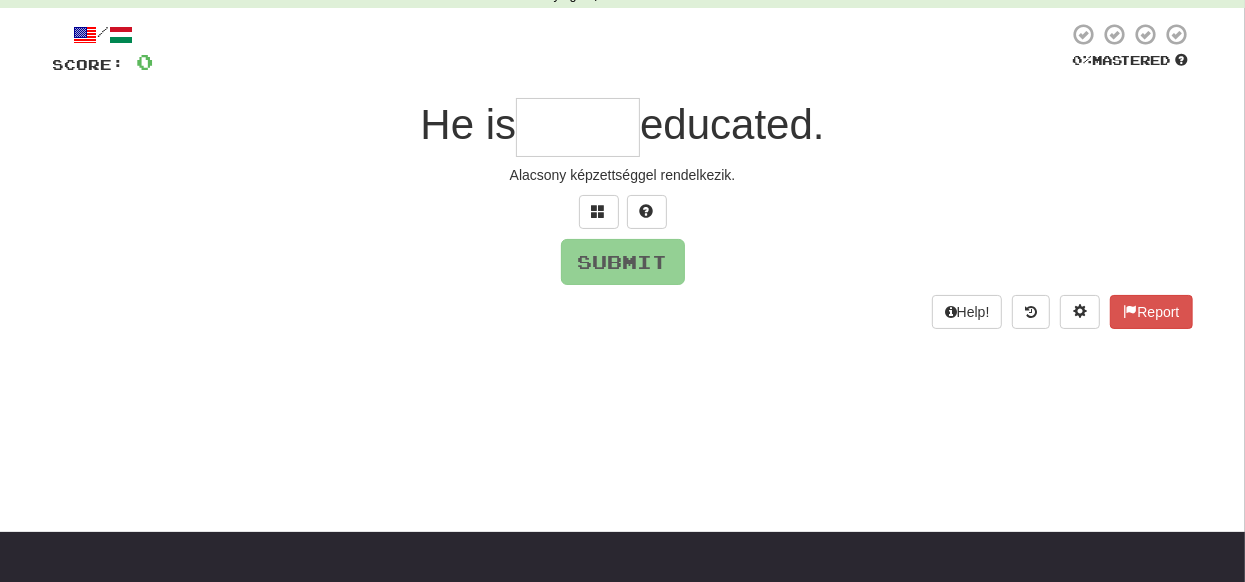 type on "*" 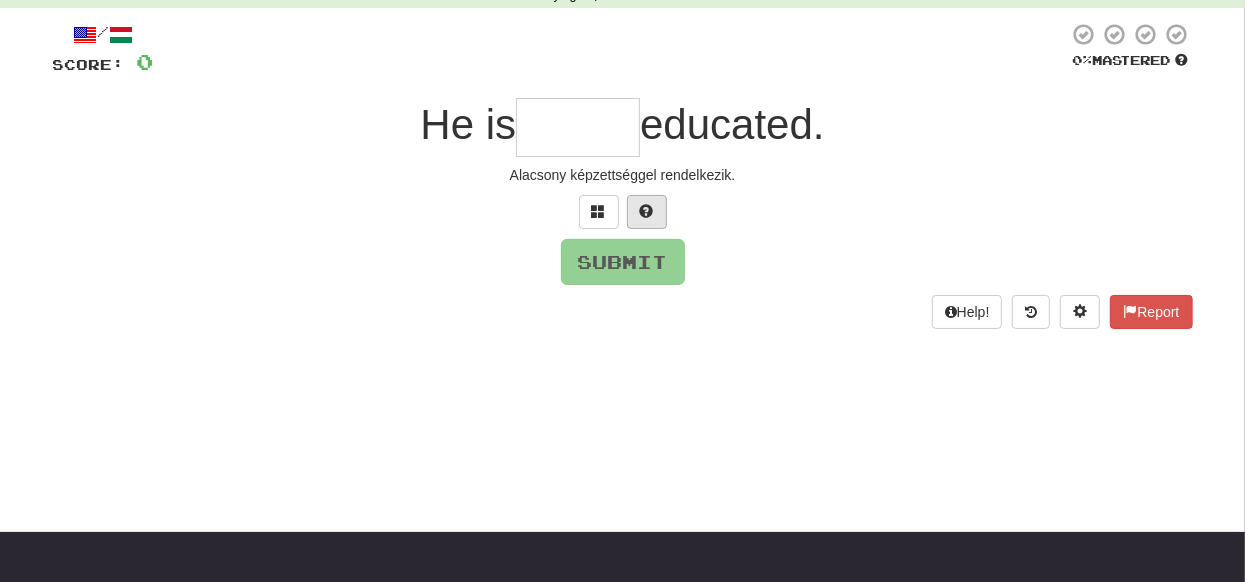 type on "*" 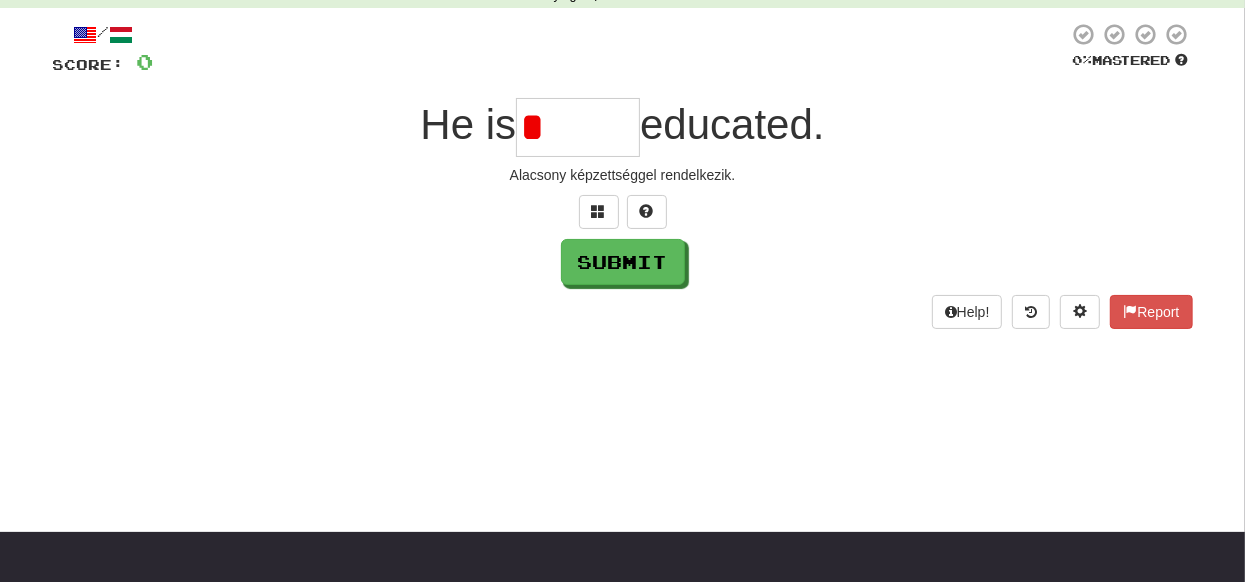 type on "*" 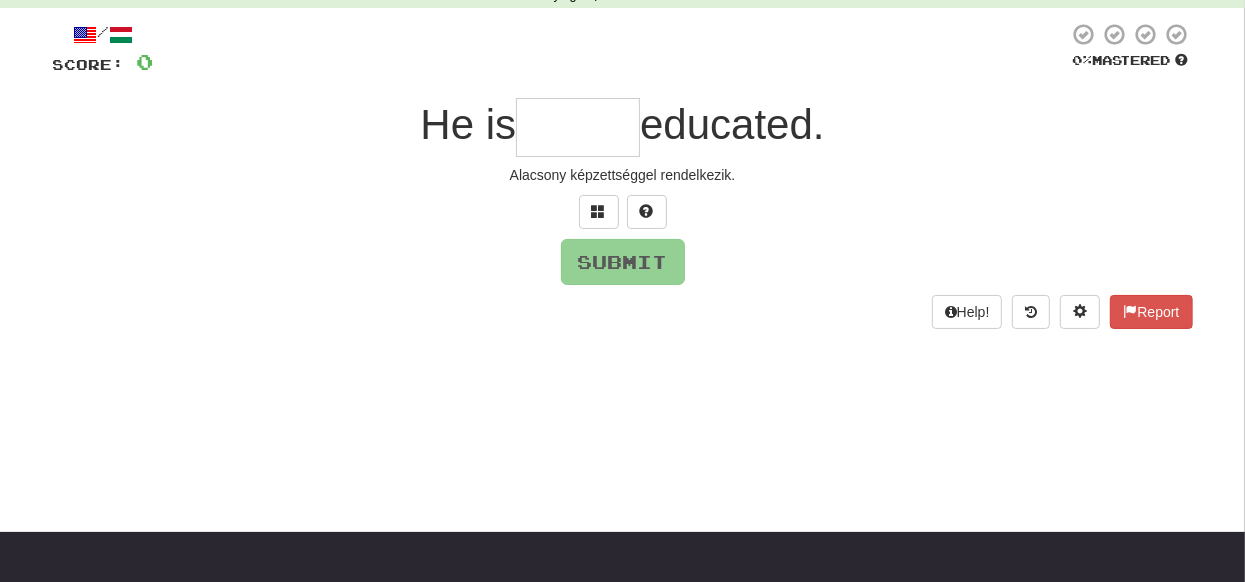 type on "*" 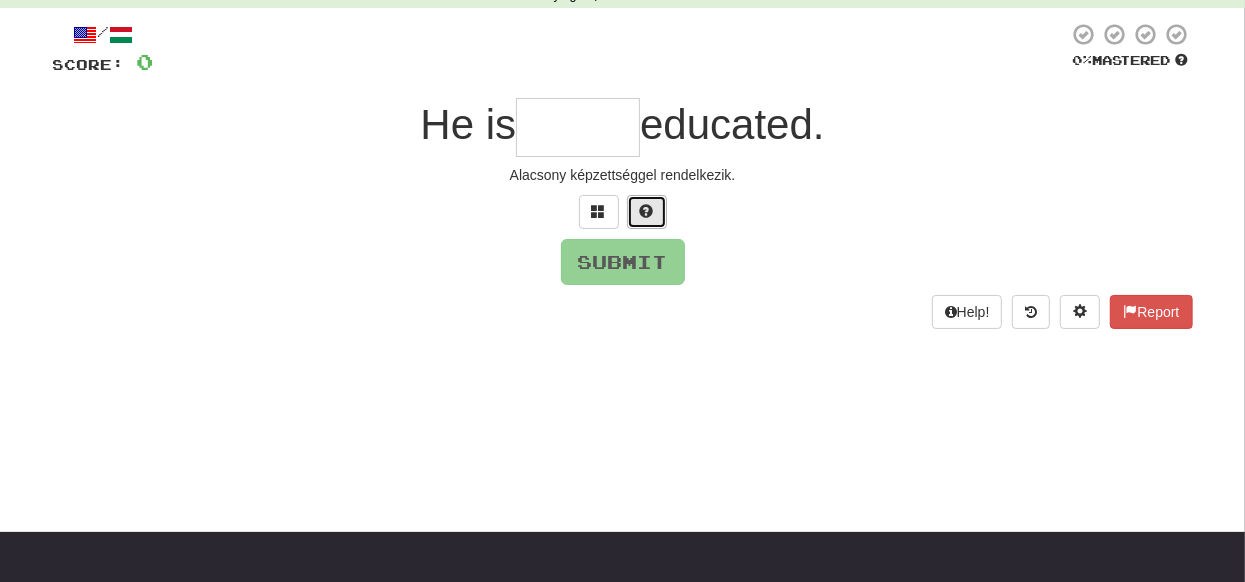 click at bounding box center [647, 211] 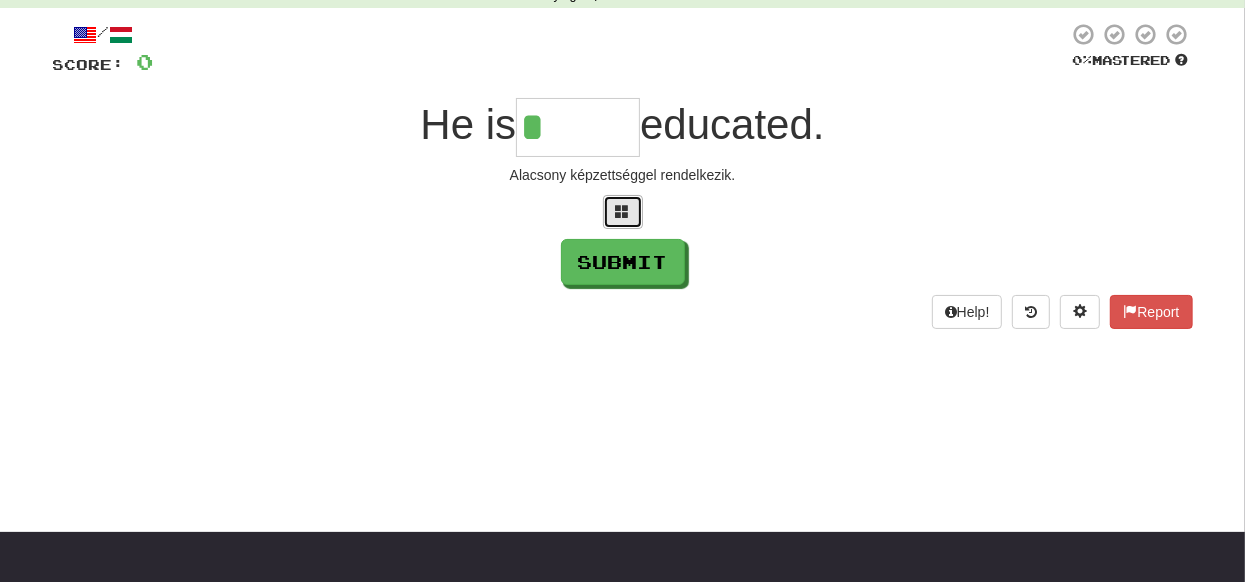 click at bounding box center [623, 212] 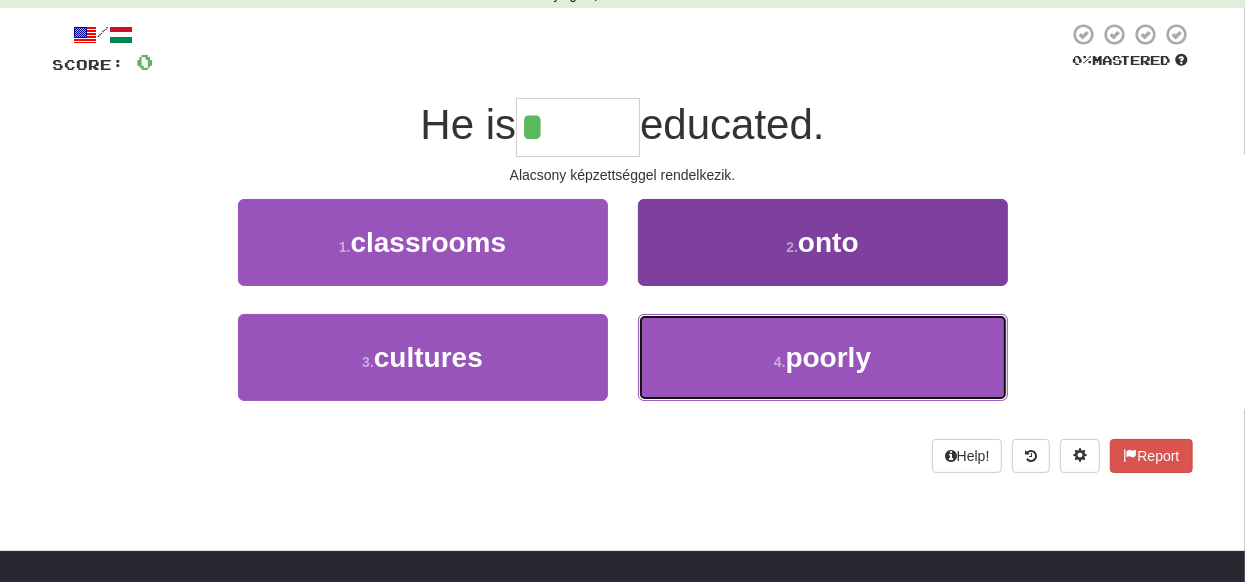click on "poorly" at bounding box center [829, 357] 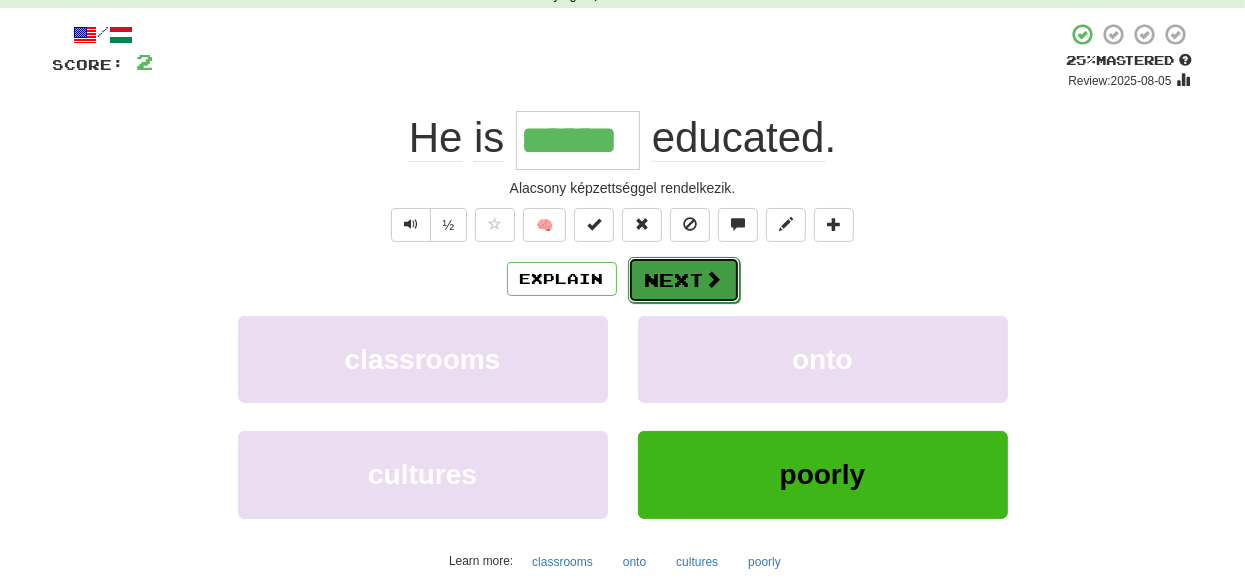 click on "Next" at bounding box center [684, 280] 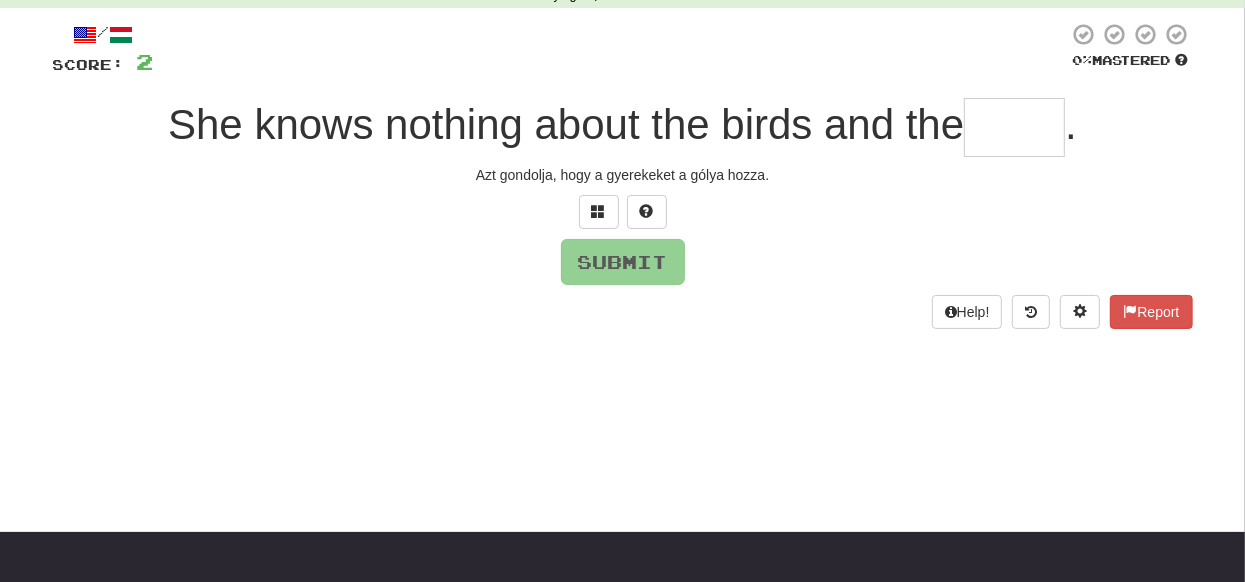 click at bounding box center (1014, 127) 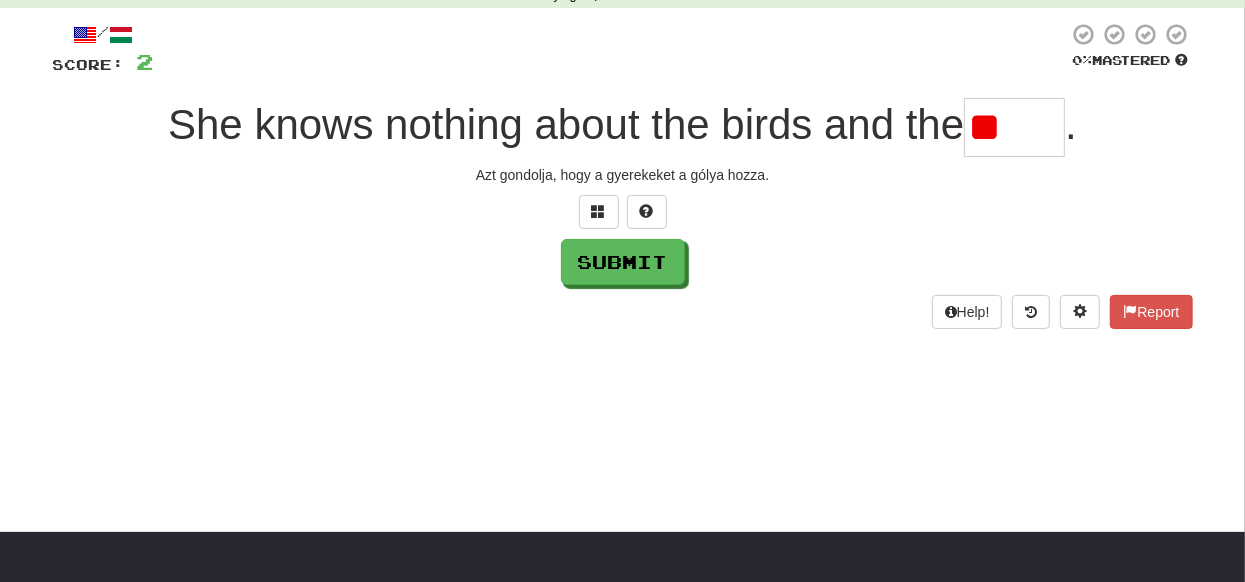 type on "*" 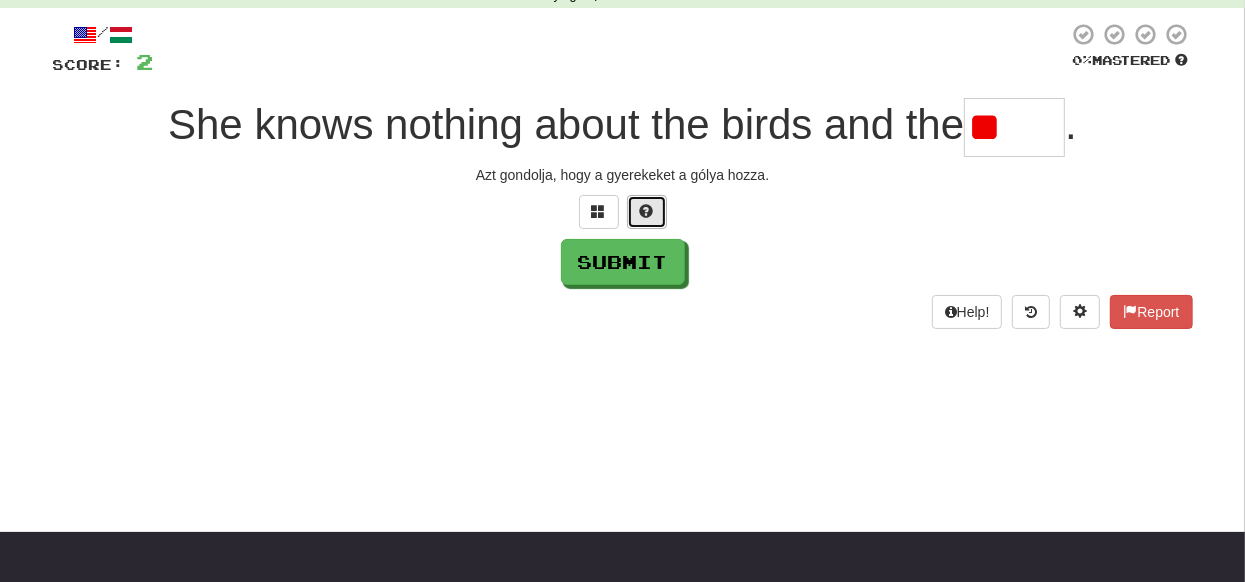 click at bounding box center [647, 211] 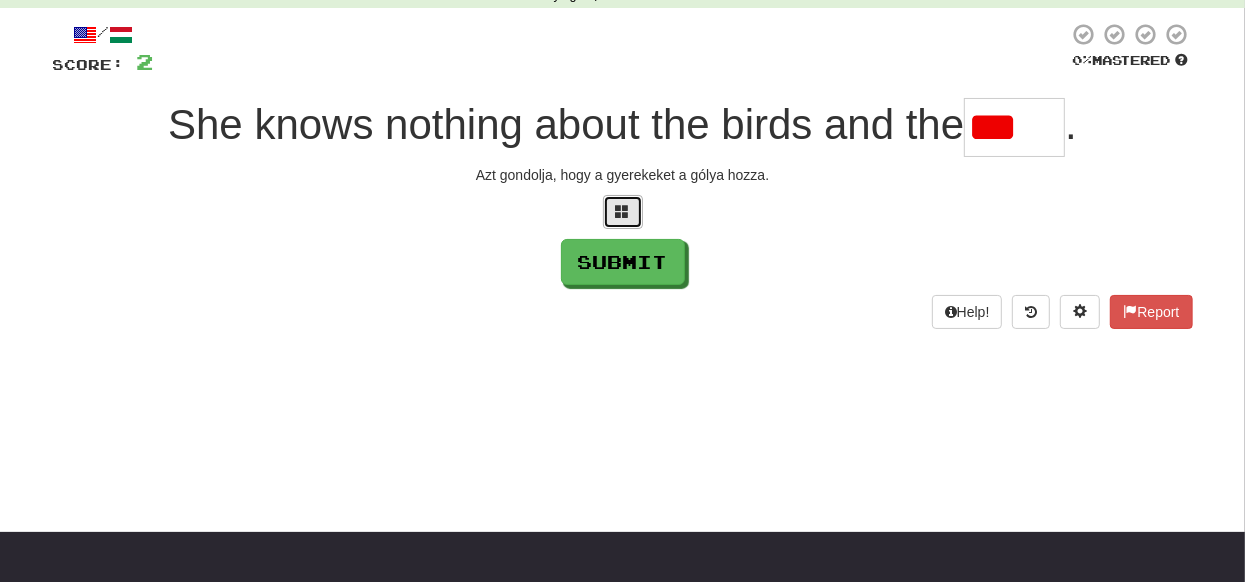 click at bounding box center [623, 212] 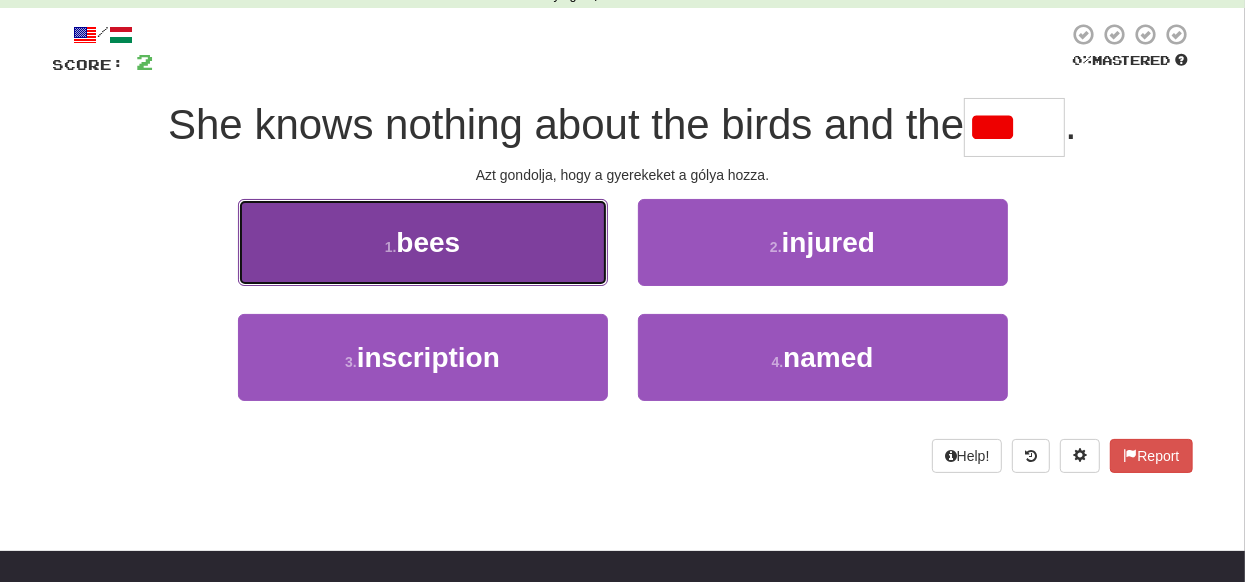 click on "1 .  bees" at bounding box center [423, 242] 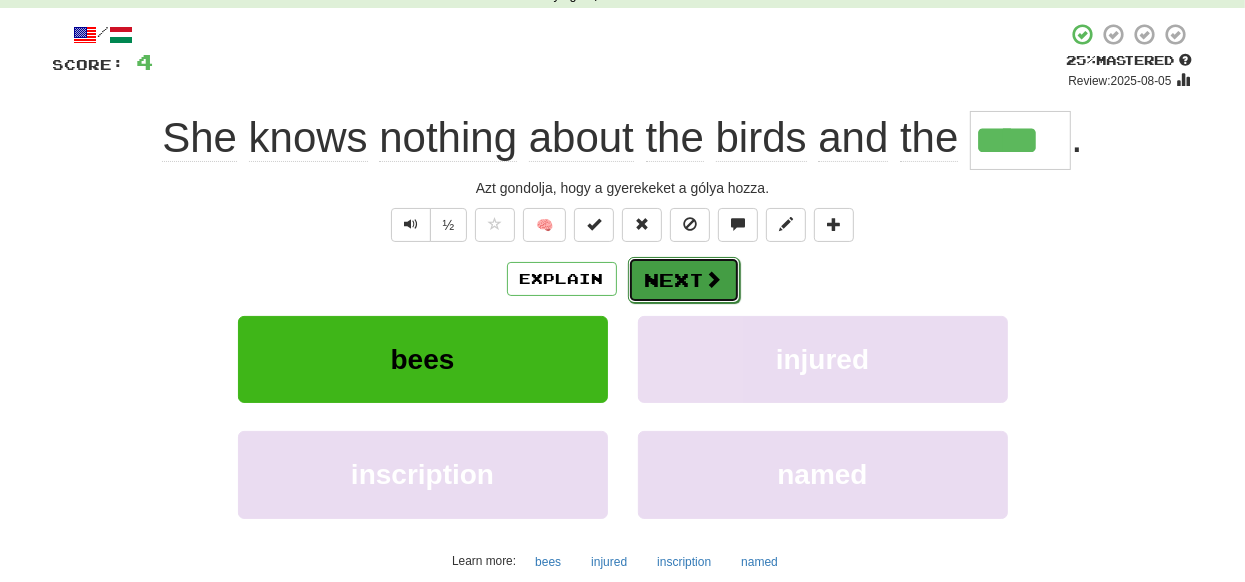 click on "Next" at bounding box center [684, 280] 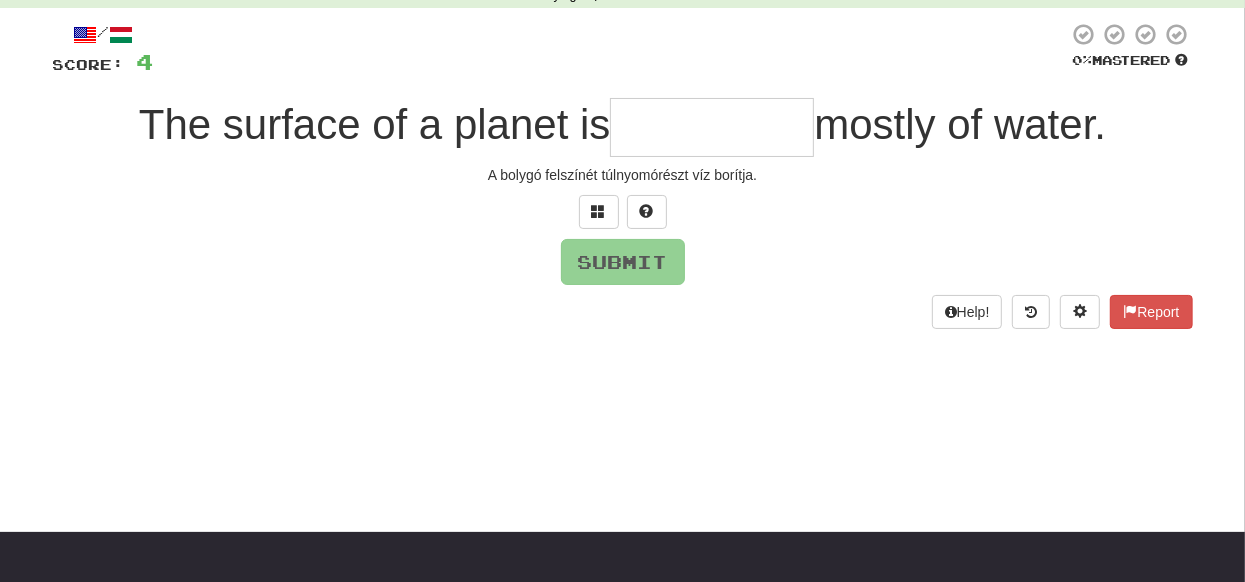 click at bounding box center [712, 127] 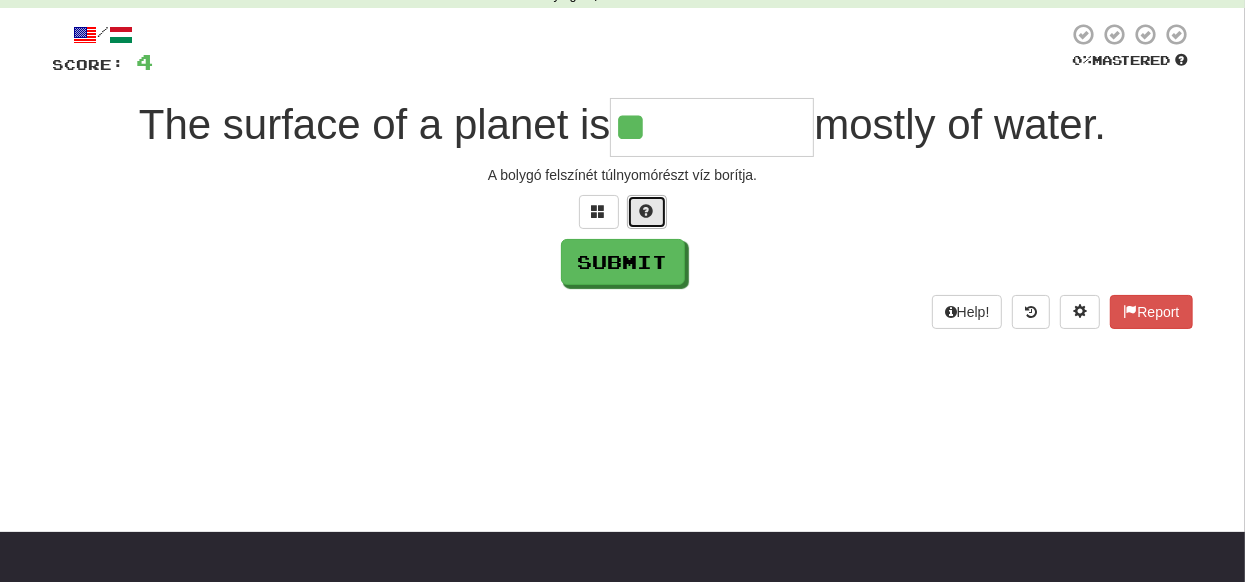 click at bounding box center (647, 211) 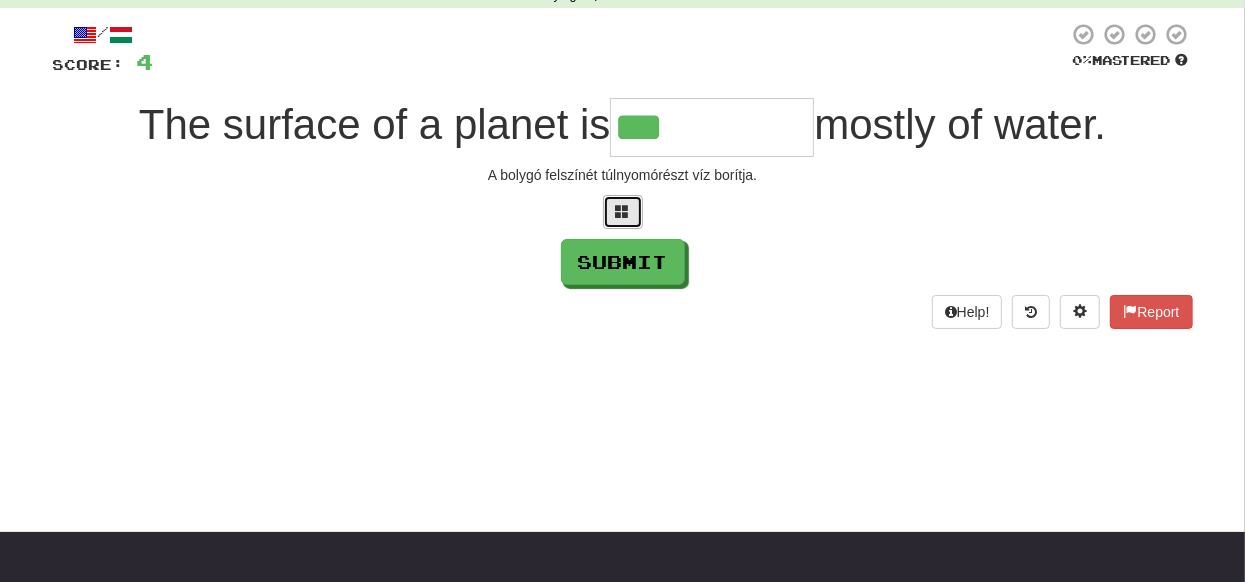 click at bounding box center (623, 211) 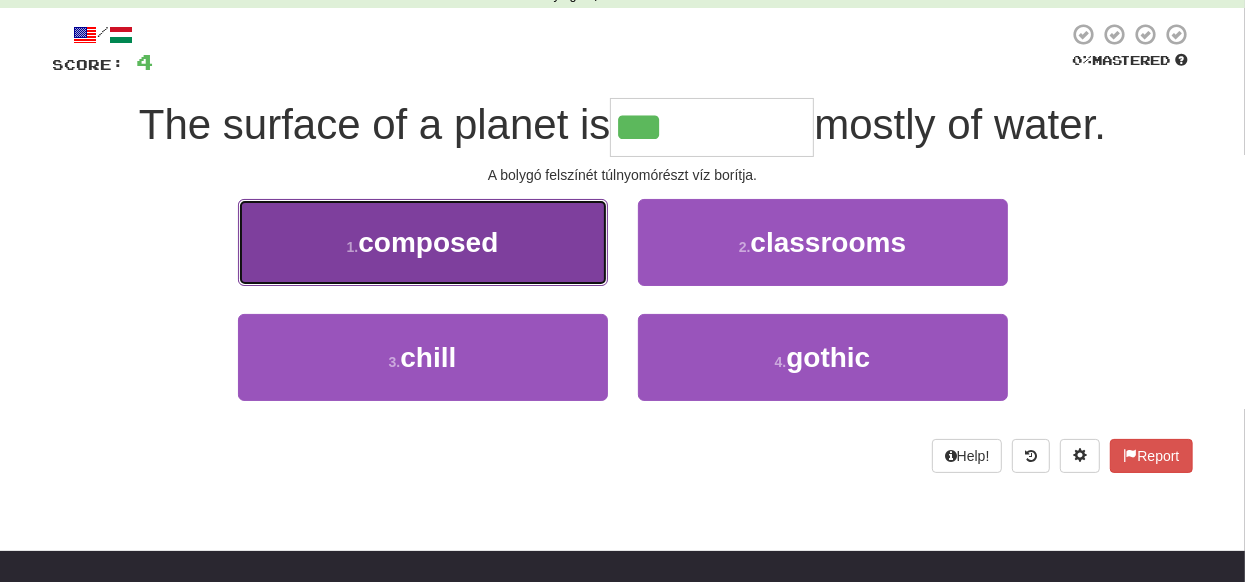 click on "1 .  composed" at bounding box center [423, 242] 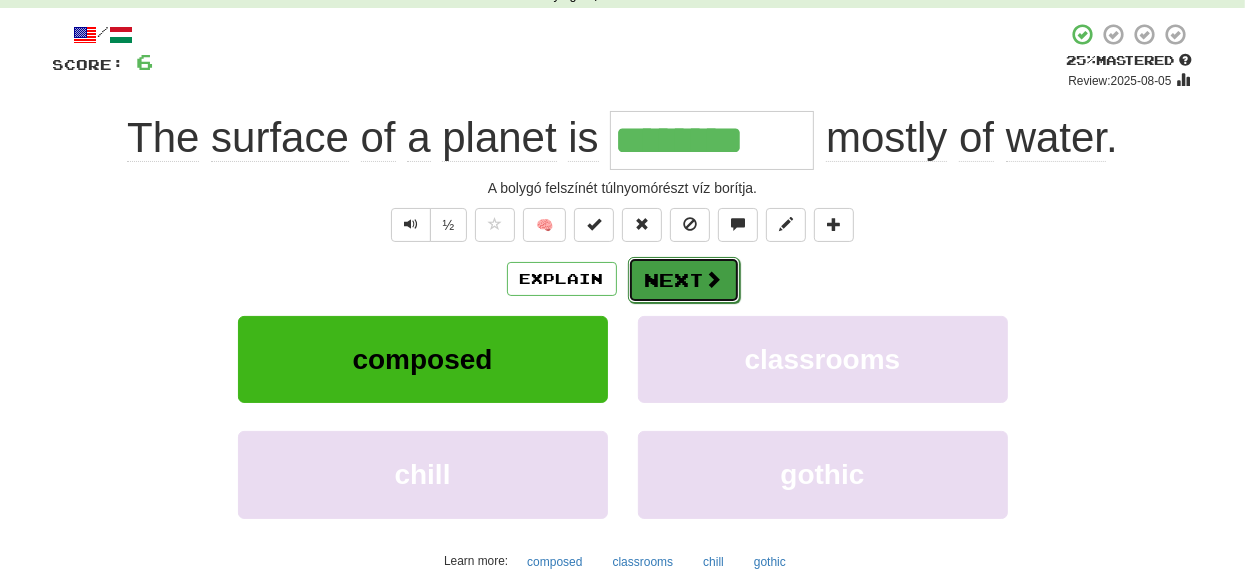 click on "Next" at bounding box center (684, 280) 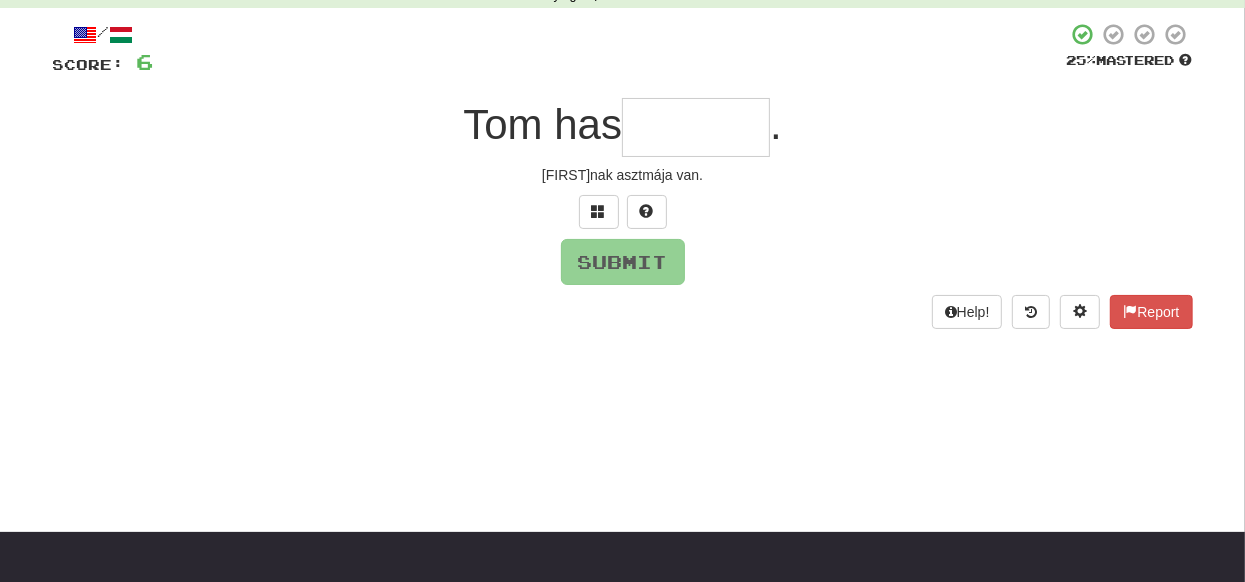 click at bounding box center (696, 127) 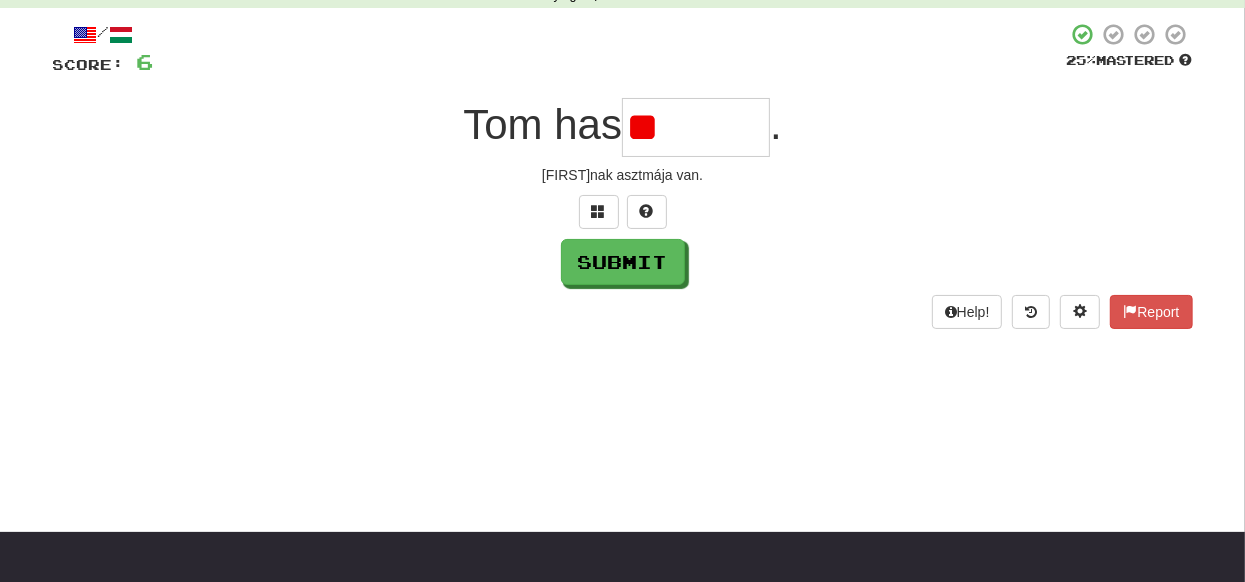 type on "*" 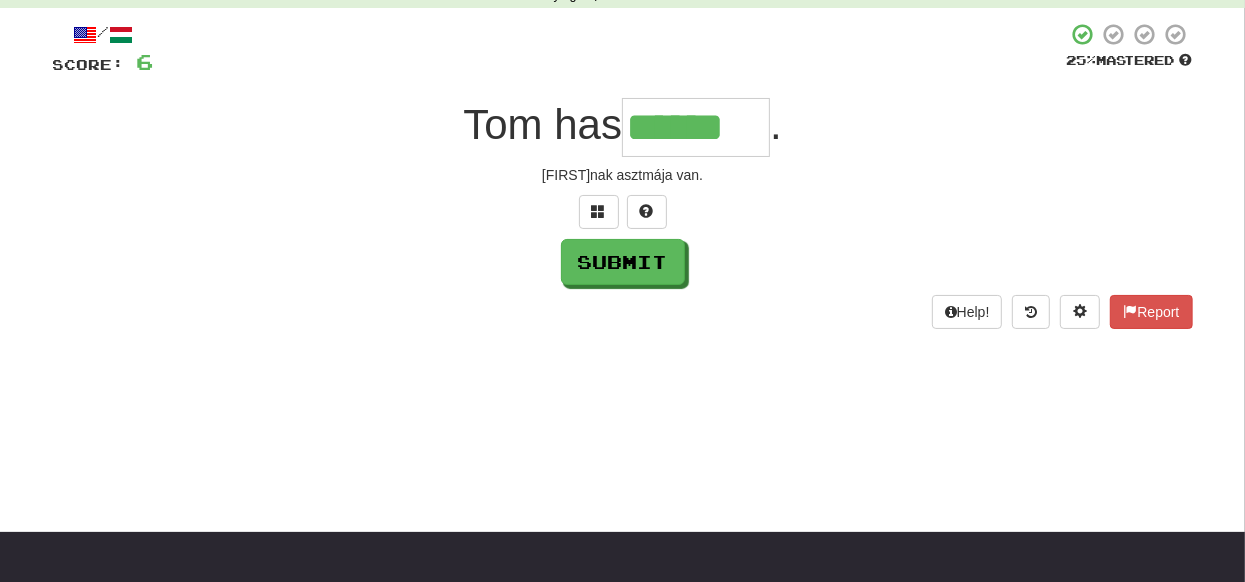type on "******" 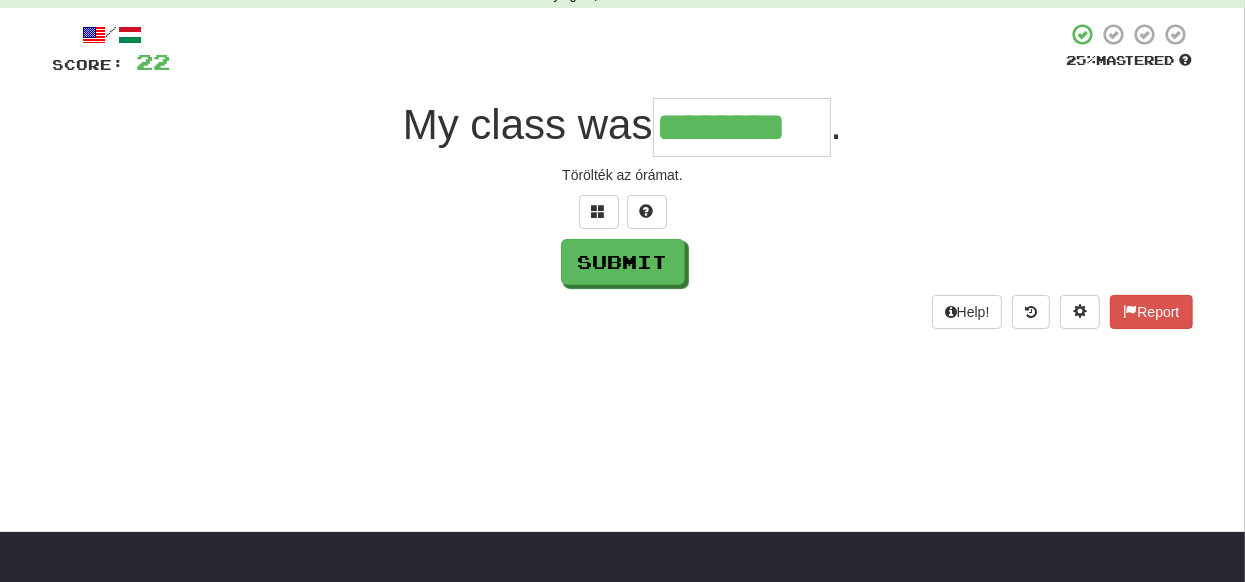 type on "********" 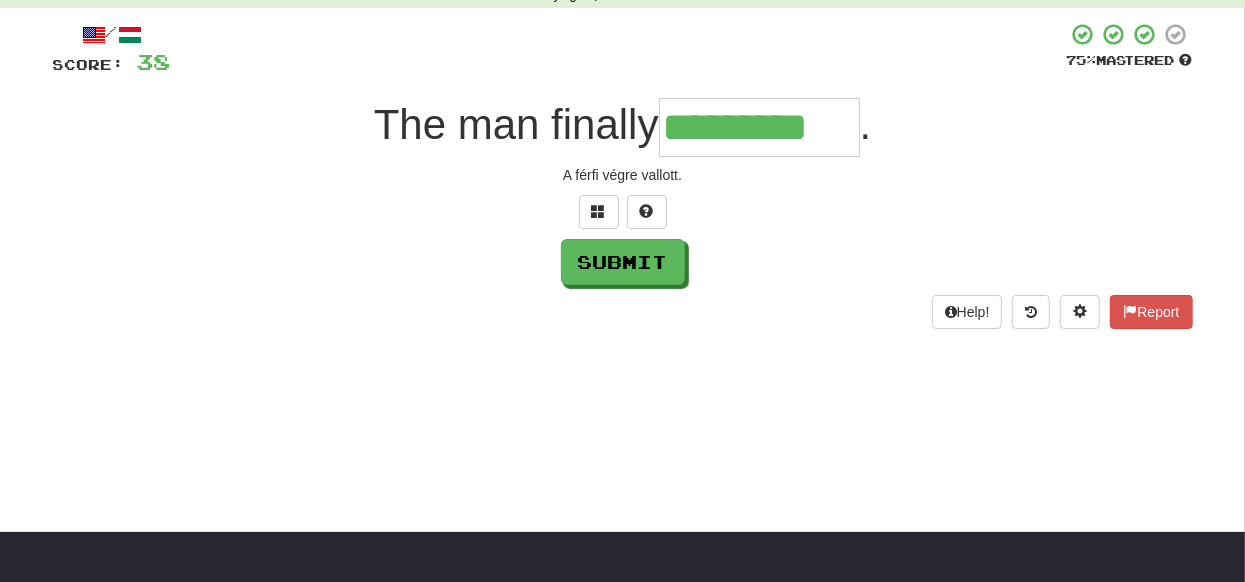 type on "*********" 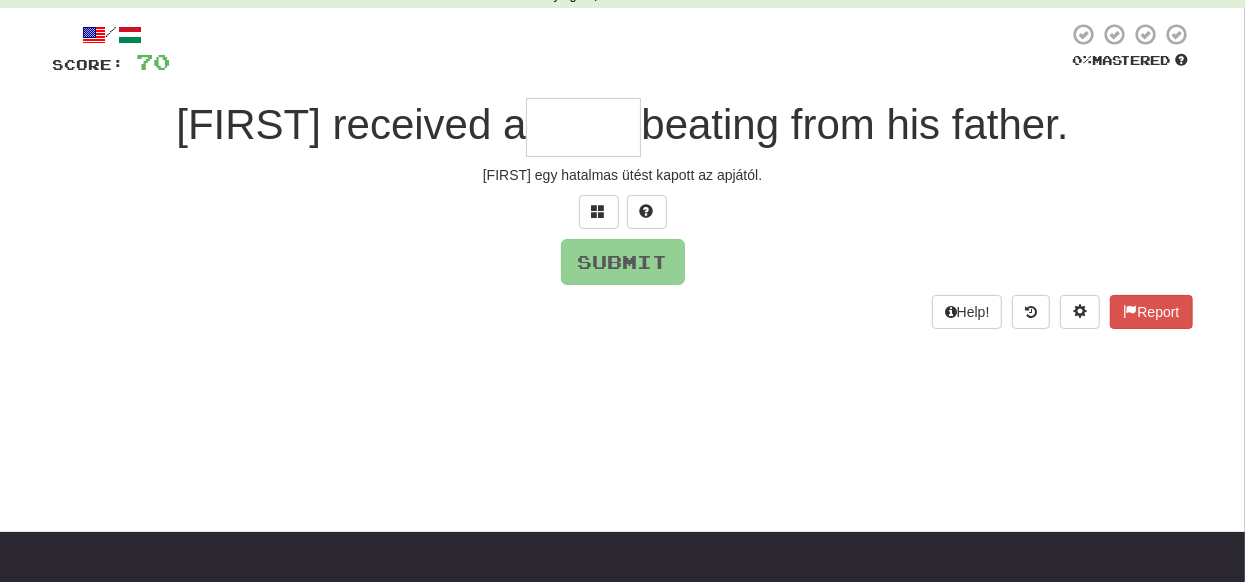 type on "*" 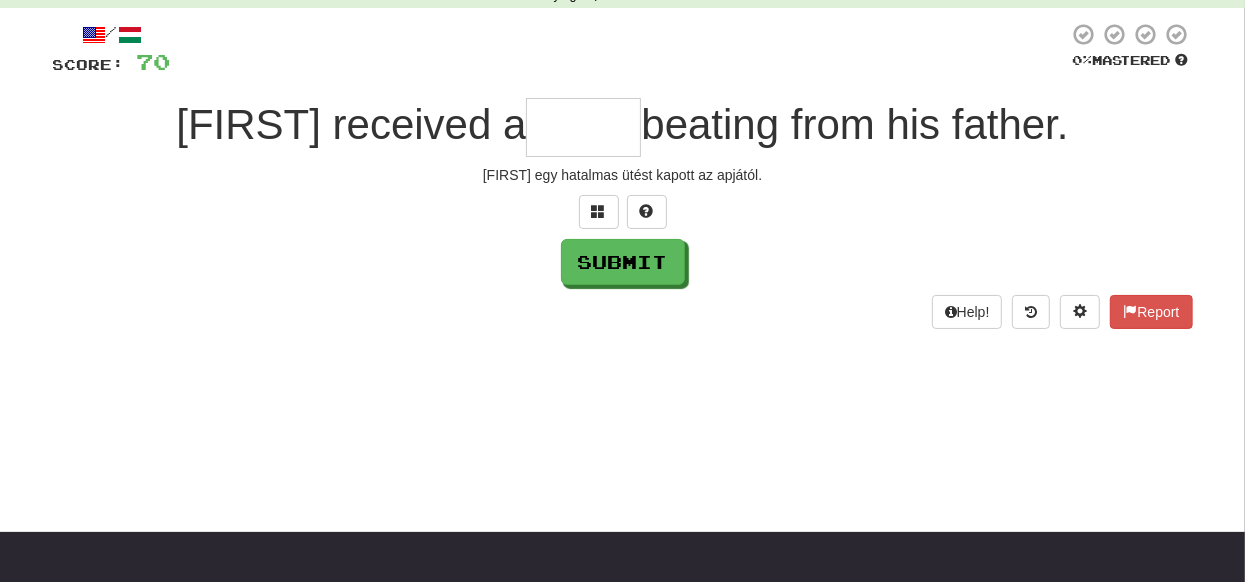 type on "*" 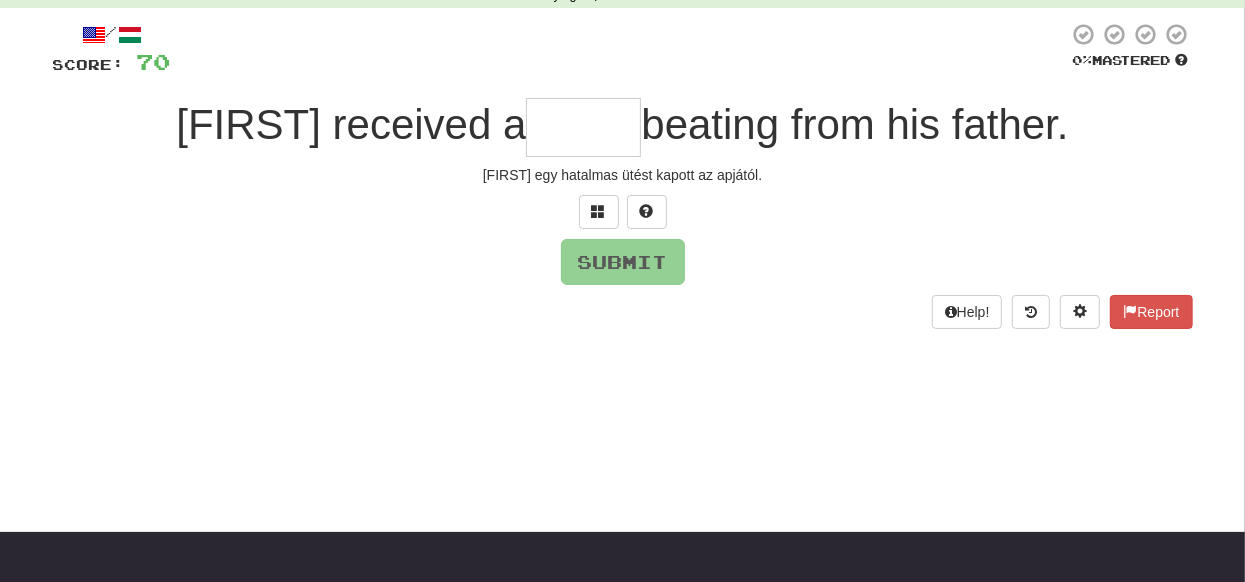 type on "*" 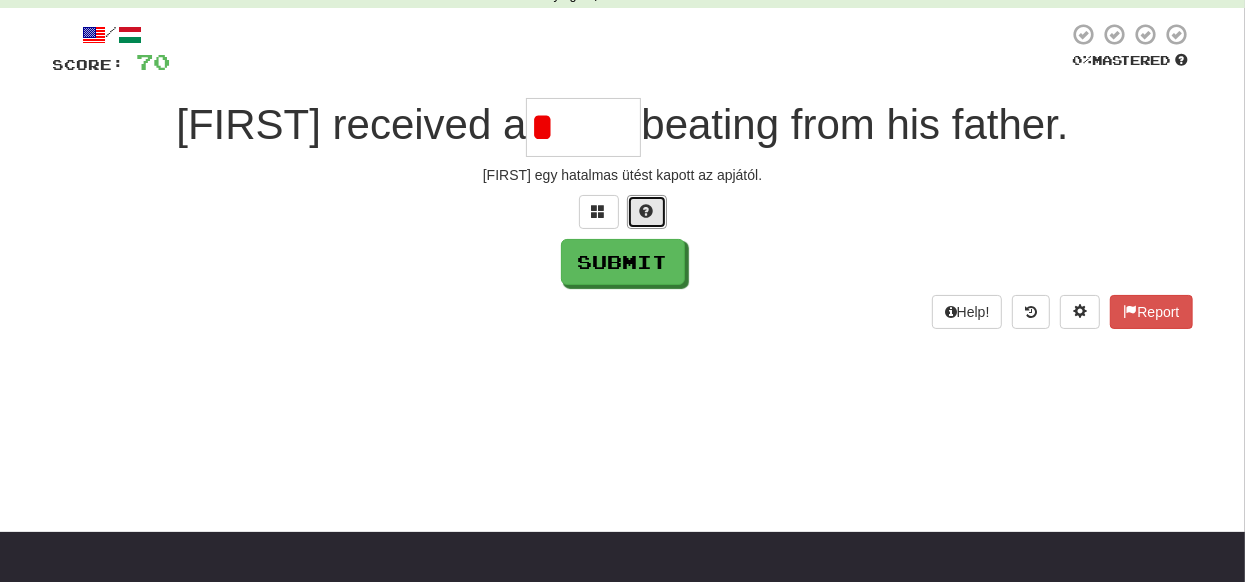 drag, startPoint x: 653, startPoint y: 199, endPoint x: 643, endPoint y: 207, distance: 12.806249 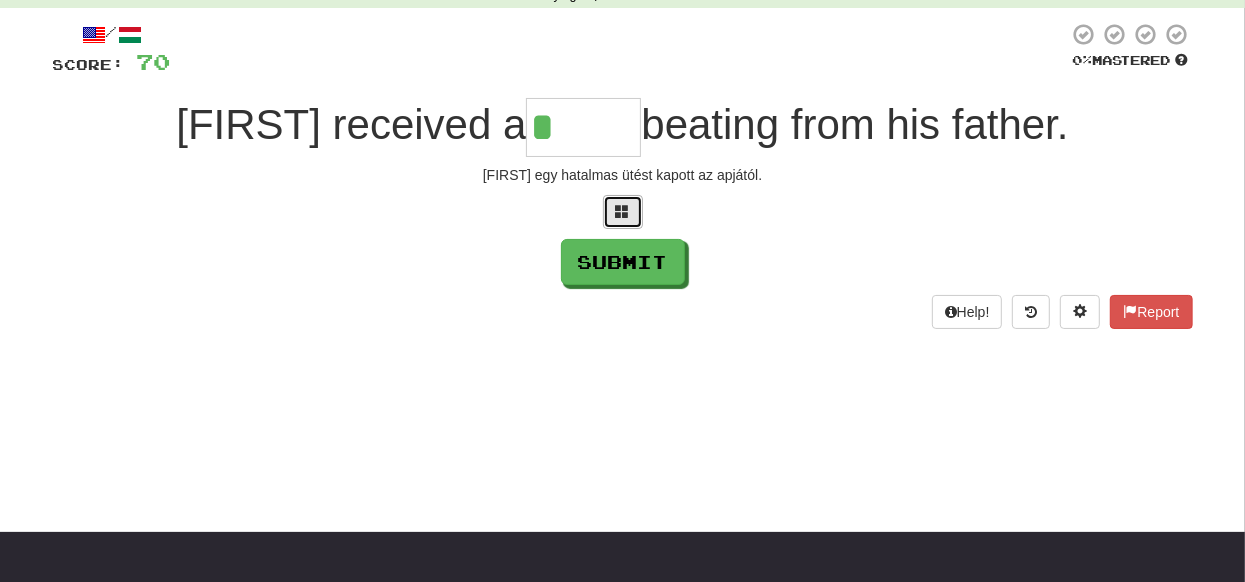 click at bounding box center [623, 212] 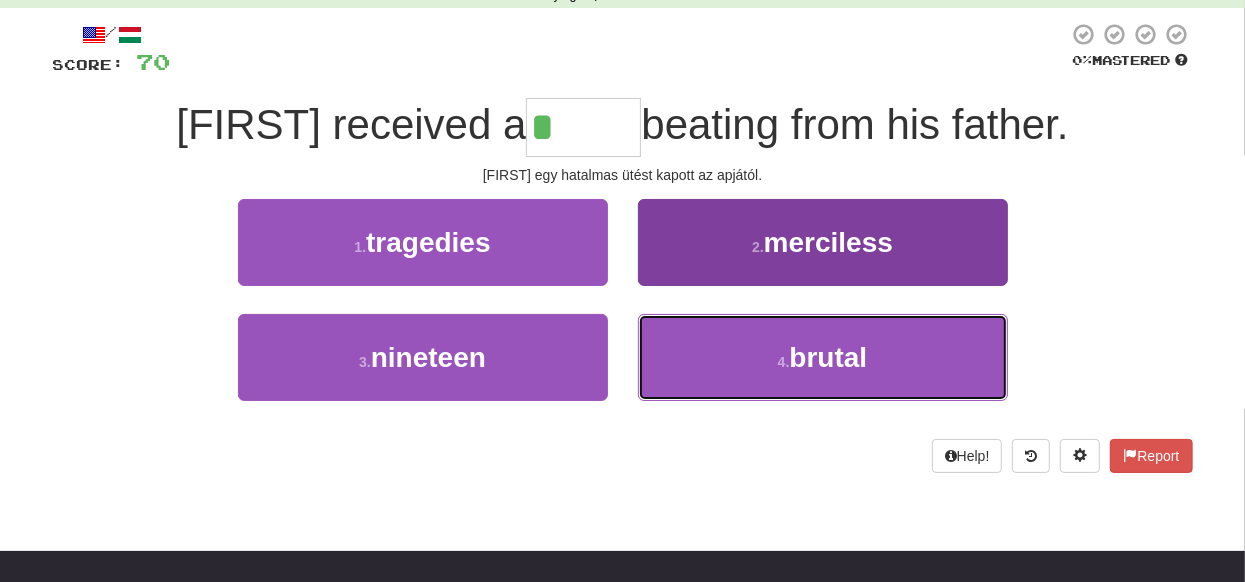click on "4 ." at bounding box center (784, 362) 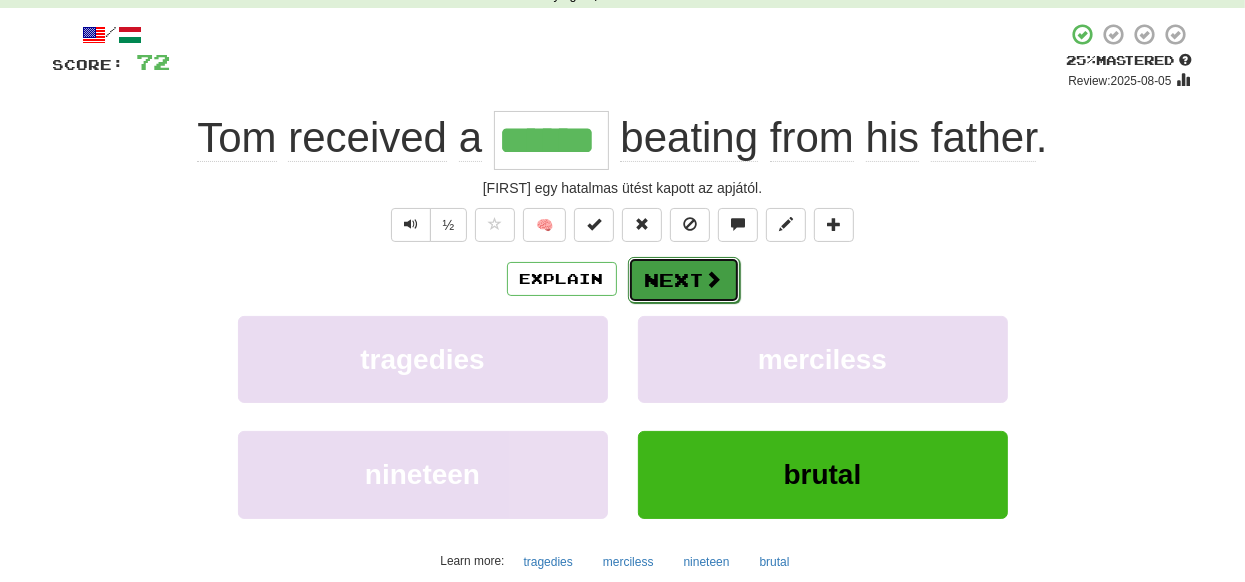 click on "Next" at bounding box center [684, 280] 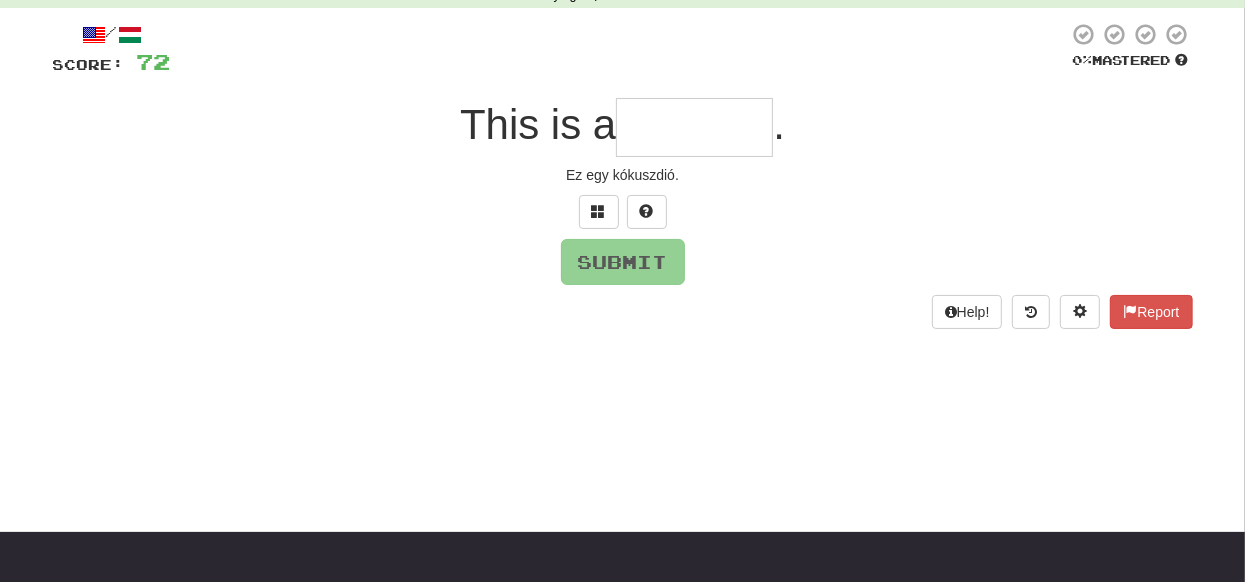 click at bounding box center [694, 127] 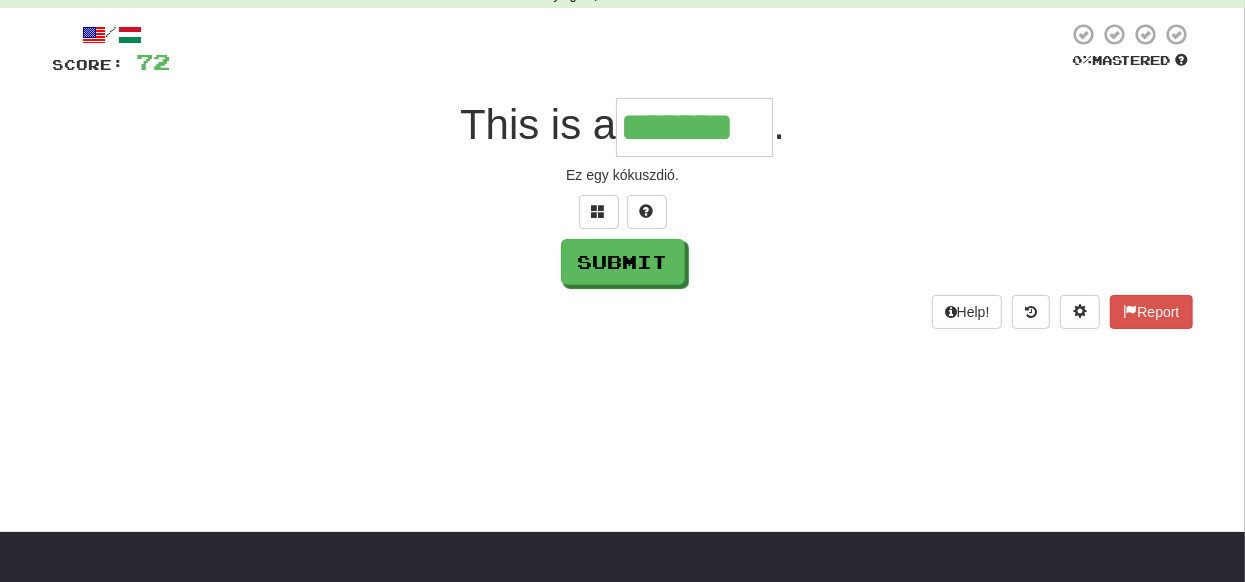 type on "*******" 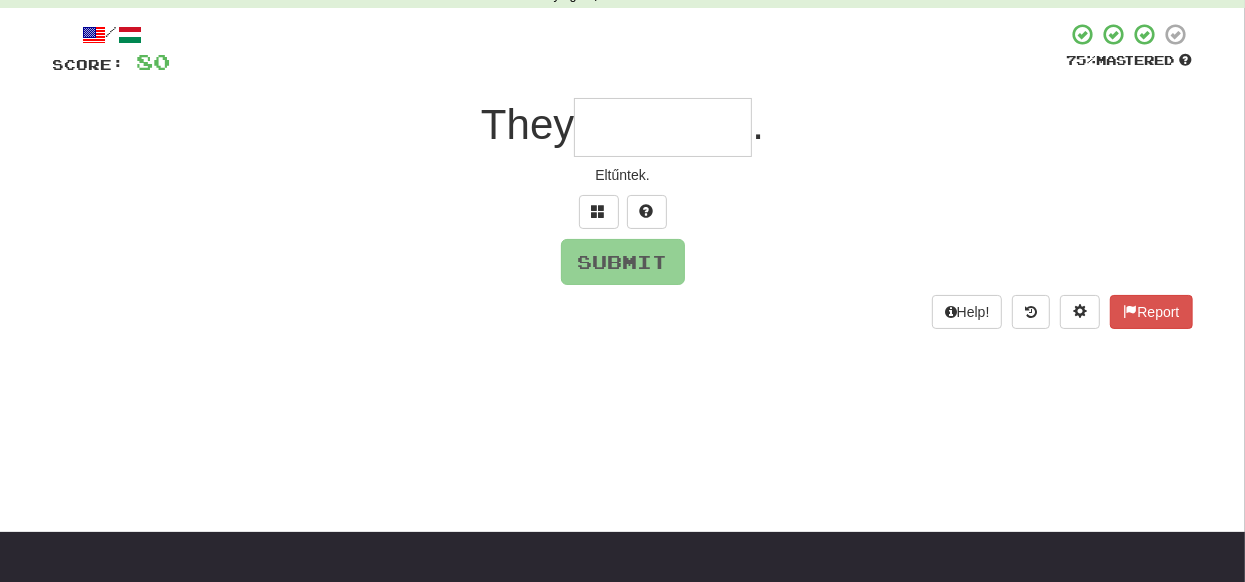 type on "*" 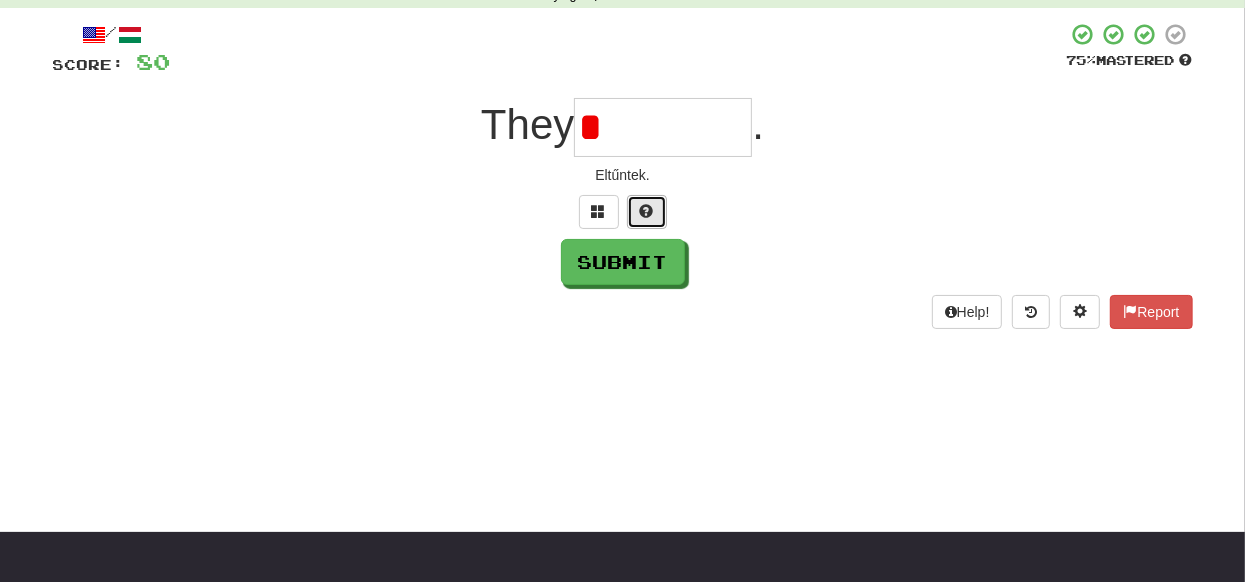 click at bounding box center (647, 211) 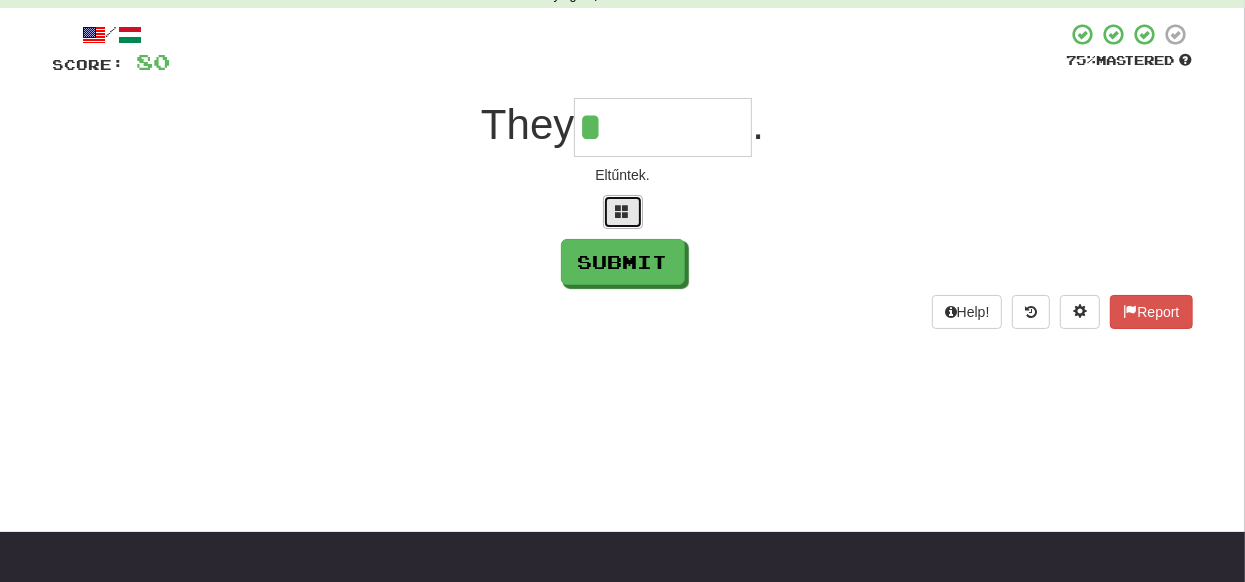 click at bounding box center (623, 211) 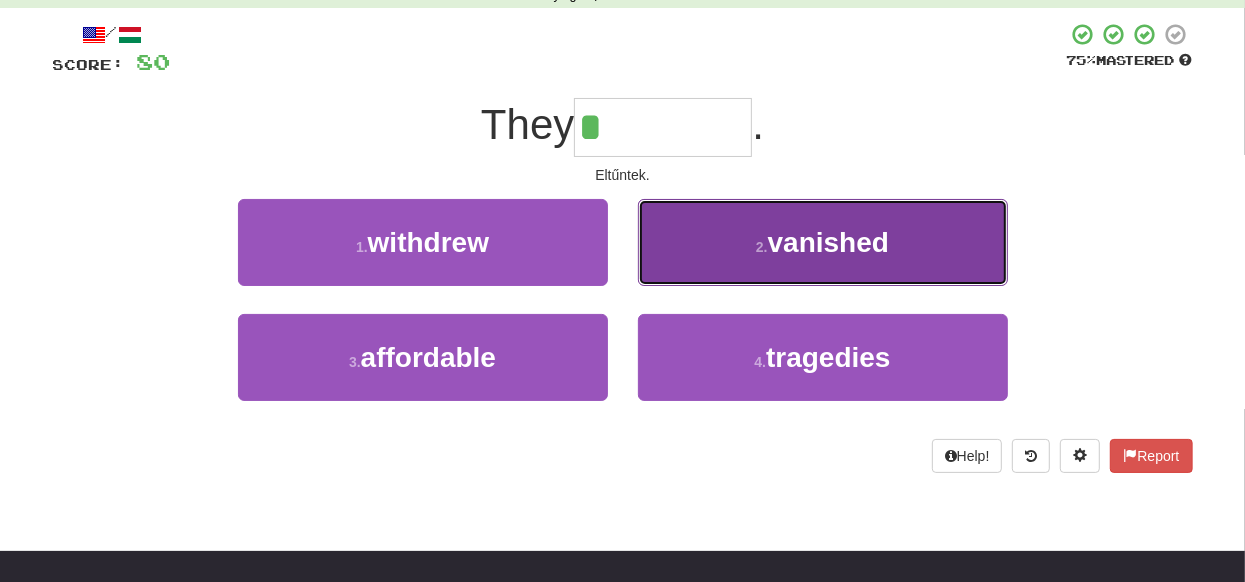 click on "2 .  vanished" at bounding box center (823, 242) 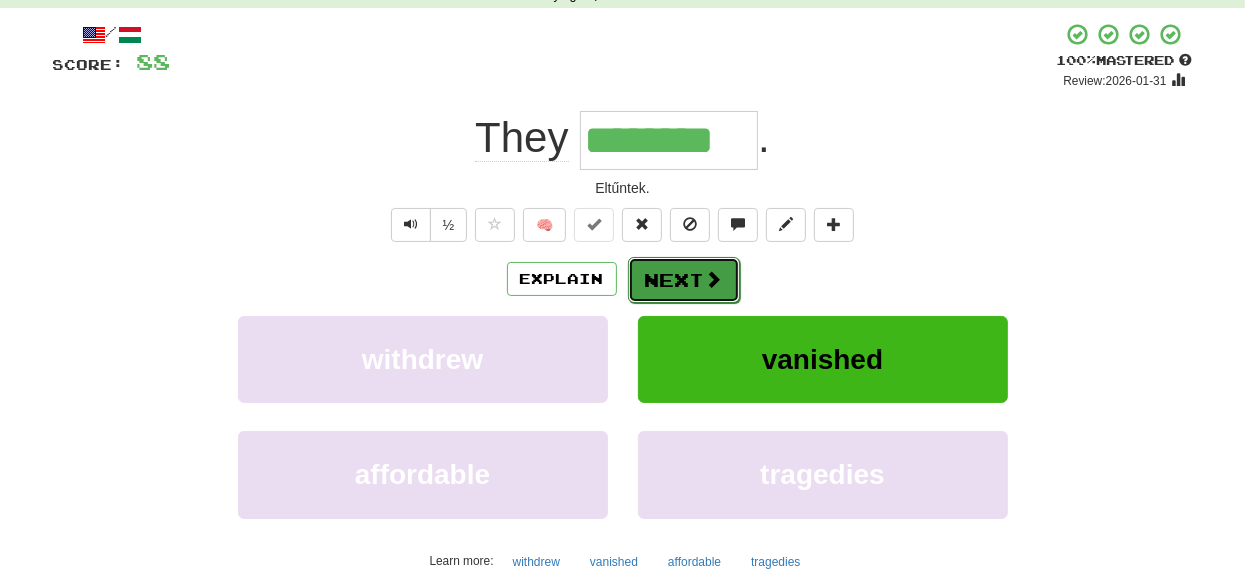 click on "Next" at bounding box center [684, 280] 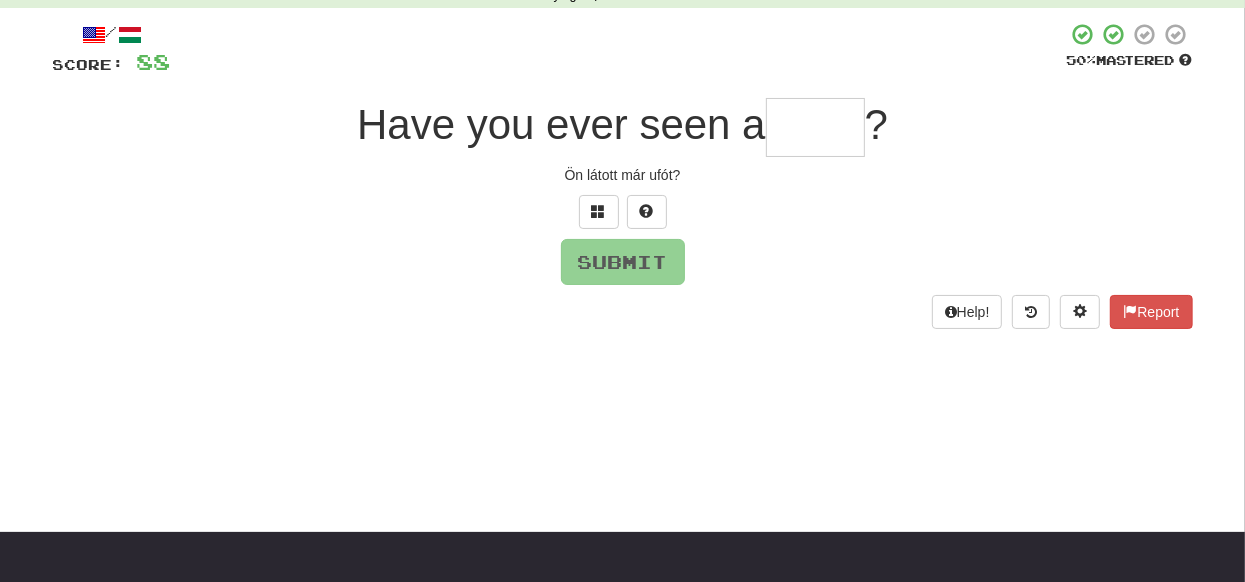 click at bounding box center (815, 127) 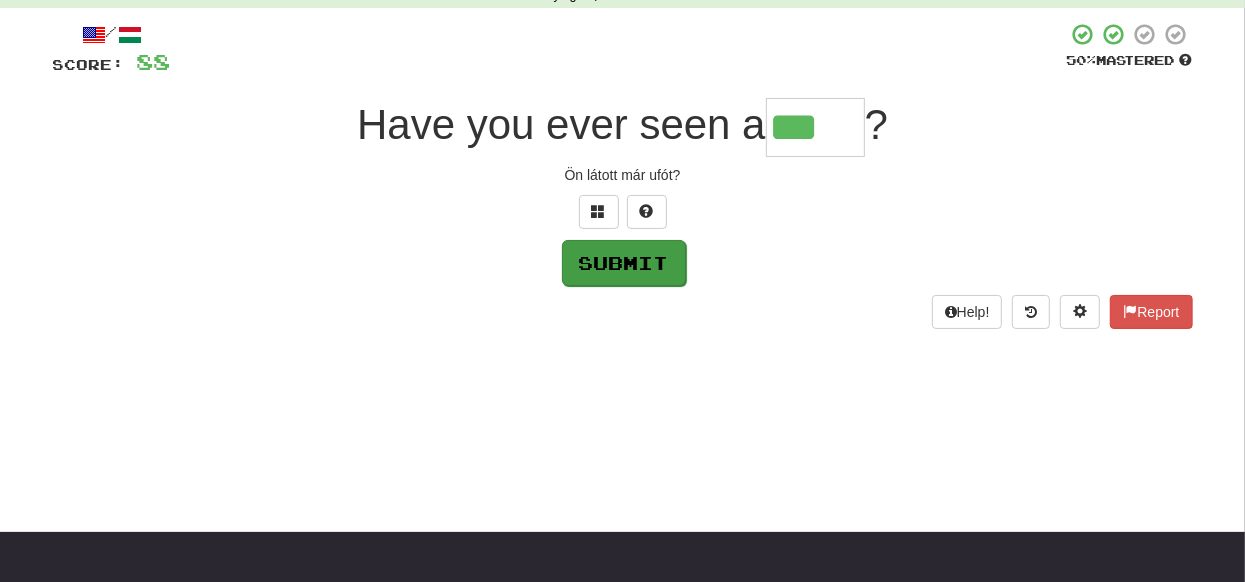 type on "***" 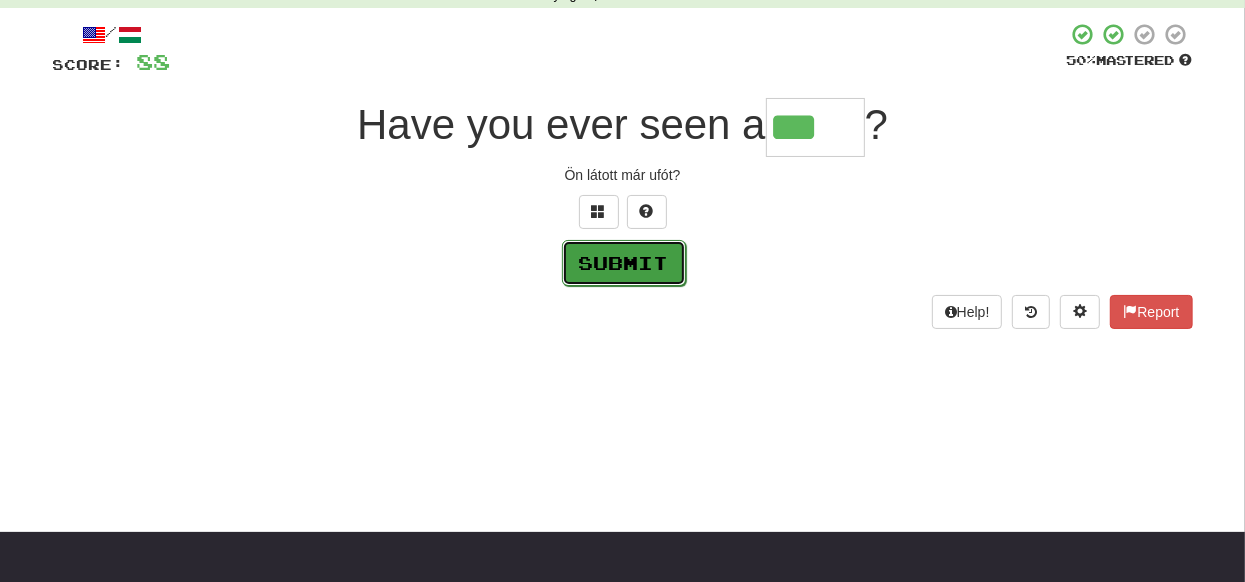 click on "Submit" at bounding box center [624, 263] 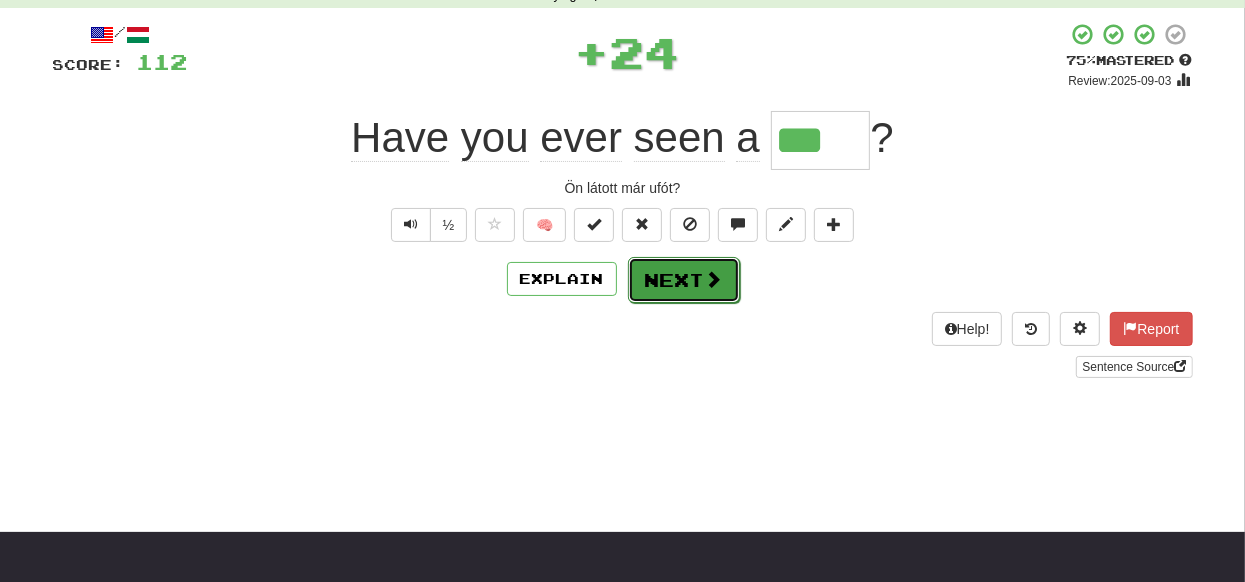 click on "Next" at bounding box center [684, 280] 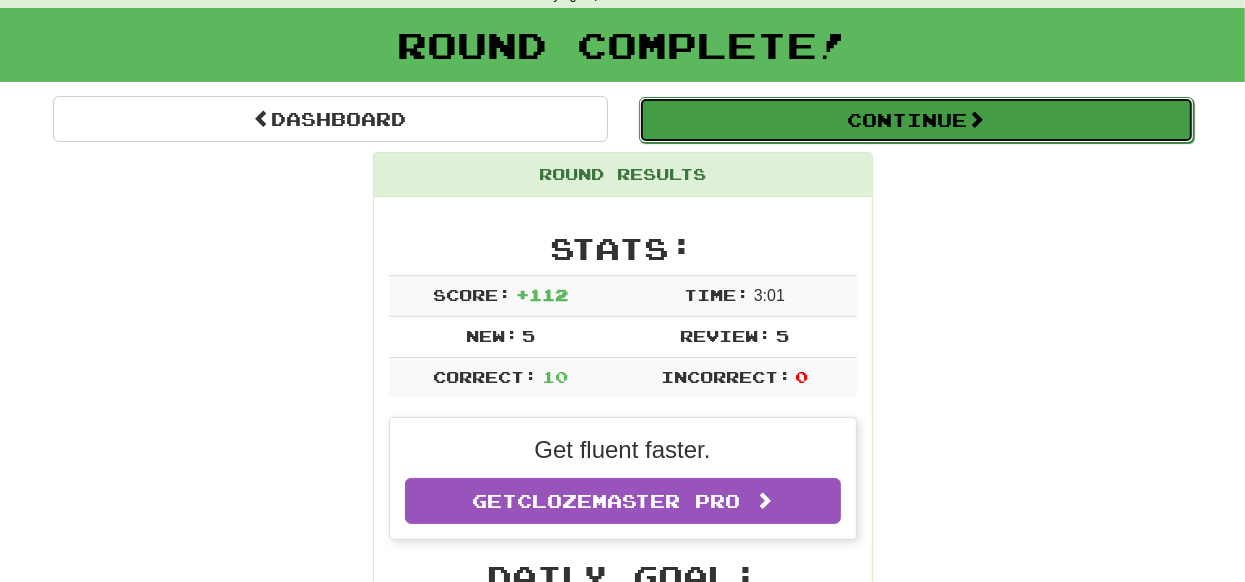 click on "Continue" at bounding box center [916, 120] 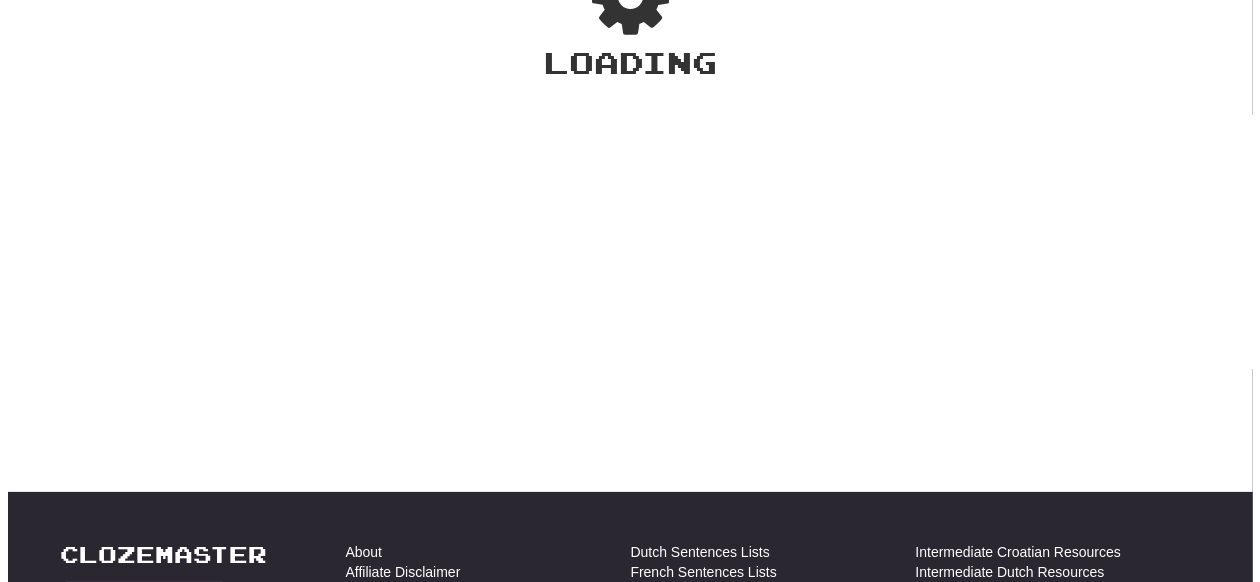 scroll, scrollTop: 100, scrollLeft: 0, axis: vertical 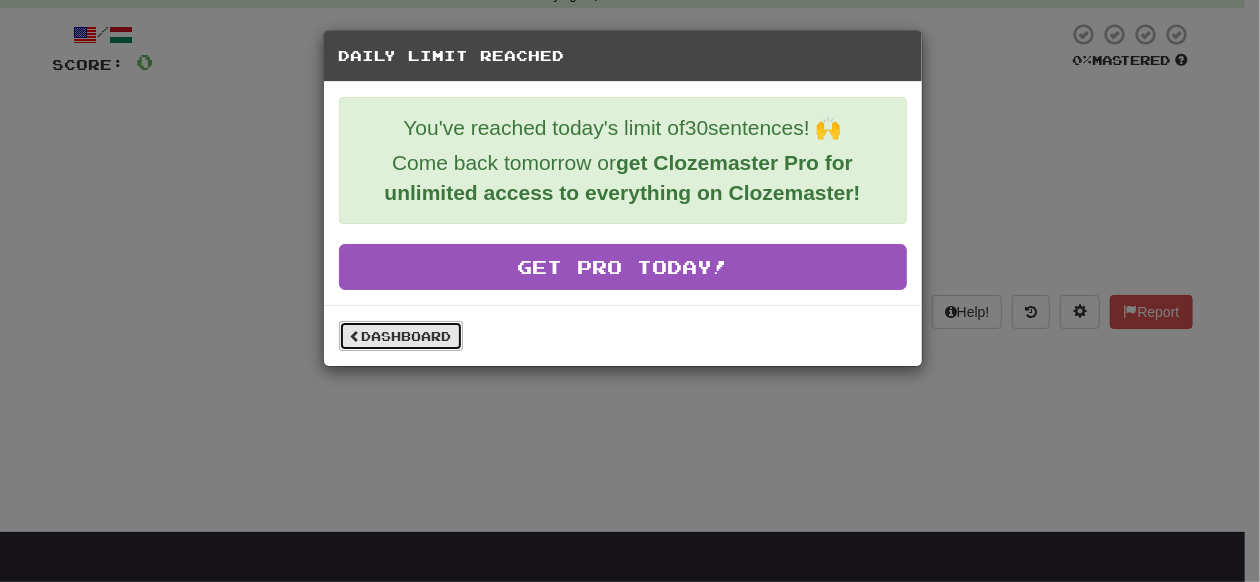 click on "Dashboard" at bounding box center [401, 336] 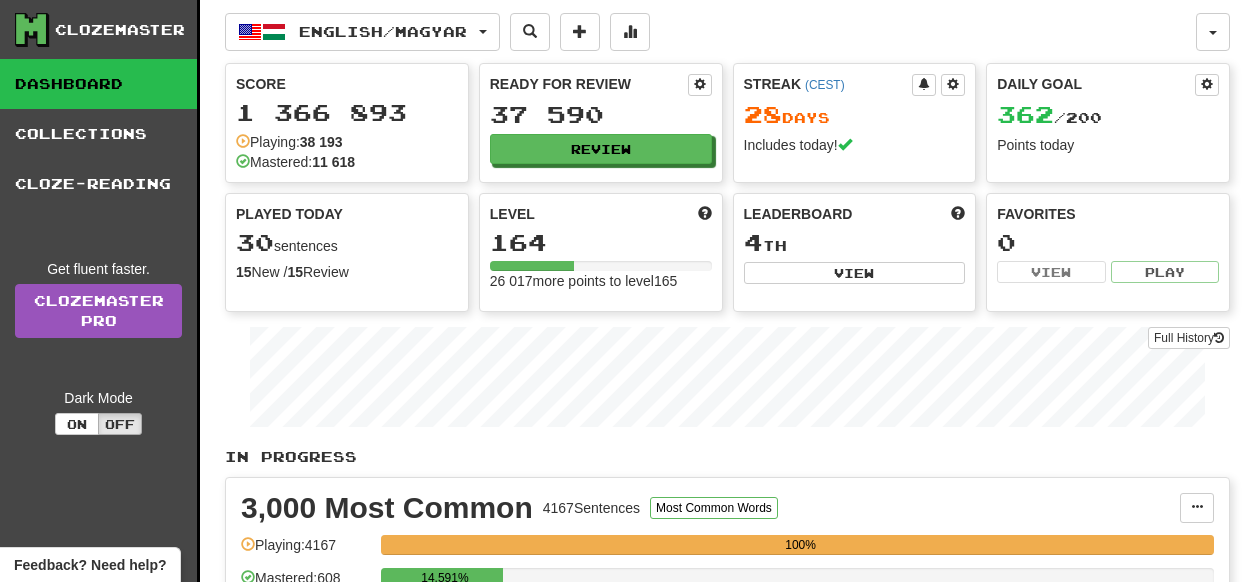scroll, scrollTop: 0, scrollLeft: 0, axis: both 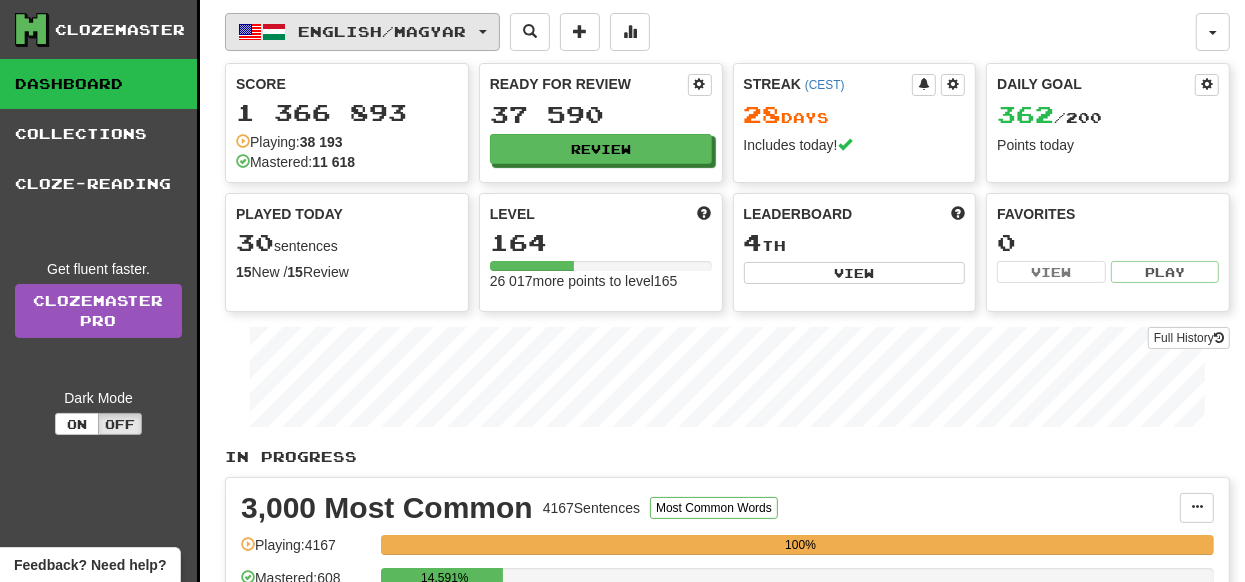 click at bounding box center [483, 32] 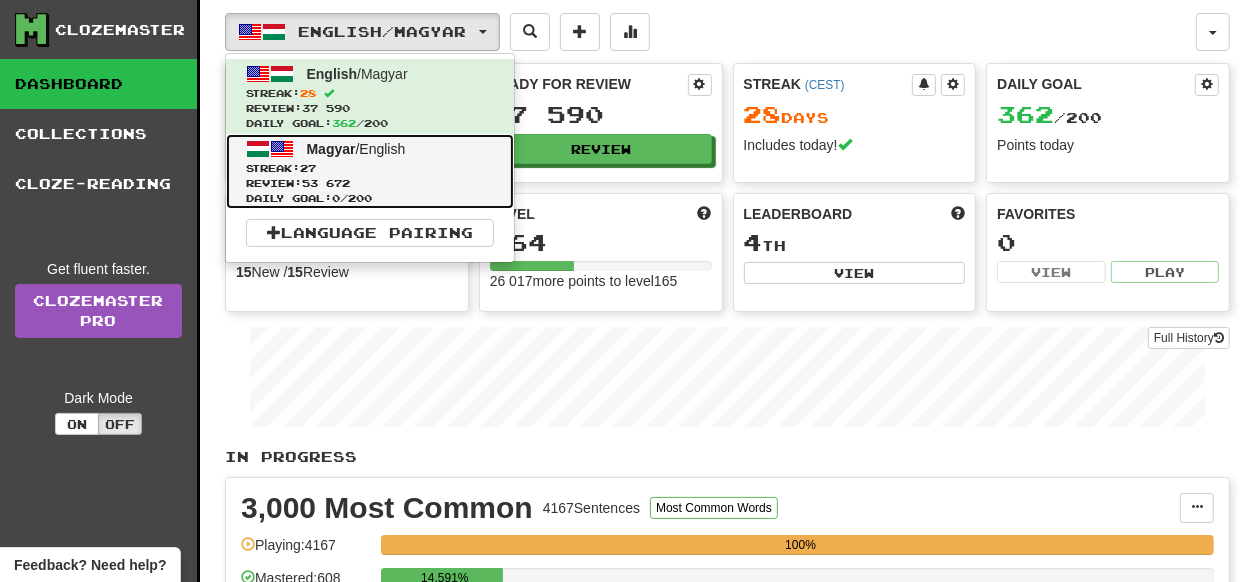 click at bounding box center (258, 149) 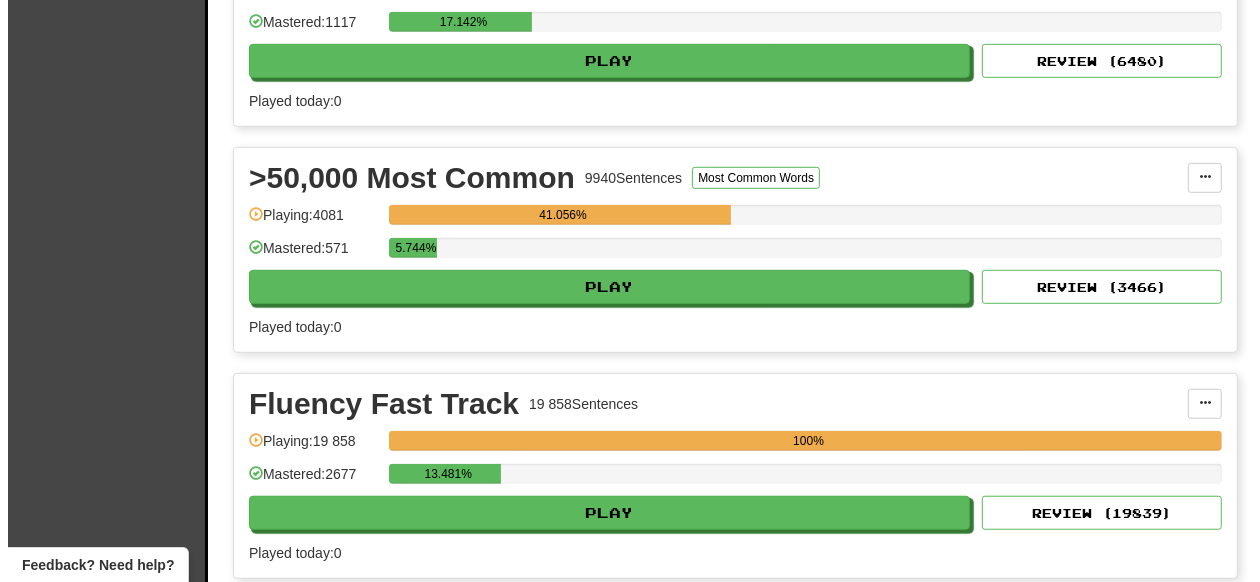 scroll, scrollTop: 999, scrollLeft: 0, axis: vertical 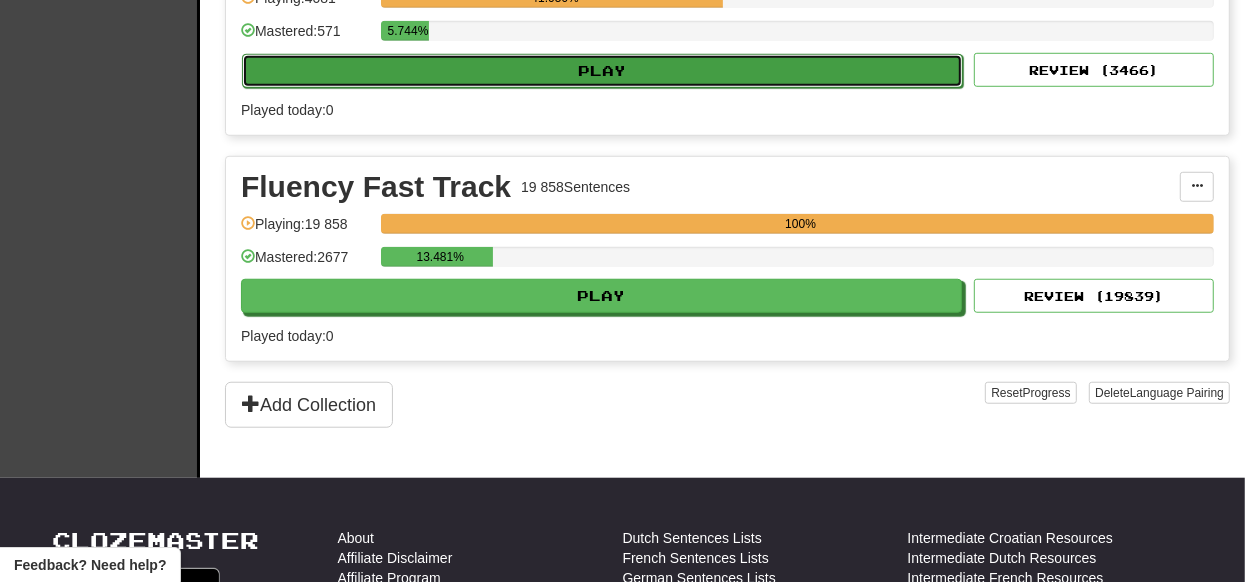 click on "Play" at bounding box center [602, 71] 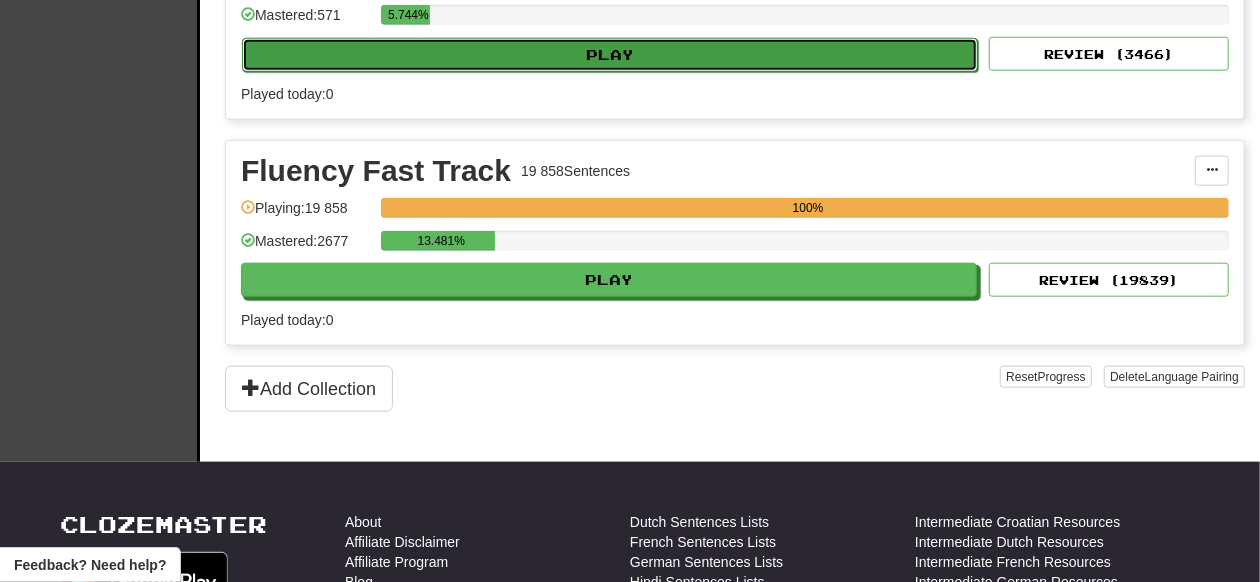 select on "**" 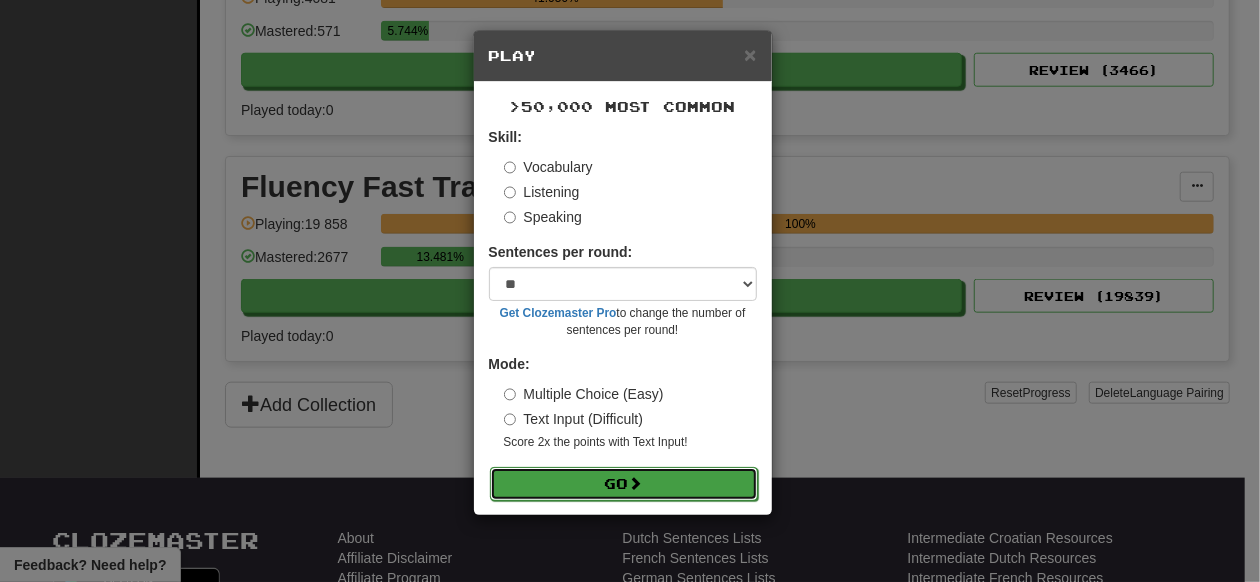 click on "Go" at bounding box center [624, 484] 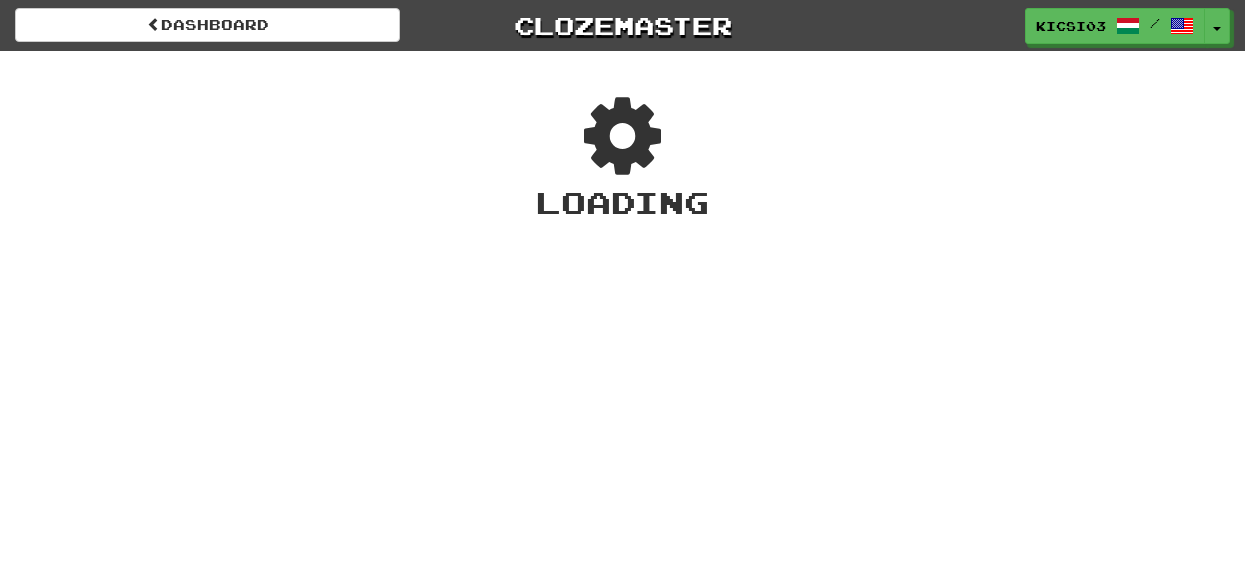 scroll, scrollTop: 0, scrollLeft: 0, axis: both 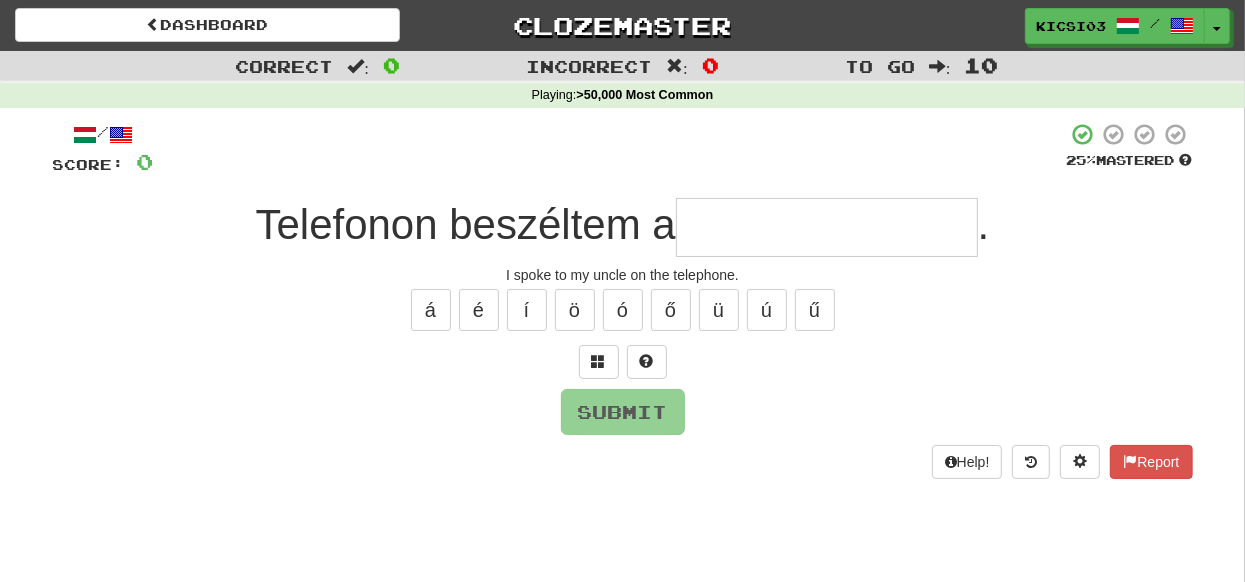 click at bounding box center (827, 227) 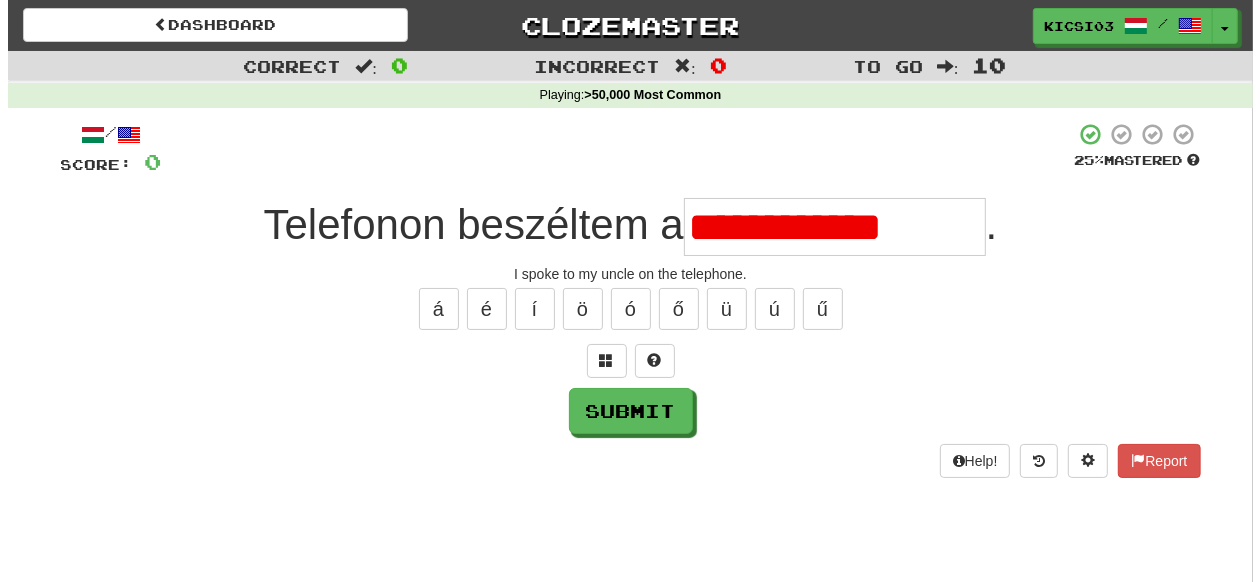 scroll, scrollTop: 0, scrollLeft: 0, axis: both 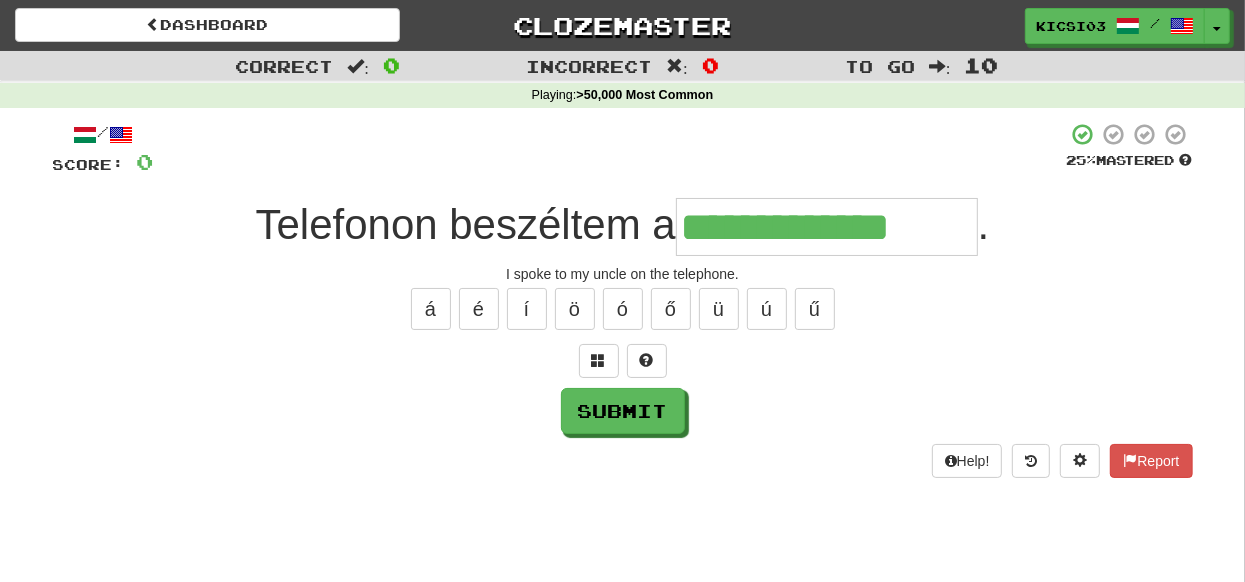 type on "**********" 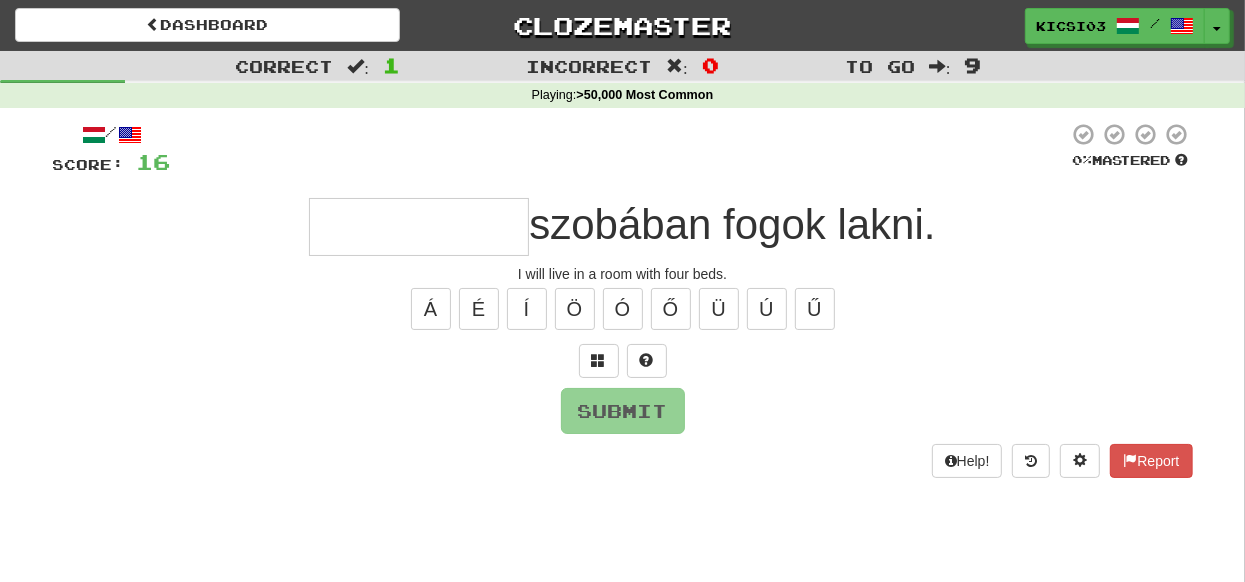 type on "*" 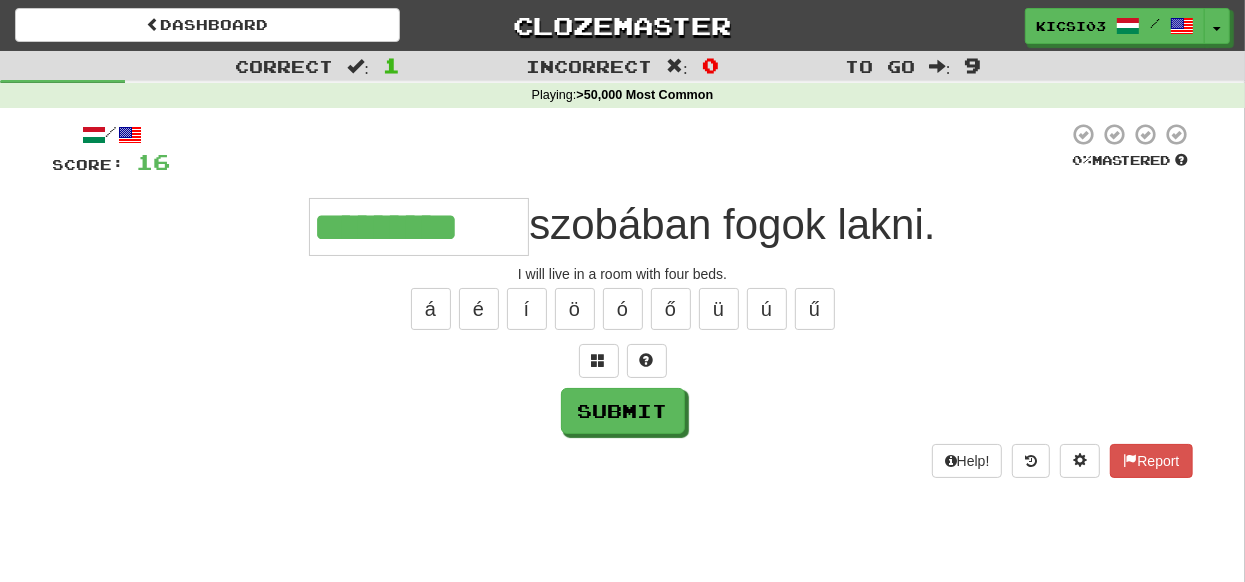 type on "*********" 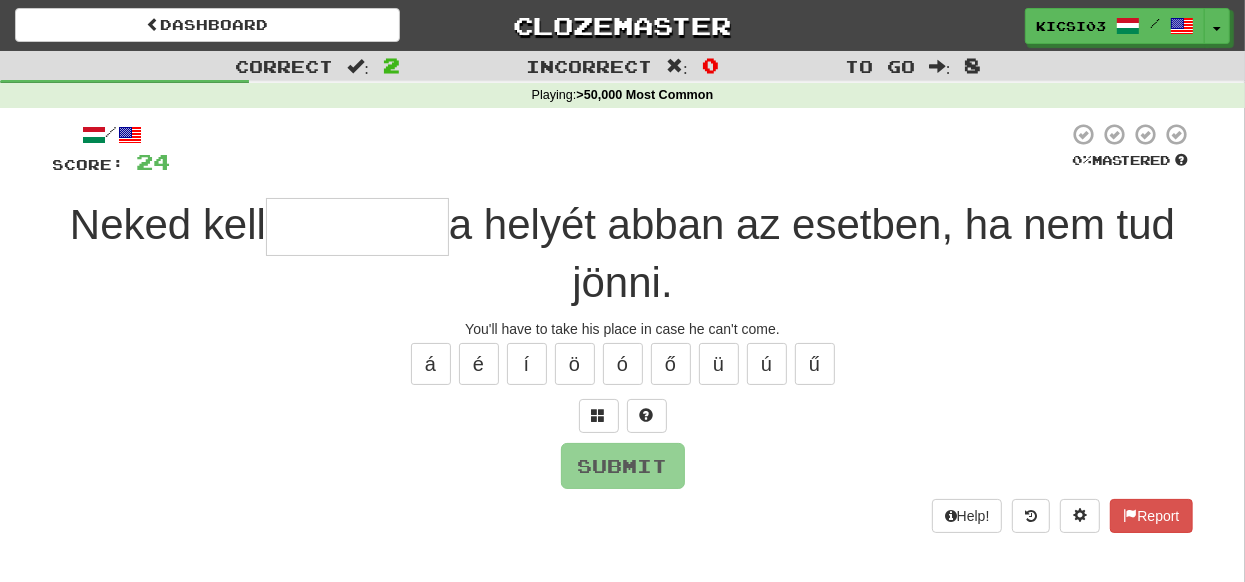 type on "*" 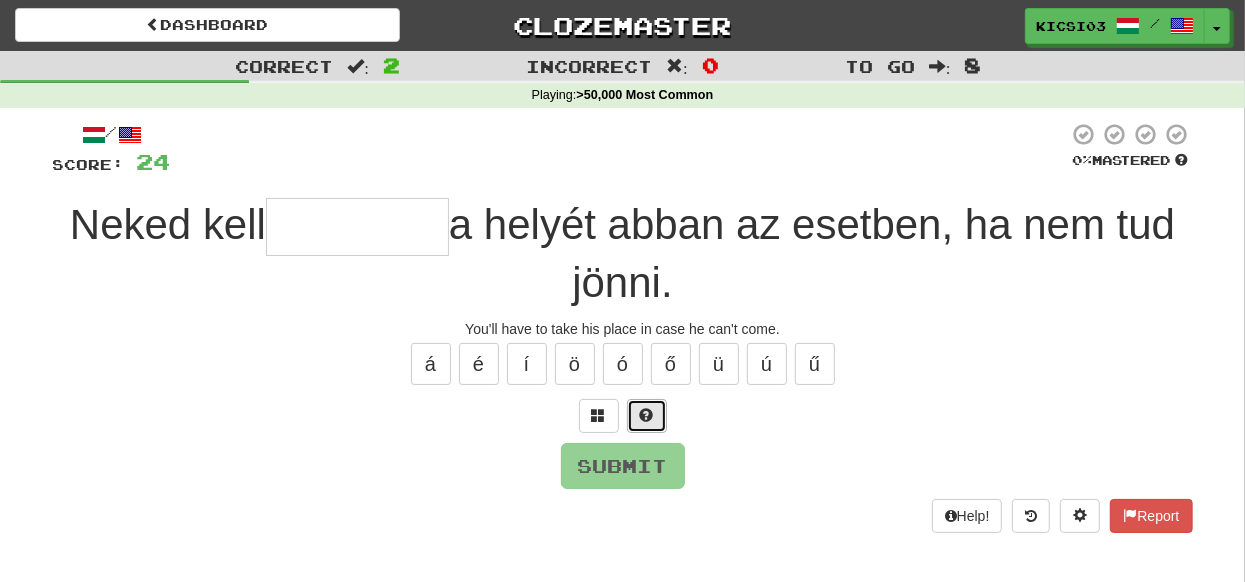 click at bounding box center [647, 415] 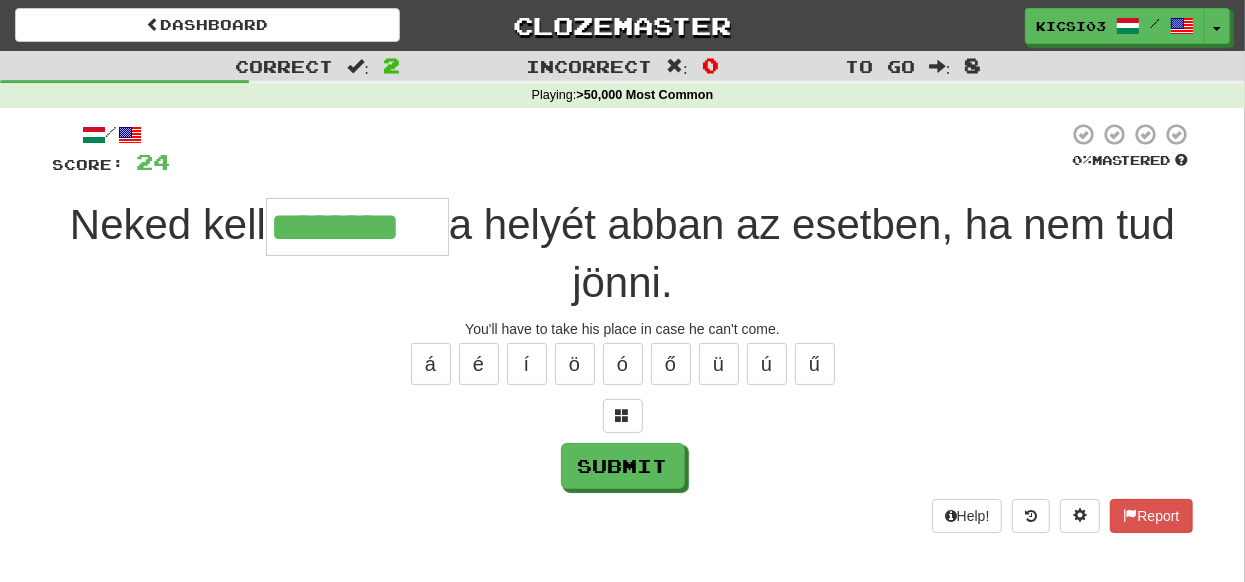 type on "********" 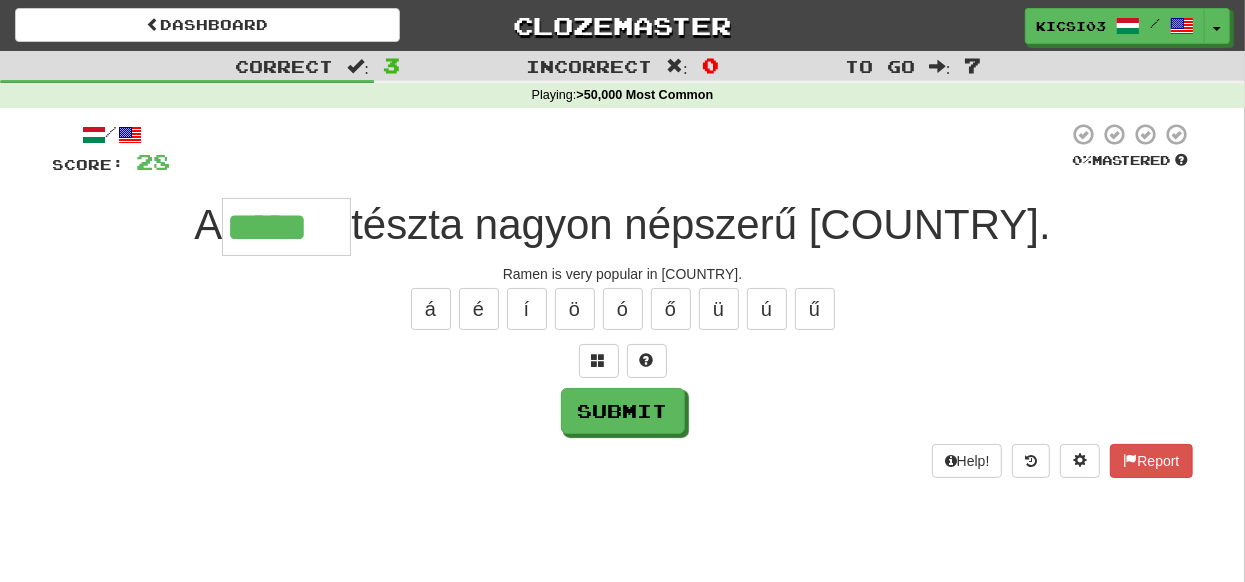 type on "*****" 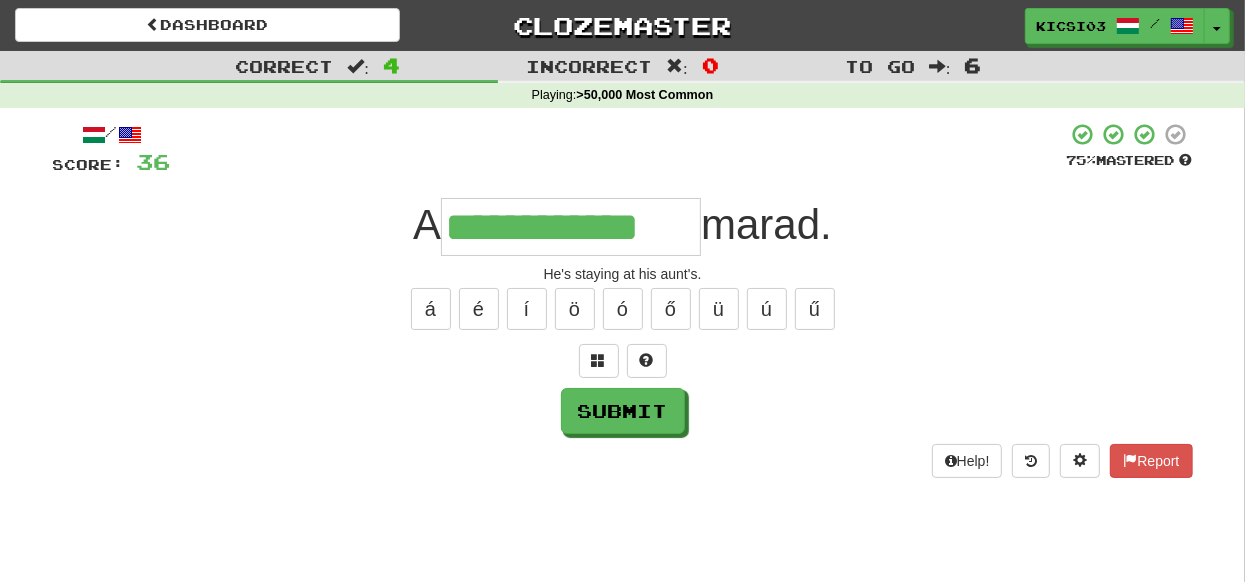 type on "**********" 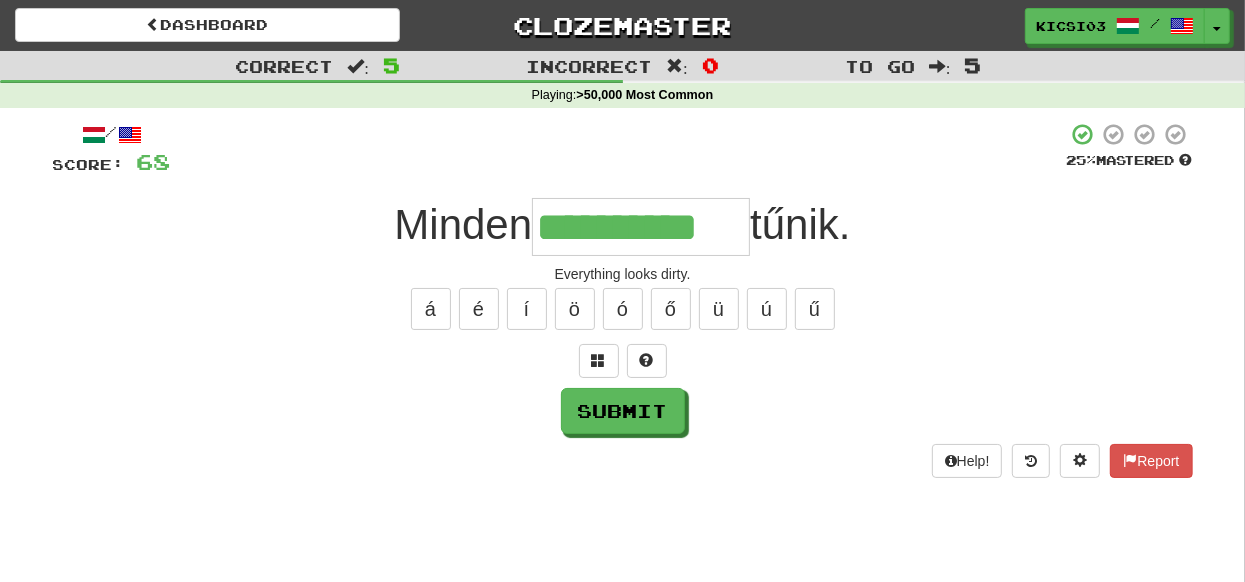 type on "**********" 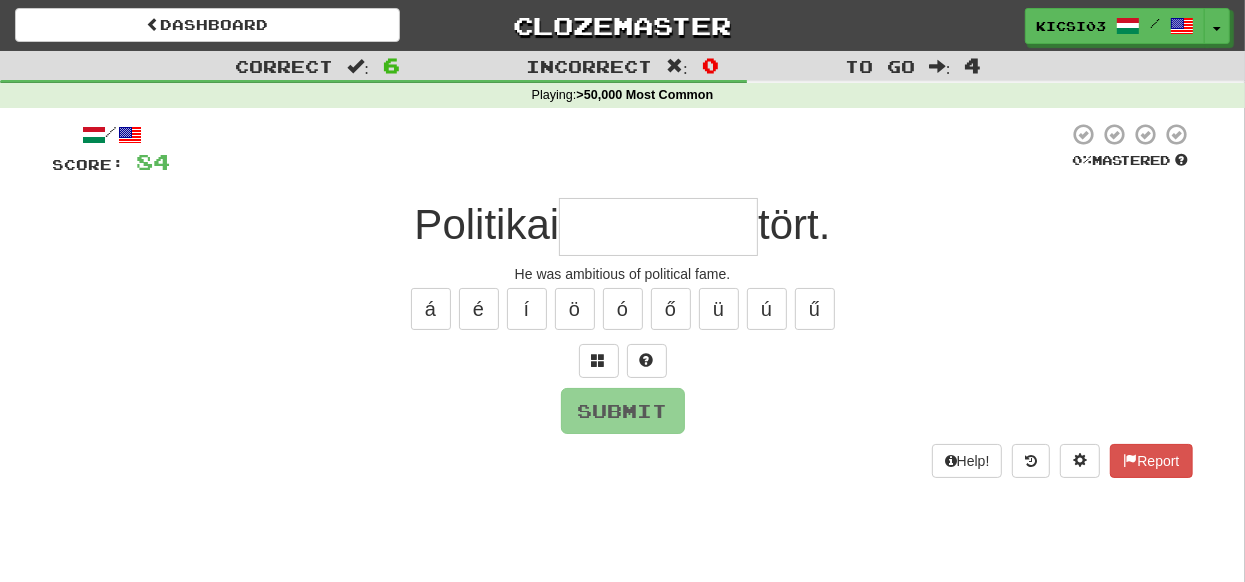type on "*" 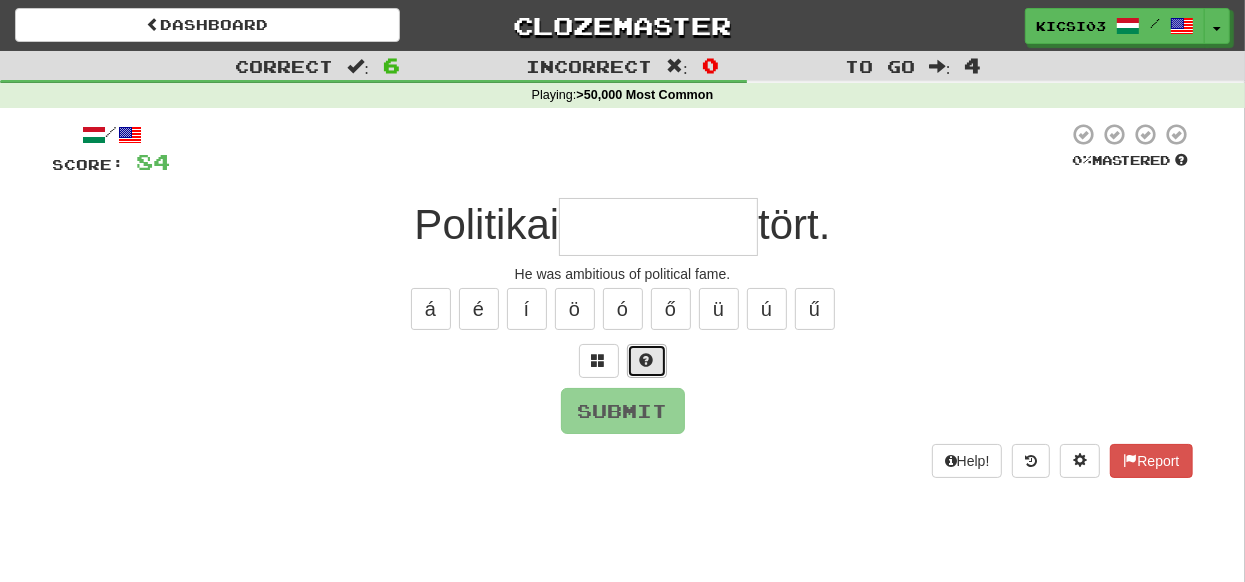 click at bounding box center [647, 360] 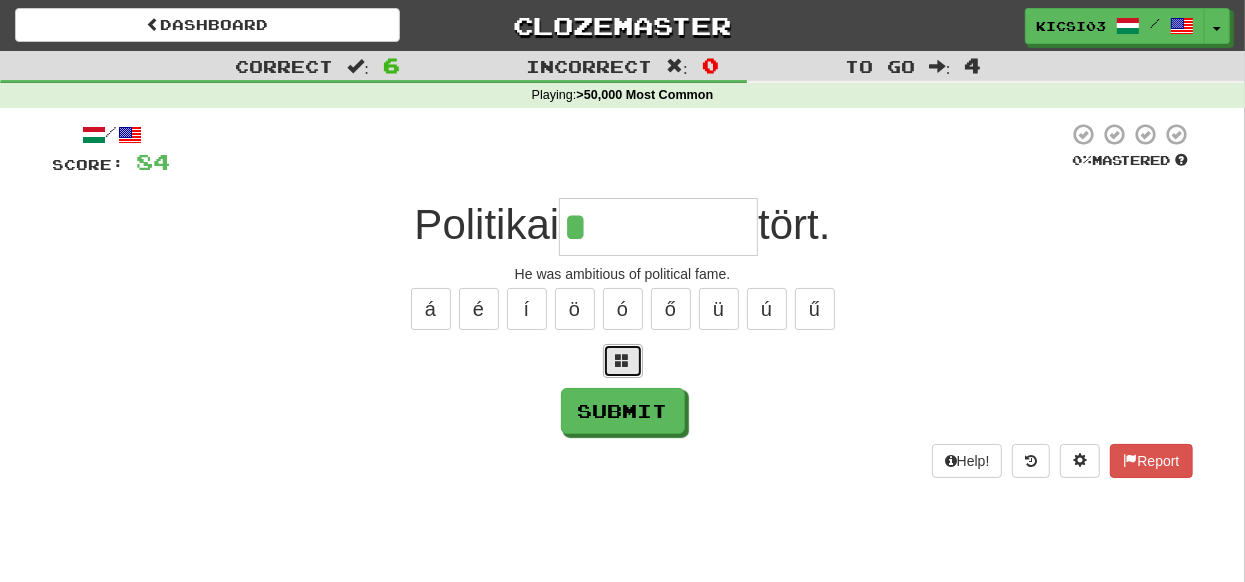 click at bounding box center (623, 360) 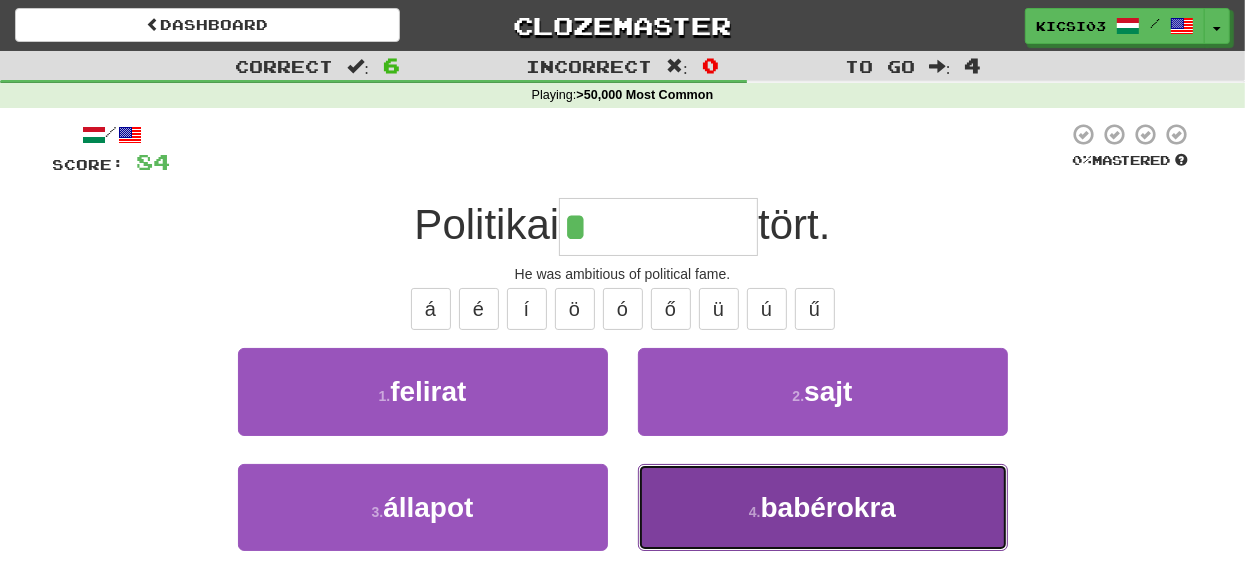 click on "4 ." at bounding box center (755, 512) 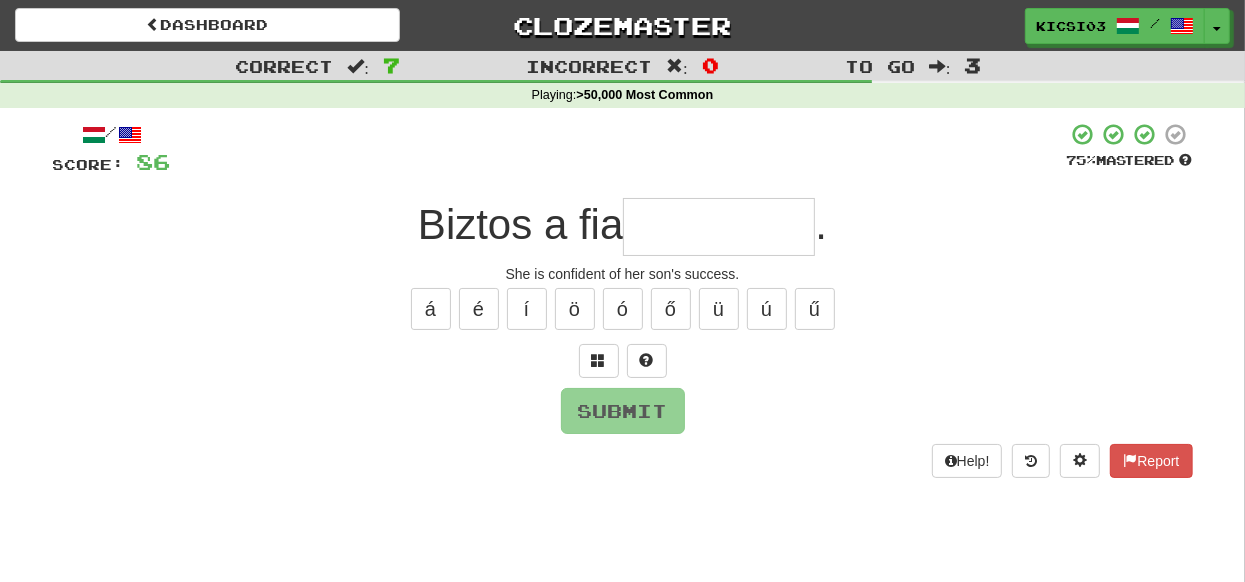click at bounding box center [719, 227] 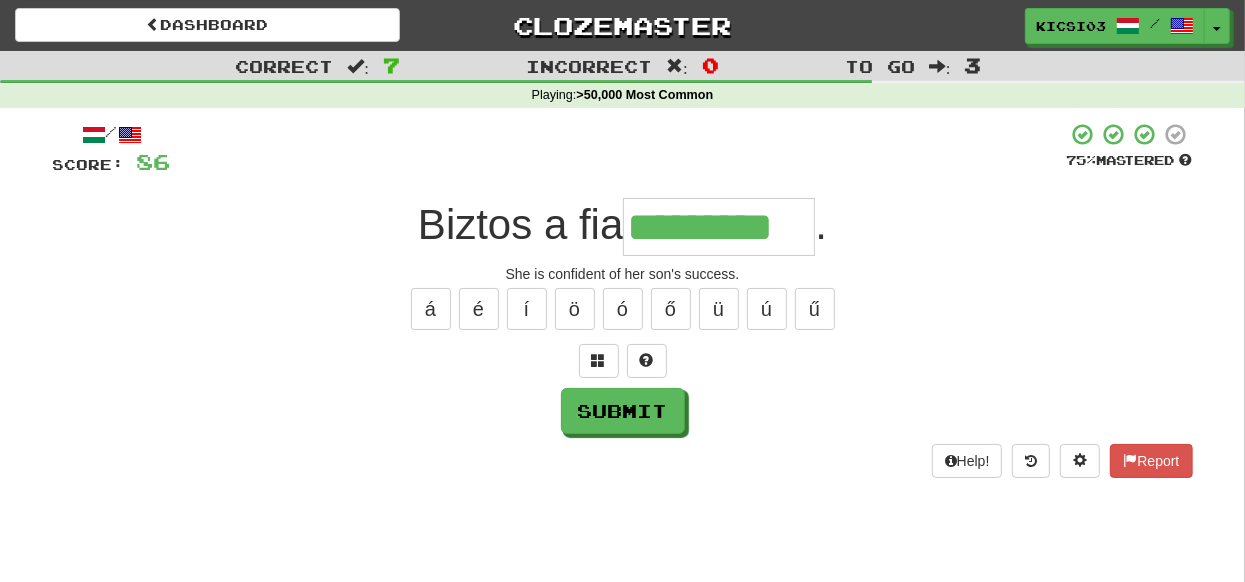 type on "*********" 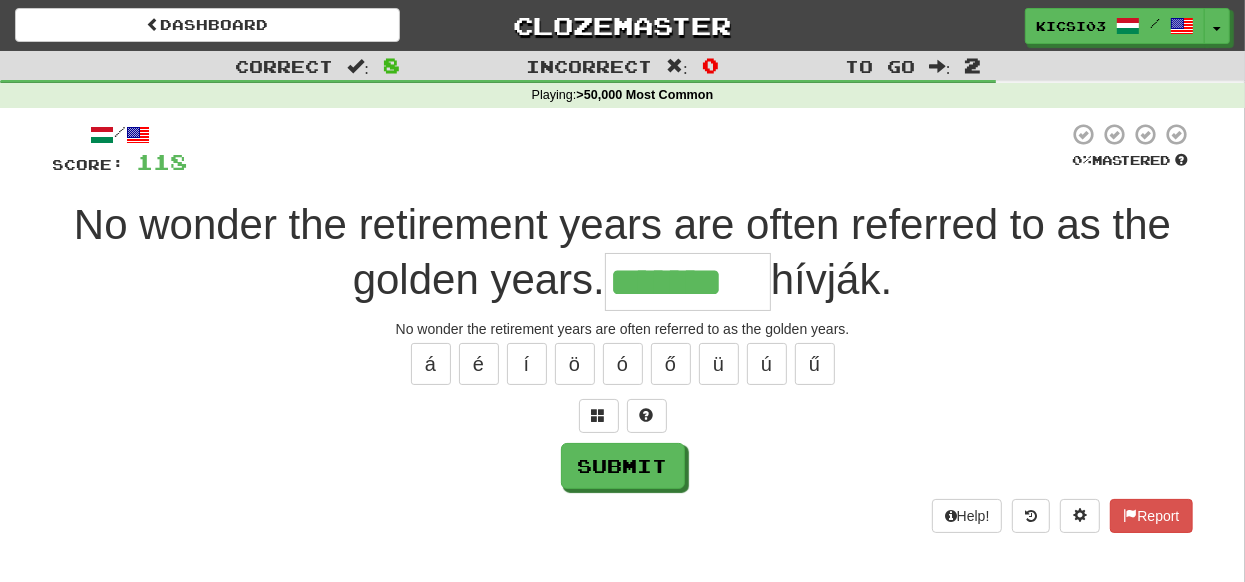 type on "*******" 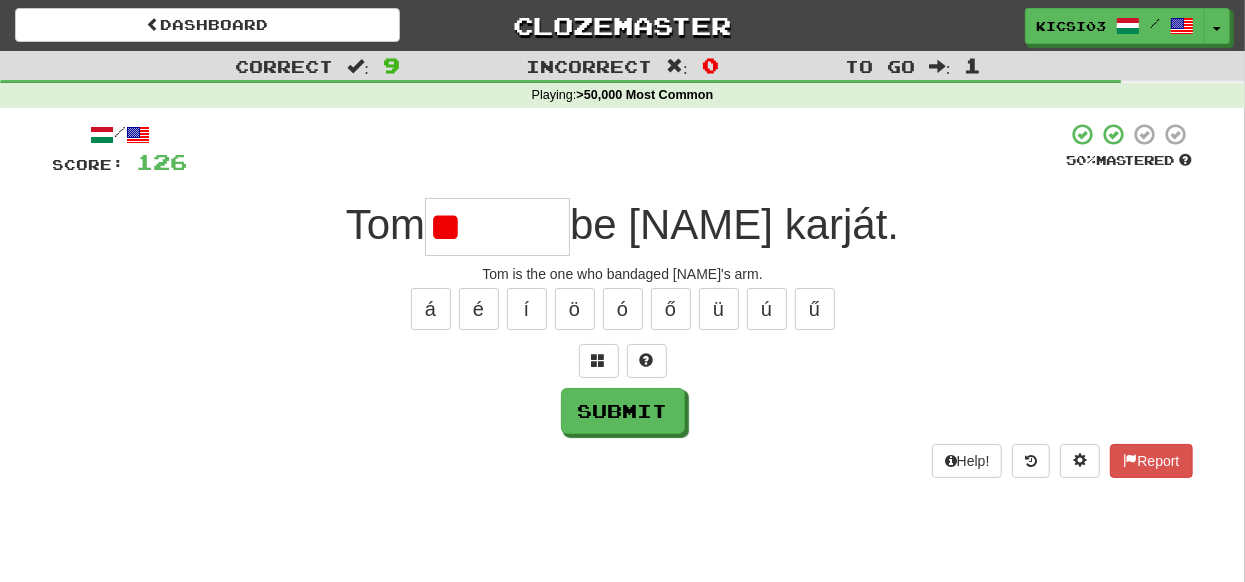 type on "*" 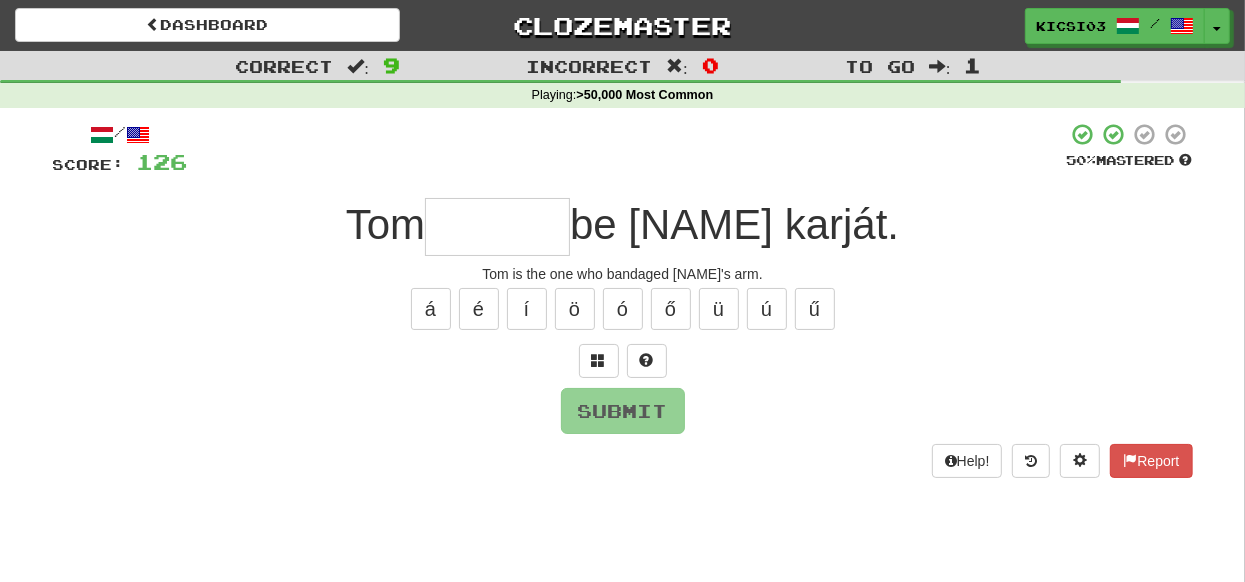 type on "*" 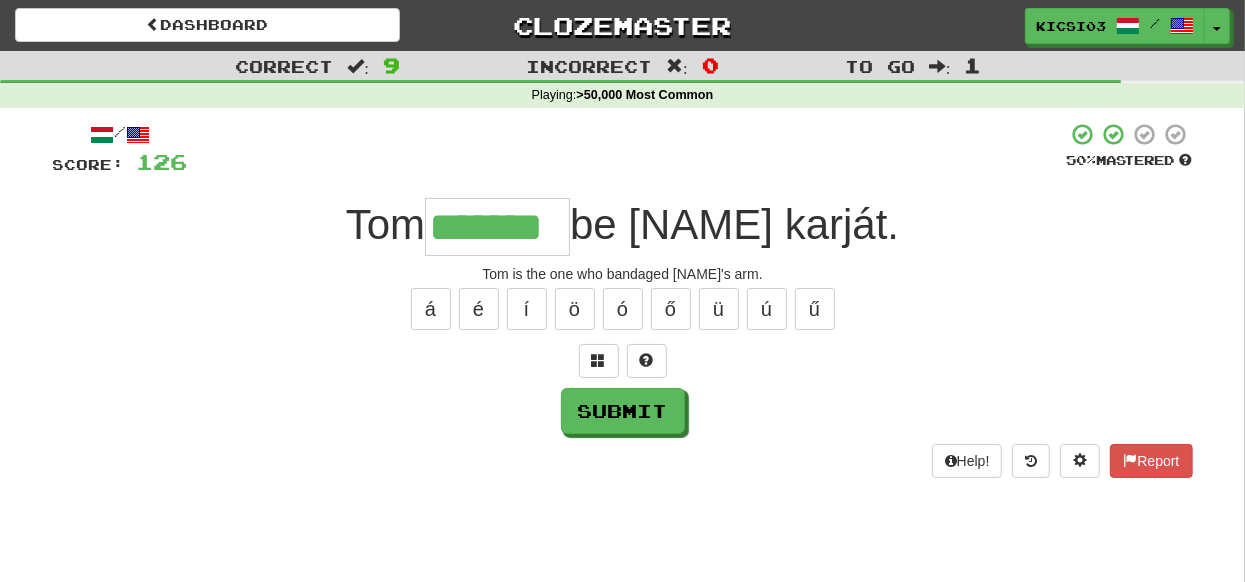 type on "*******" 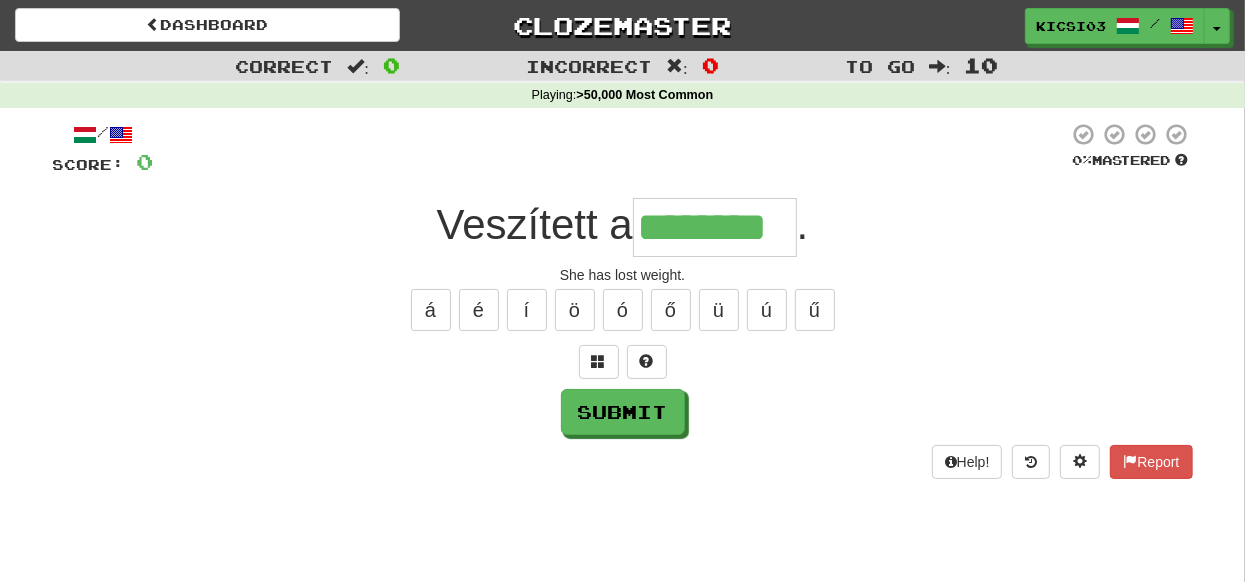 type on "********" 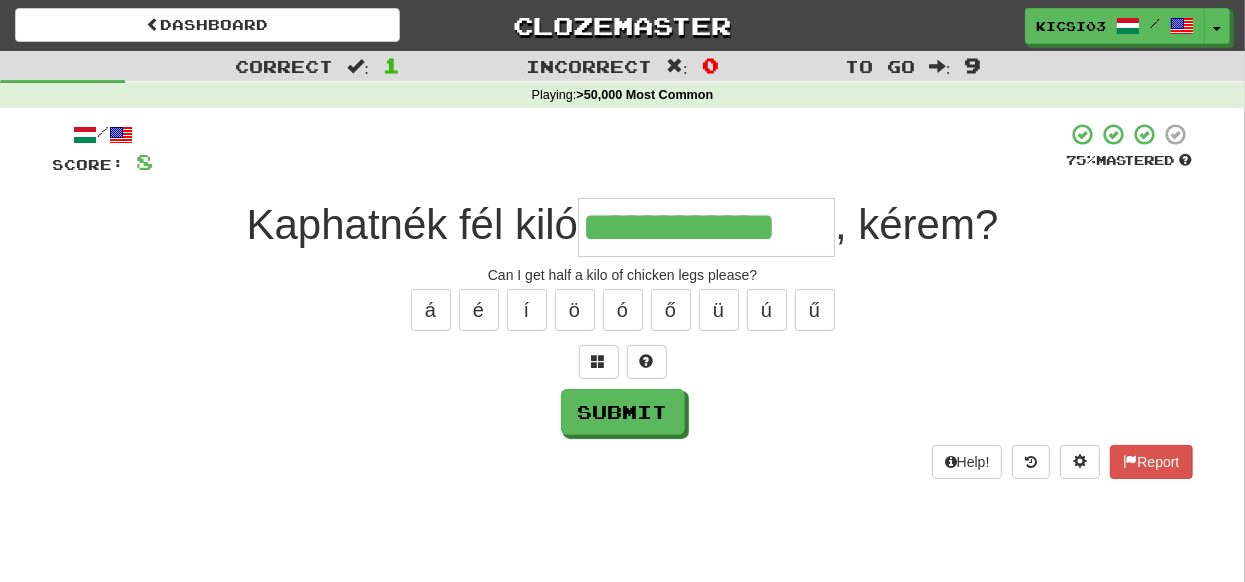 type on "**********" 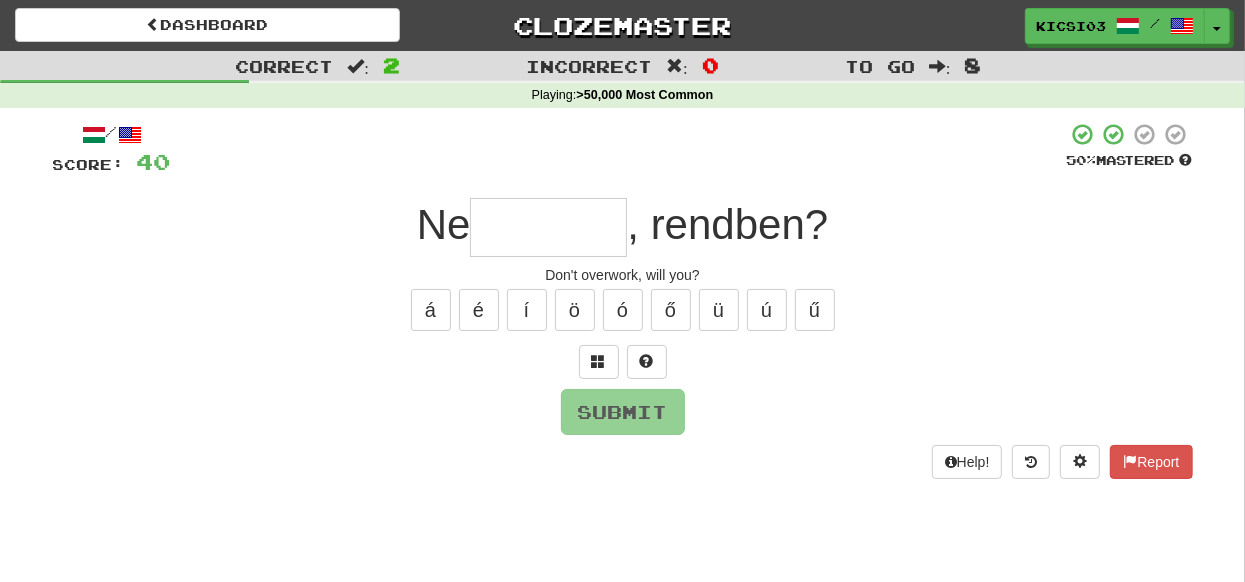 type on "*" 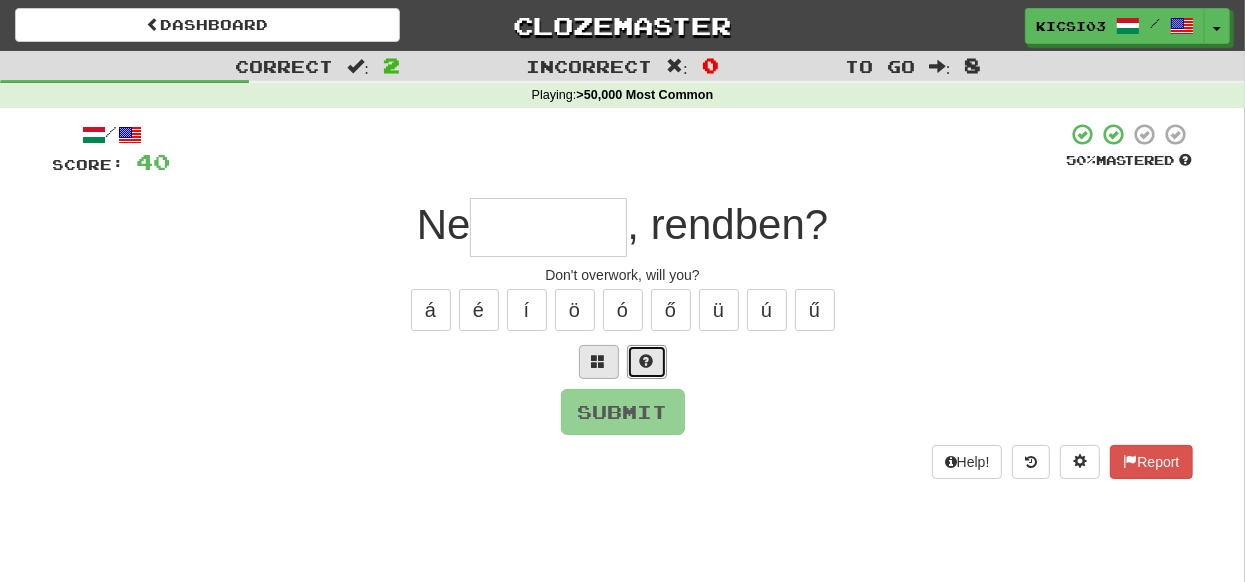 drag, startPoint x: 643, startPoint y: 360, endPoint x: 630, endPoint y: 361, distance: 13.038404 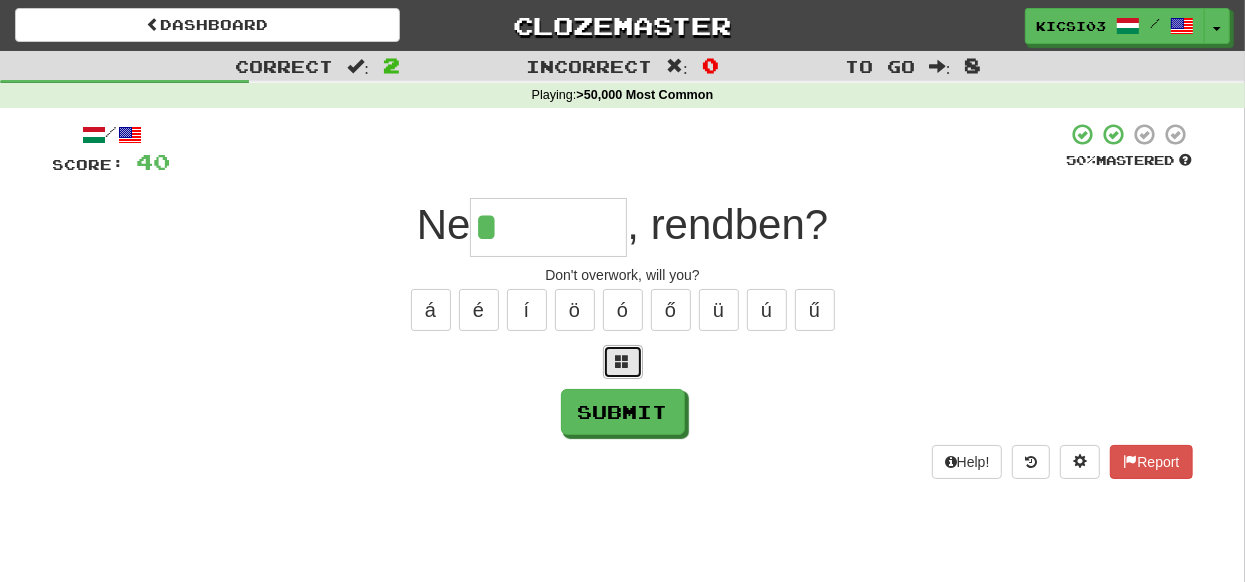 click at bounding box center [623, 361] 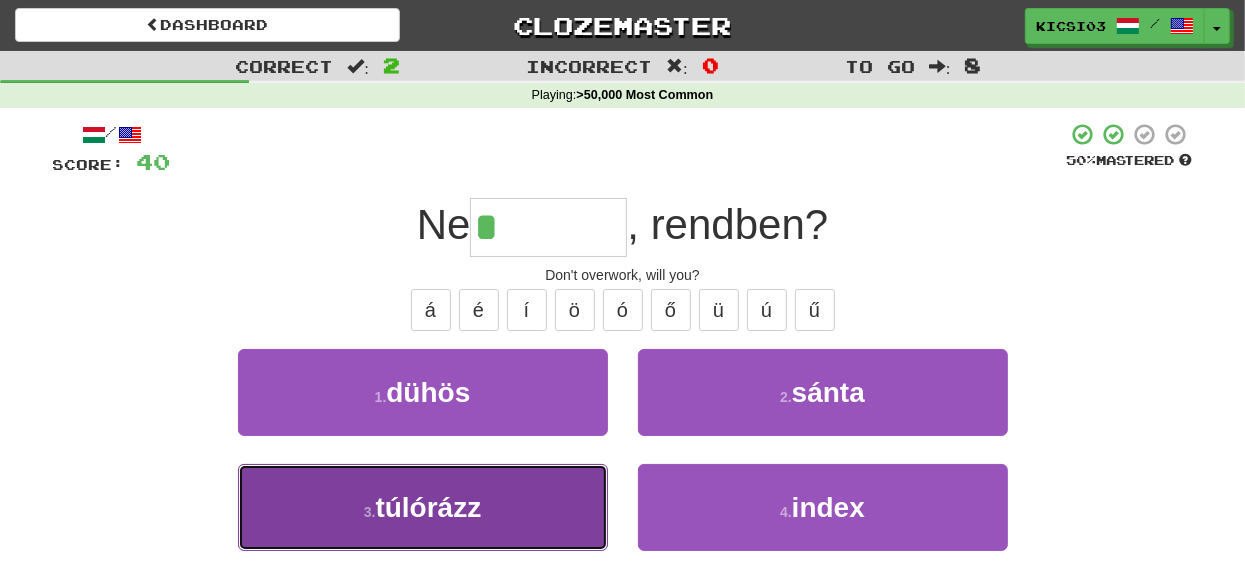 click on "túlórázz" at bounding box center [428, 507] 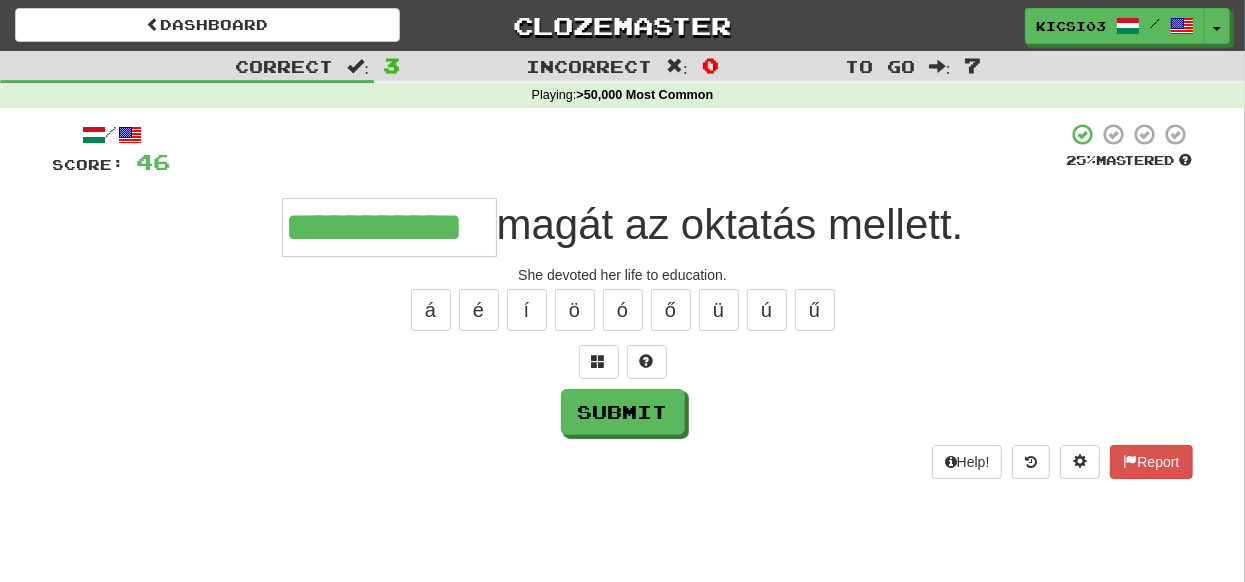 type on "**********" 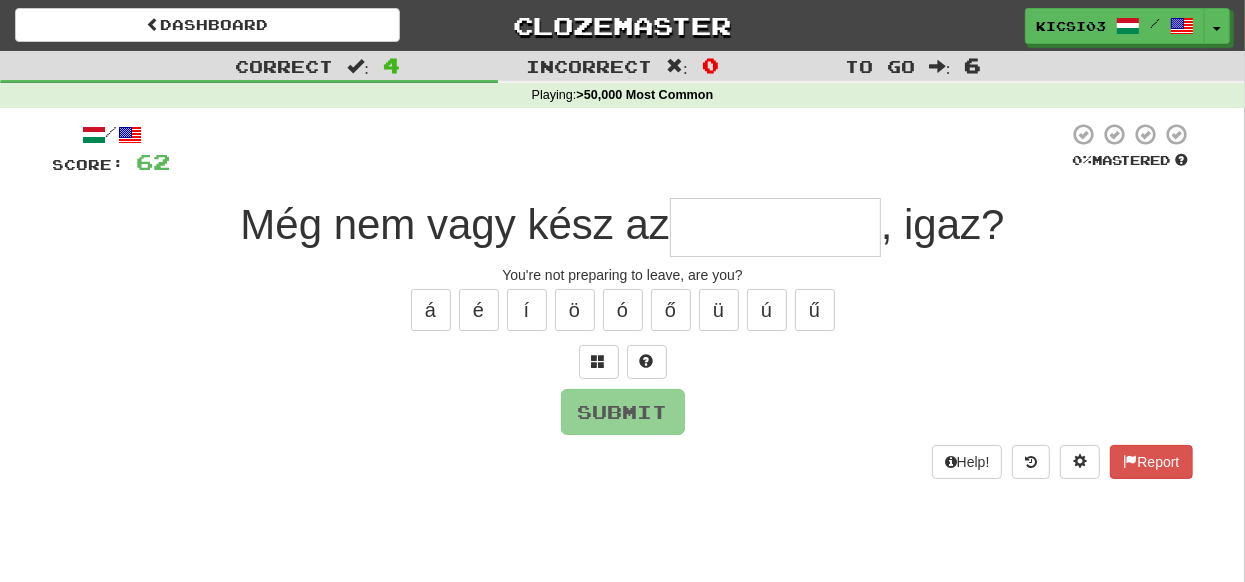 type on "*" 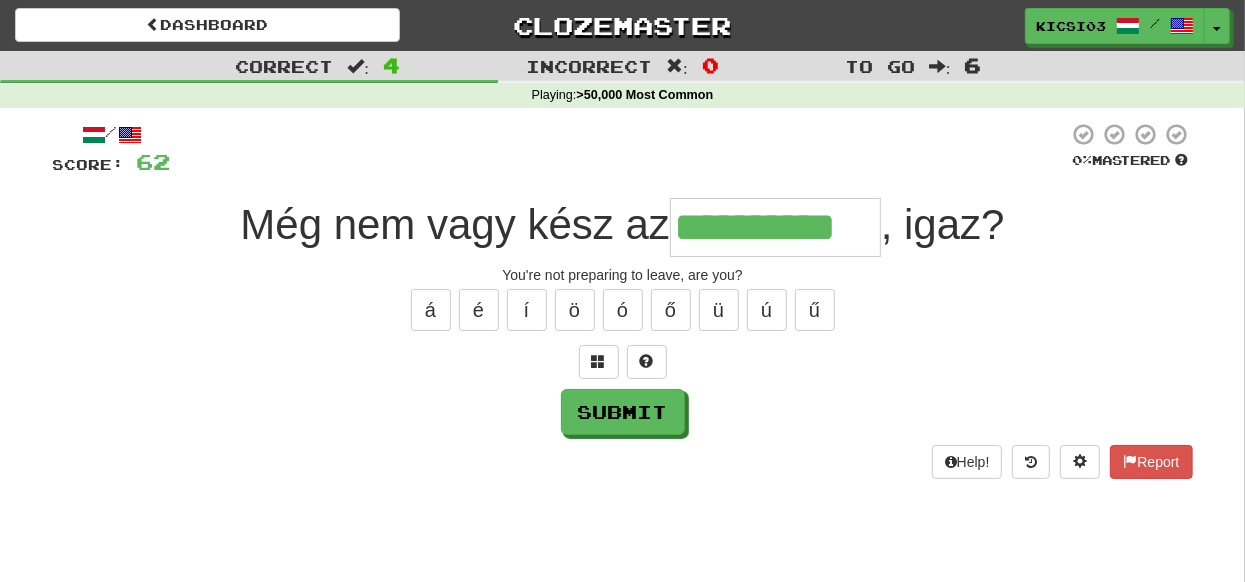 type on "**********" 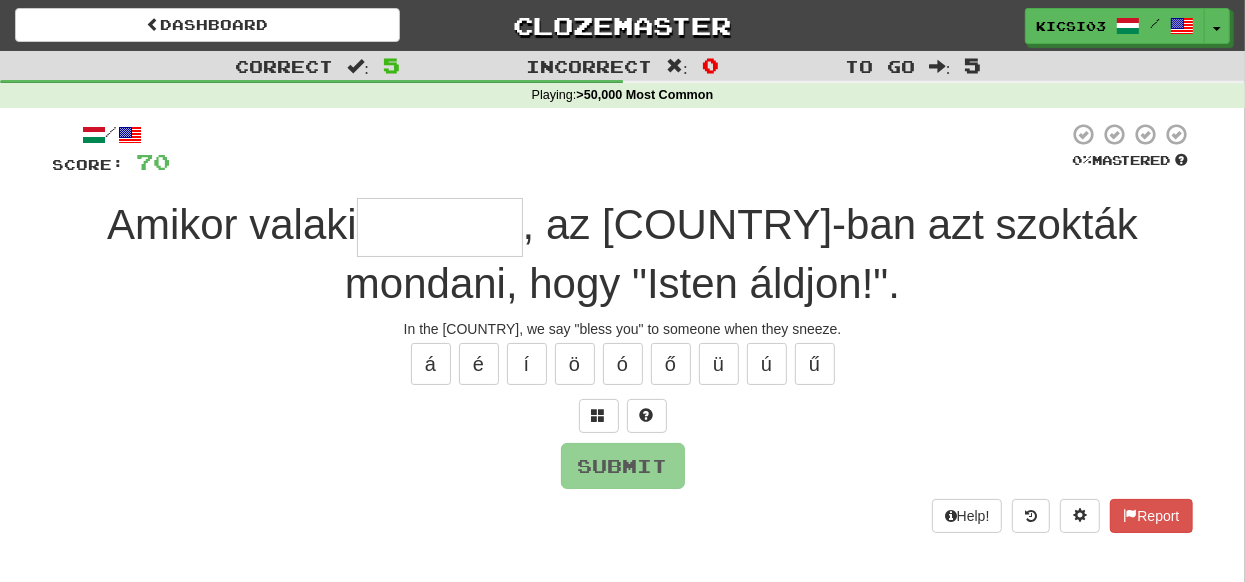 type on "*" 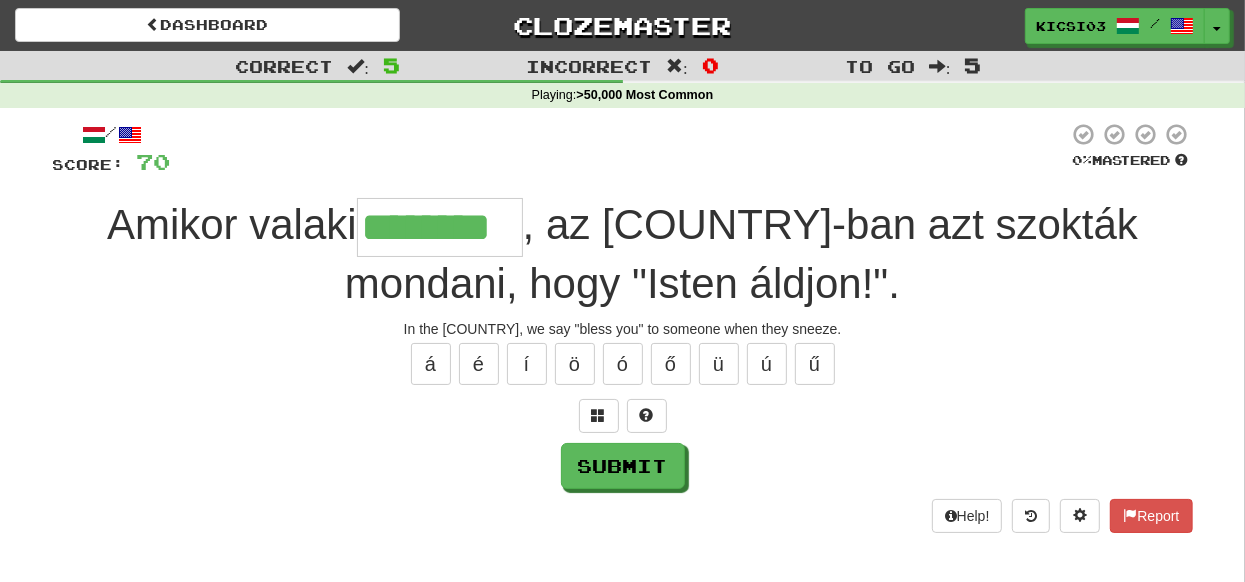 type on "********" 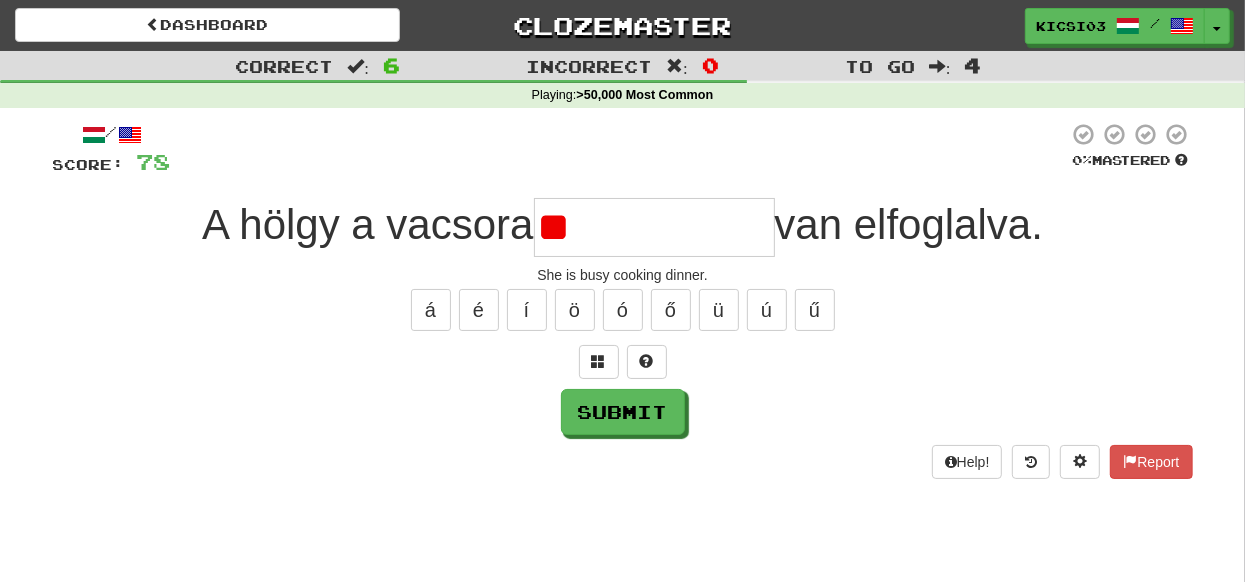 type on "*" 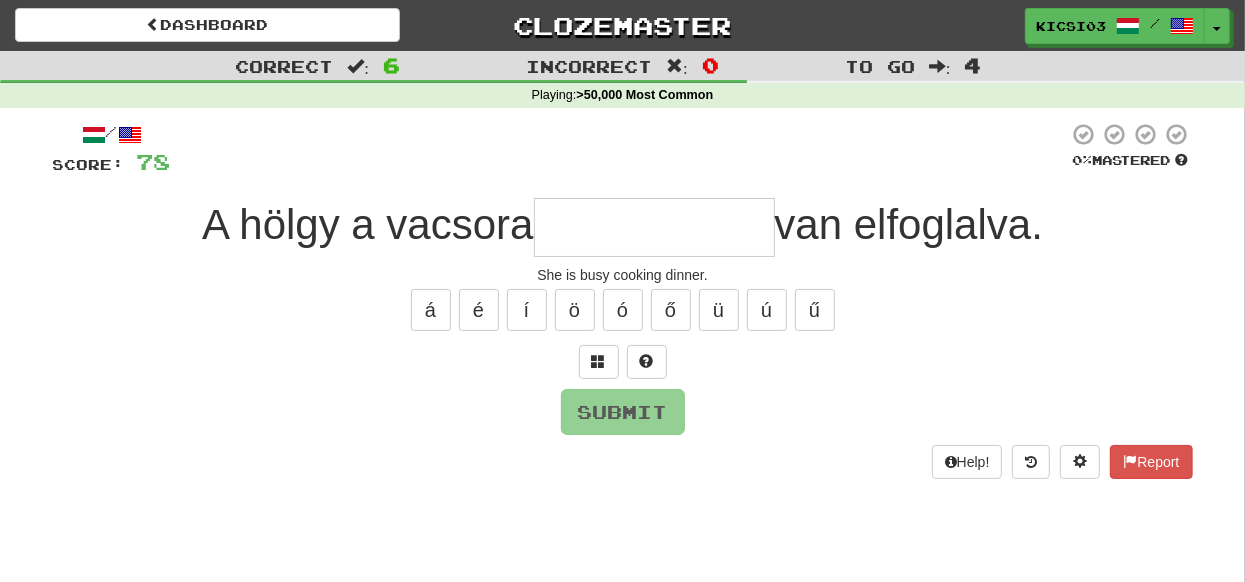 type on "*" 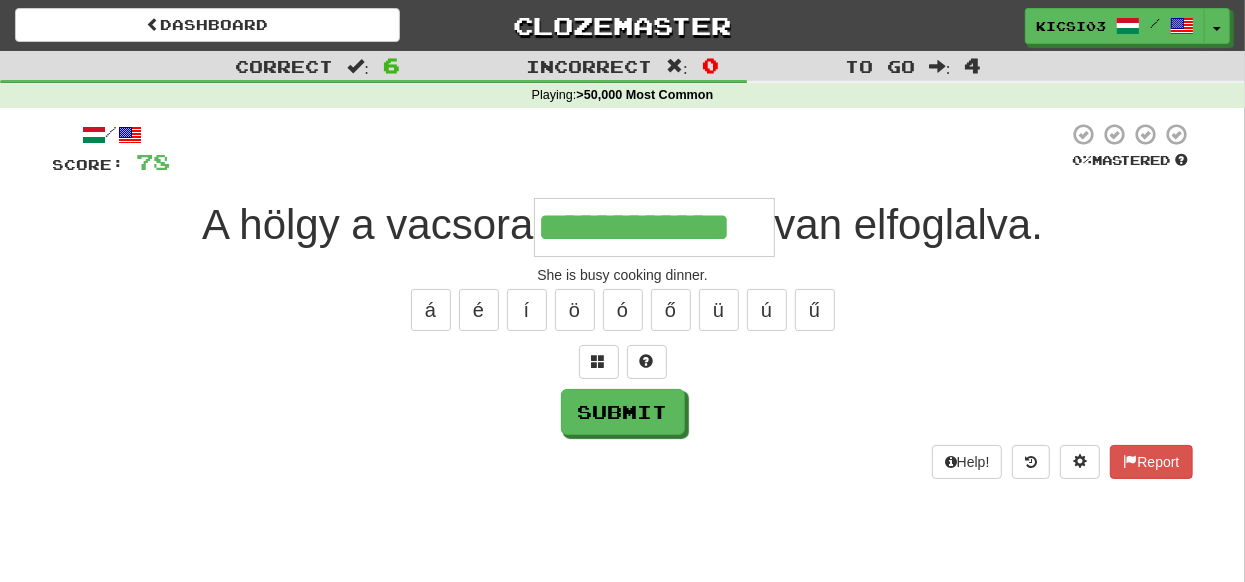 type on "**********" 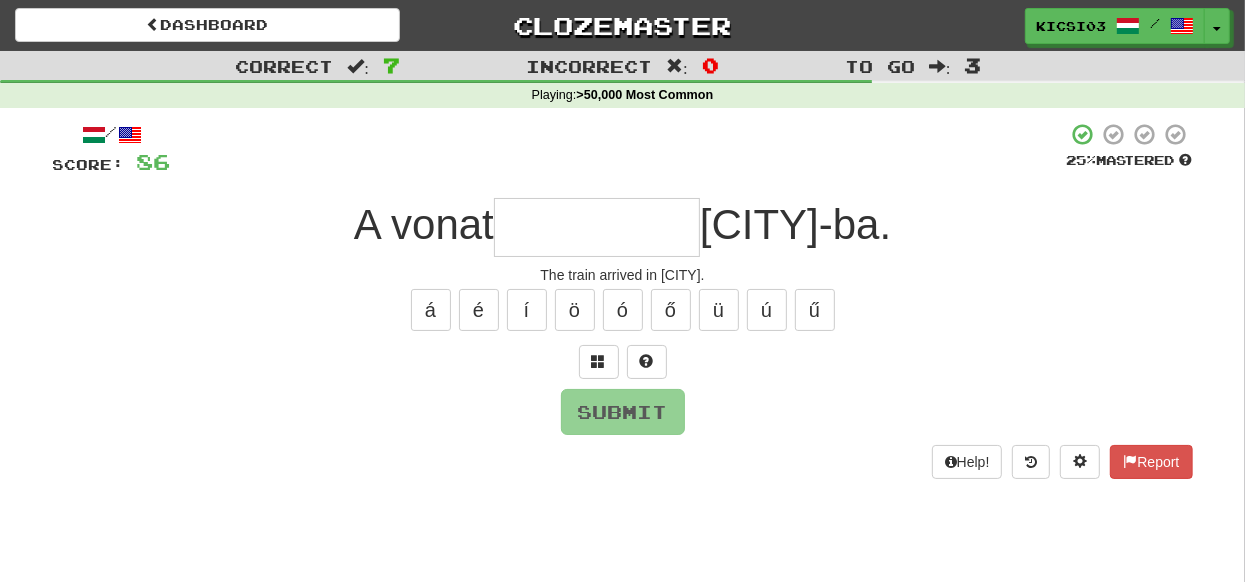 type on "*" 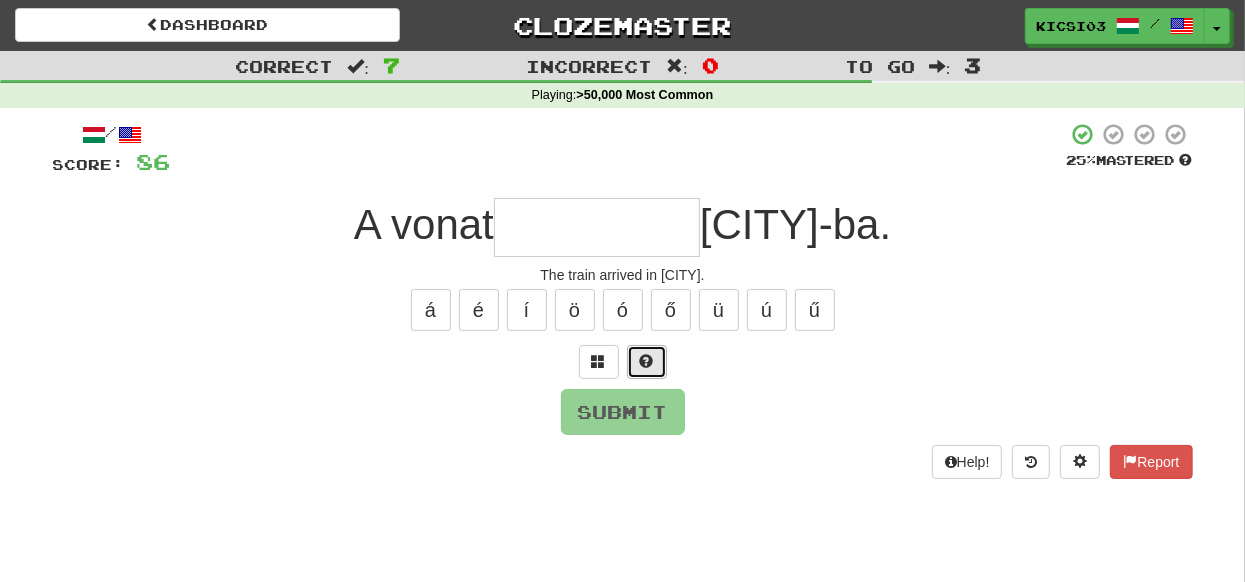 click at bounding box center [647, 361] 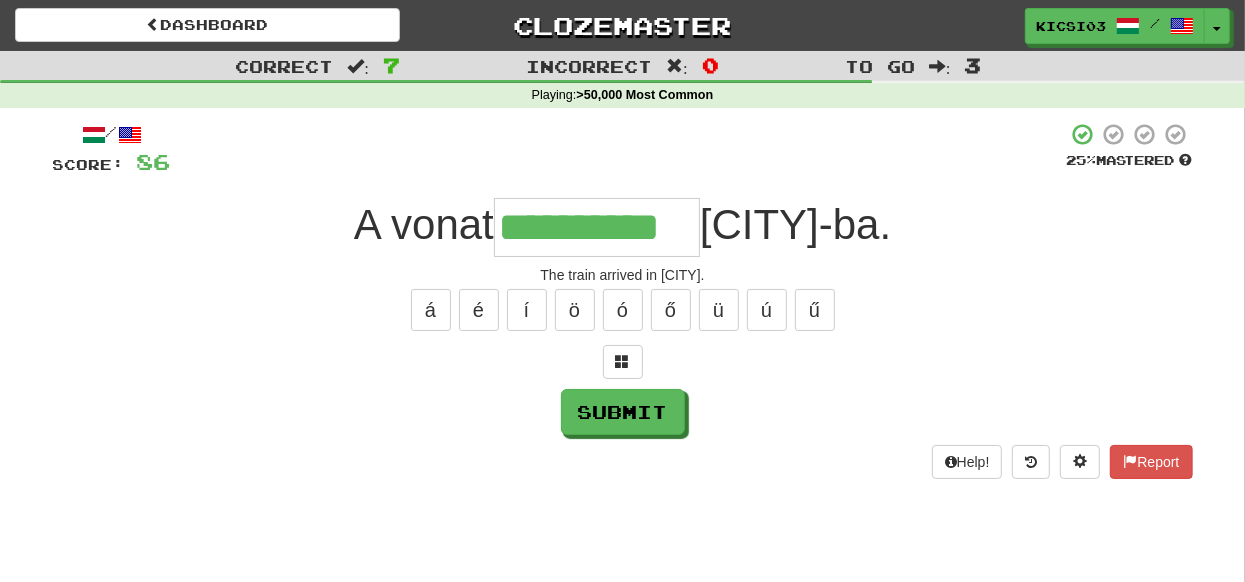 type on "**********" 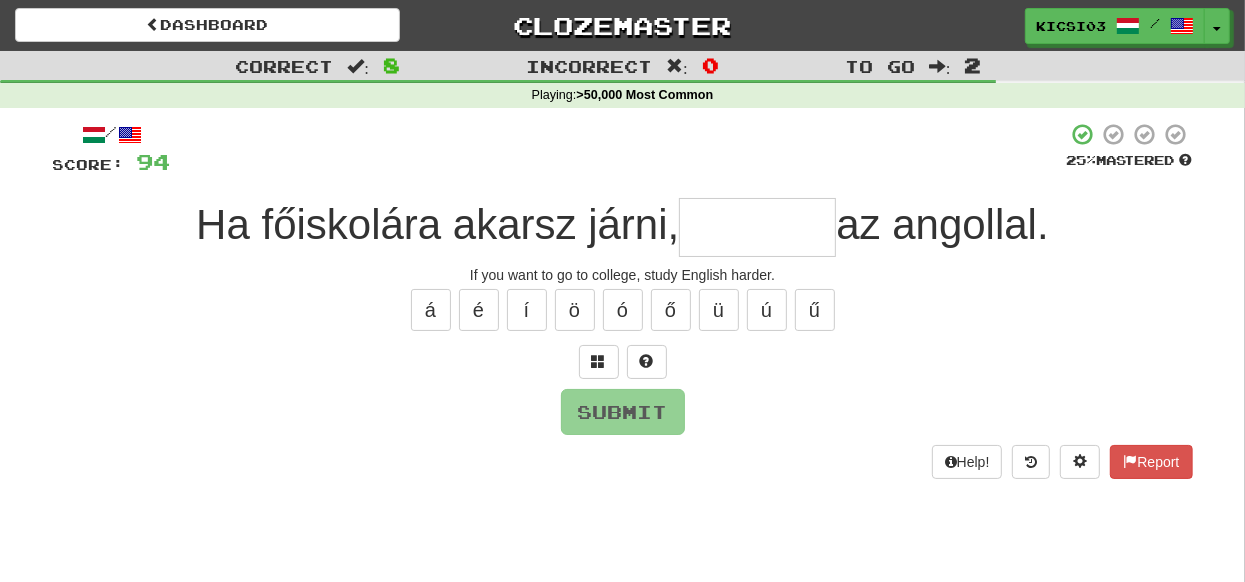 type on "*" 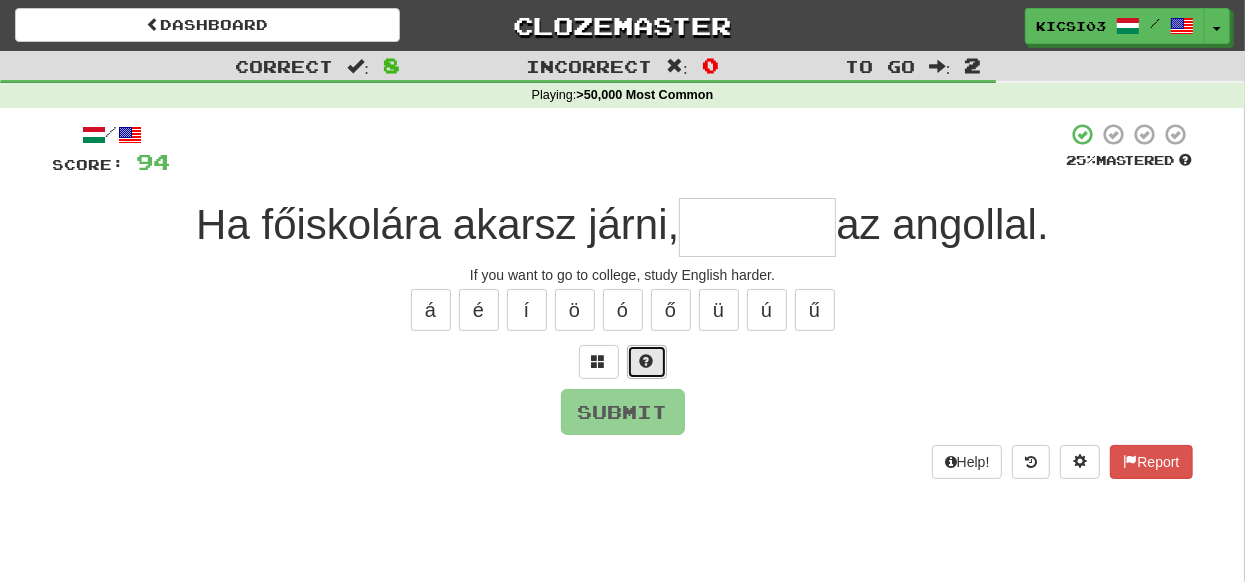 click at bounding box center [647, 361] 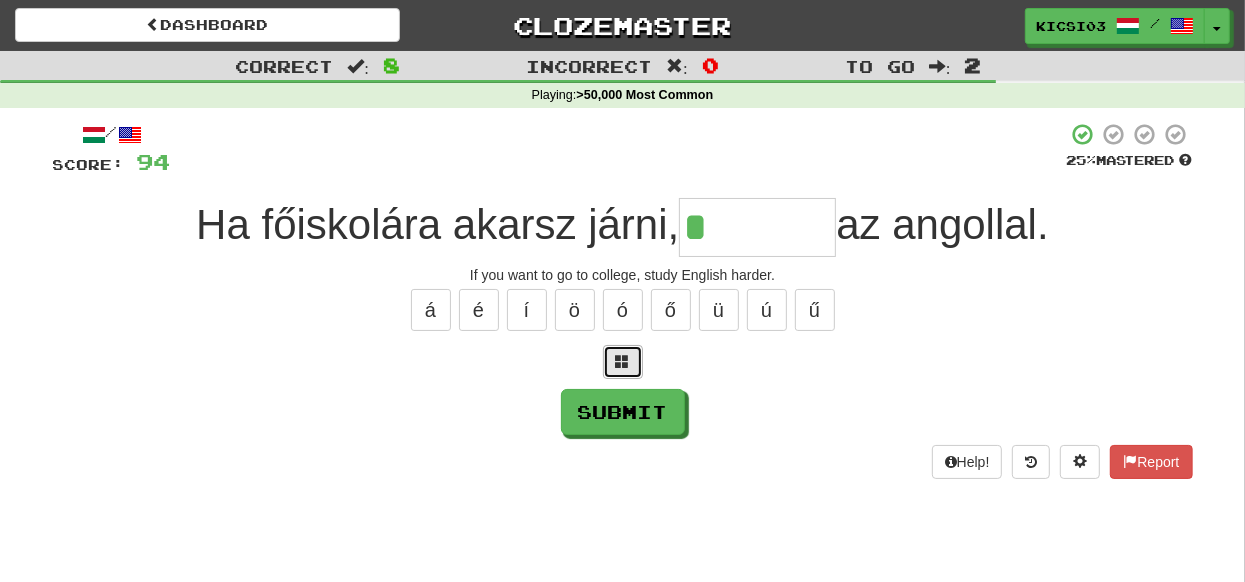 click at bounding box center (623, 361) 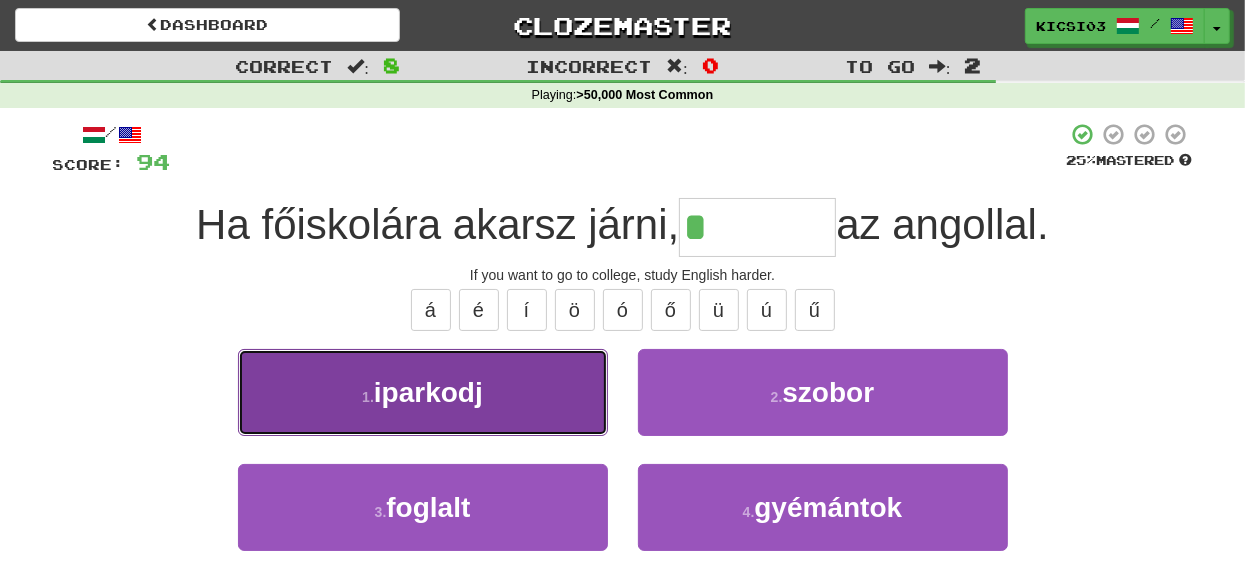 click on "1 .  iparkodj" at bounding box center [423, 392] 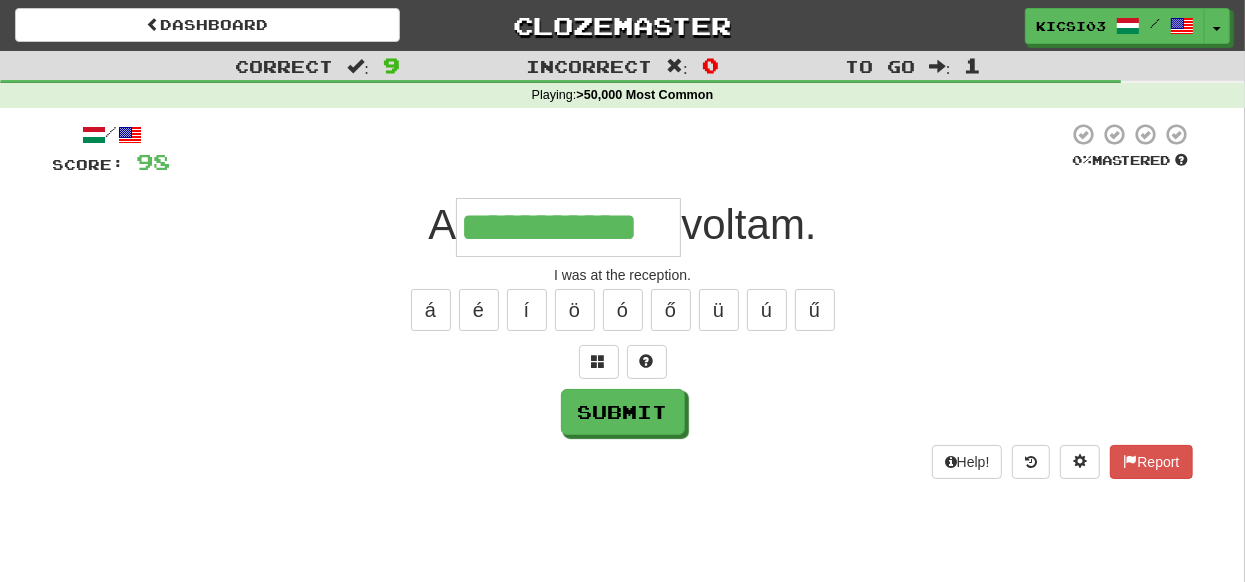 type on "**********" 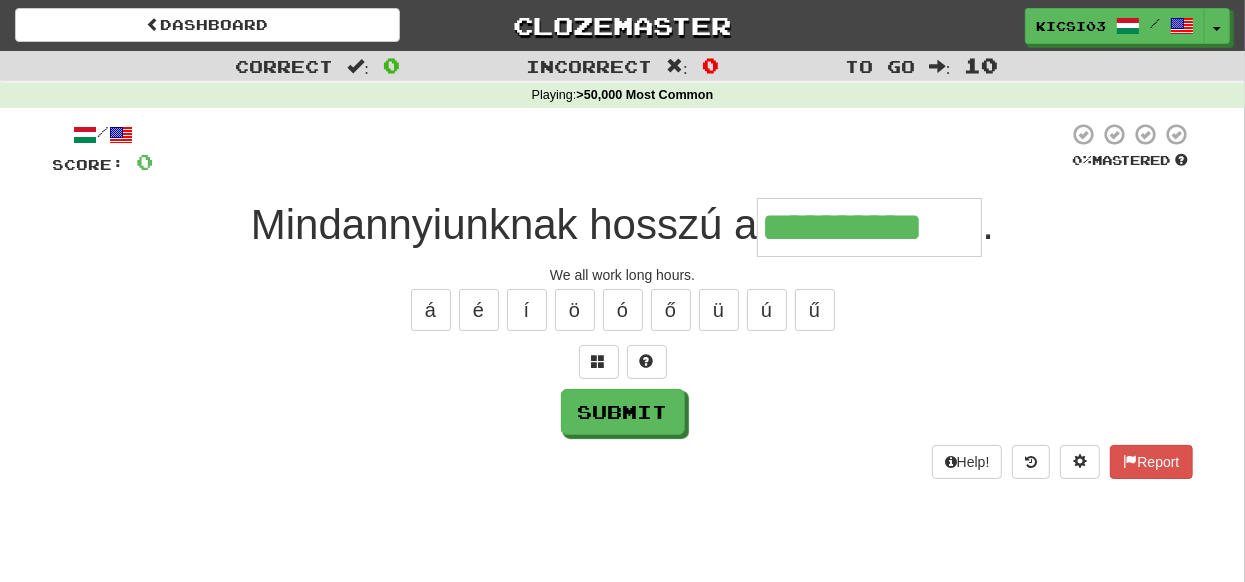 type on "**********" 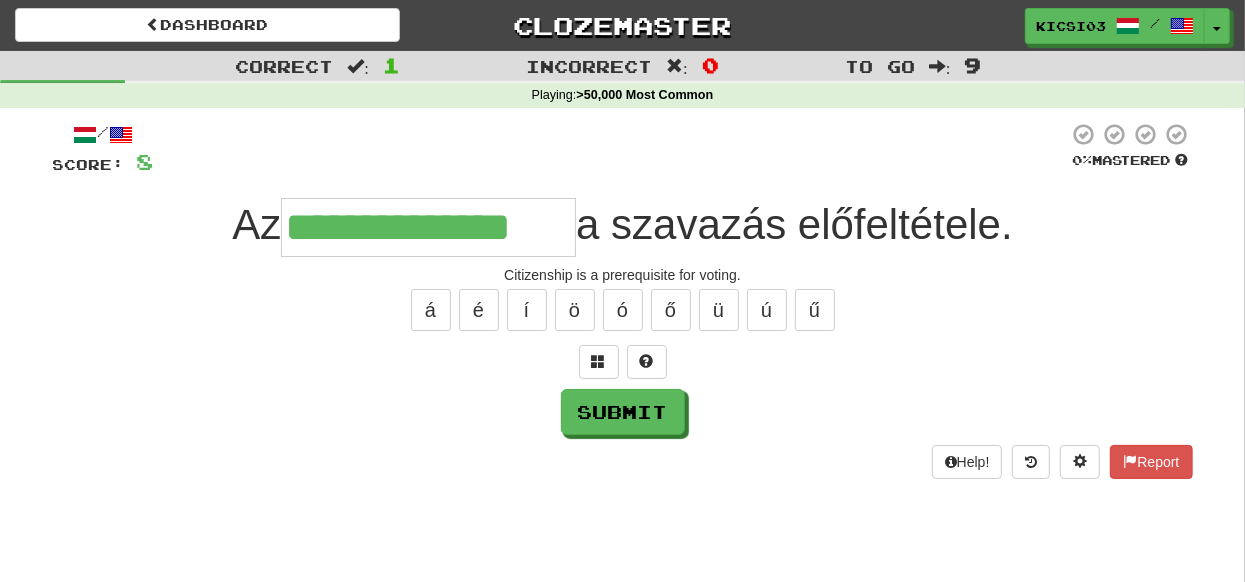 type on "**********" 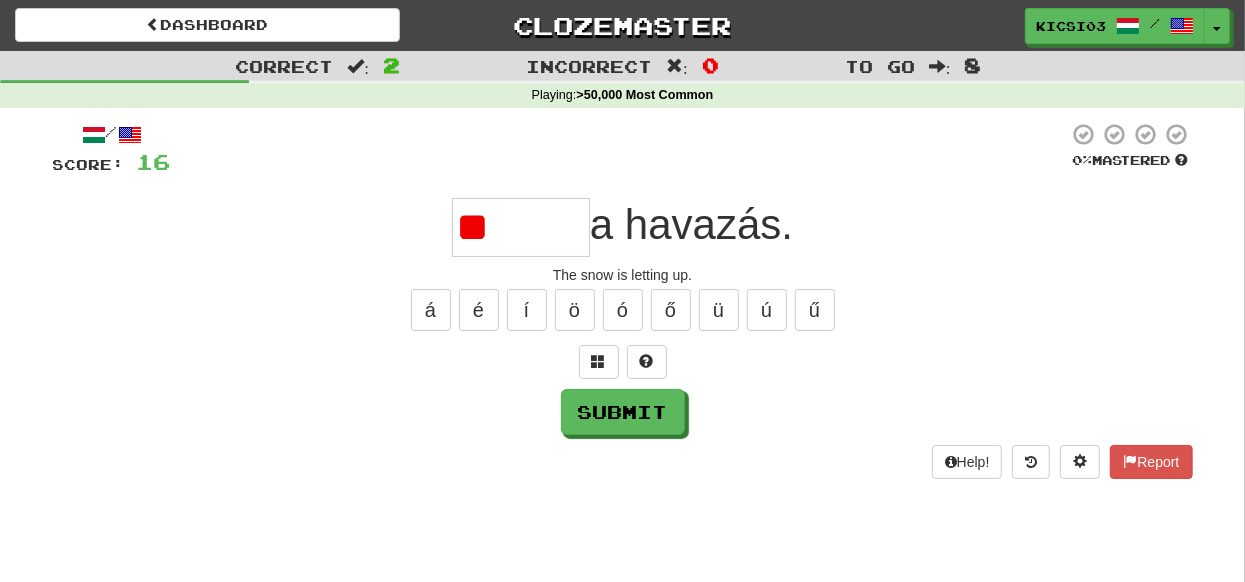 type on "*" 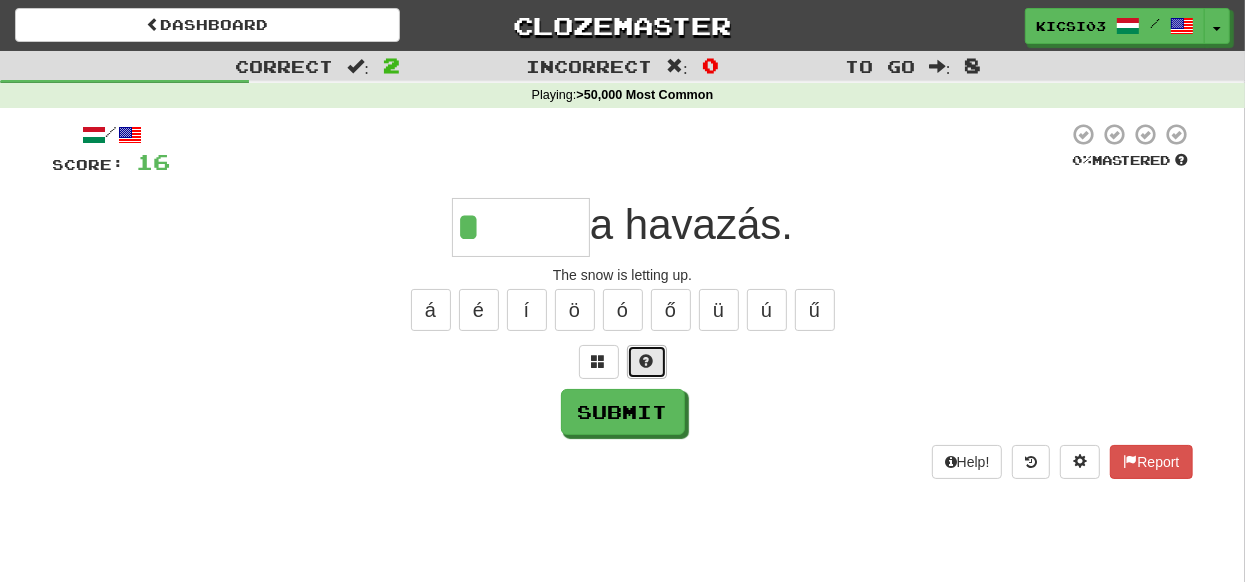 click at bounding box center (647, 361) 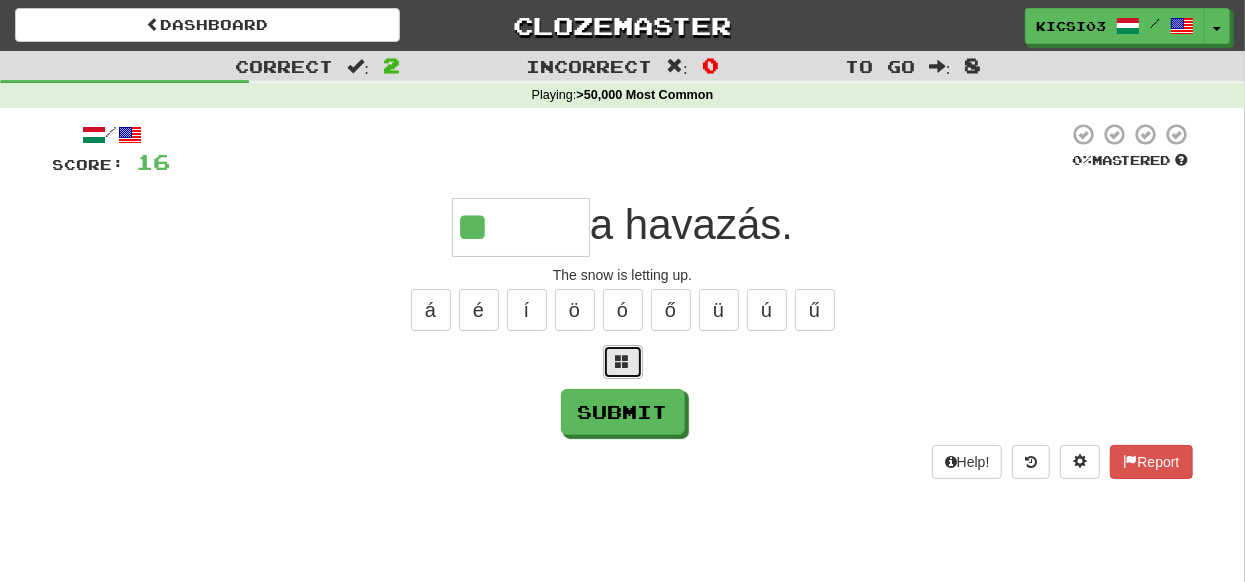 click at bounding box center [623, 362] 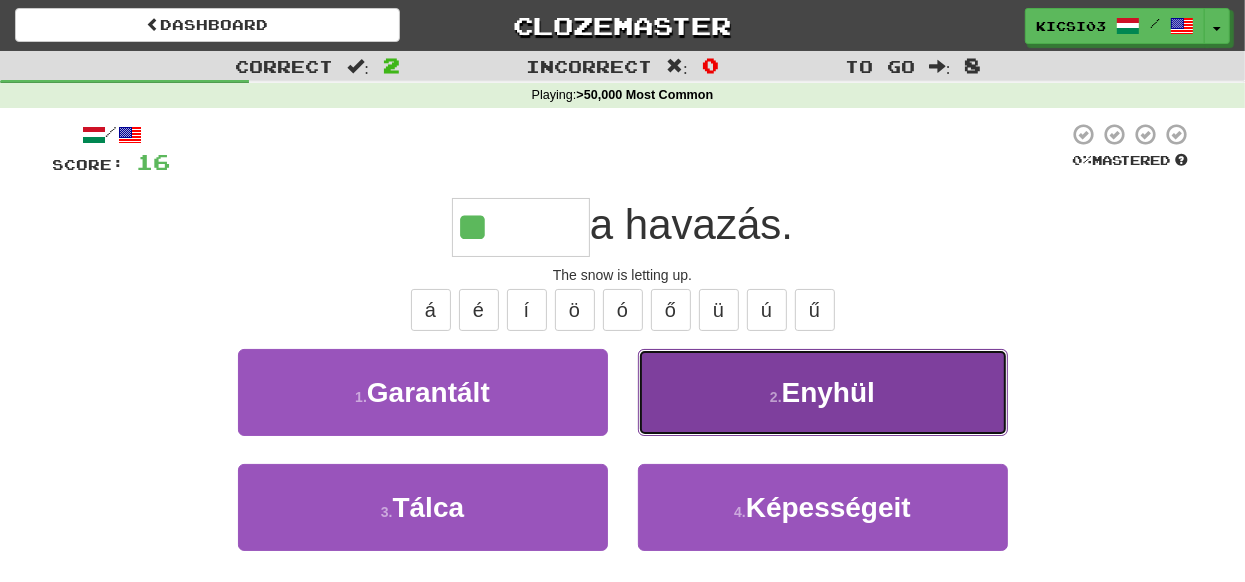click on "Enyhül" at bounding box center (828, 392) 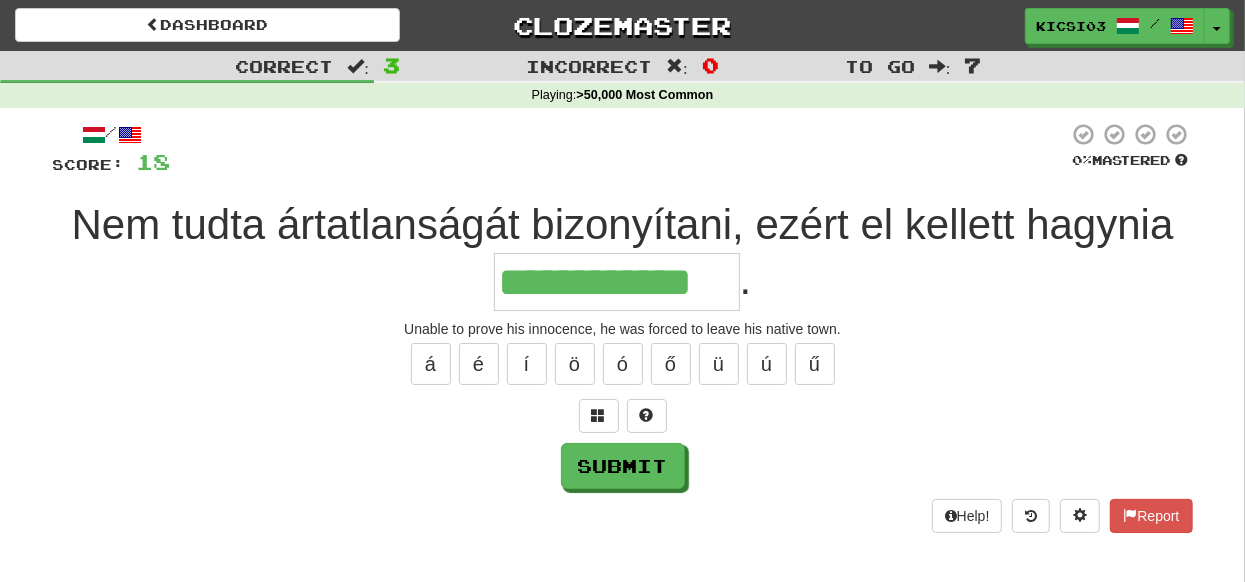 type on "**********" 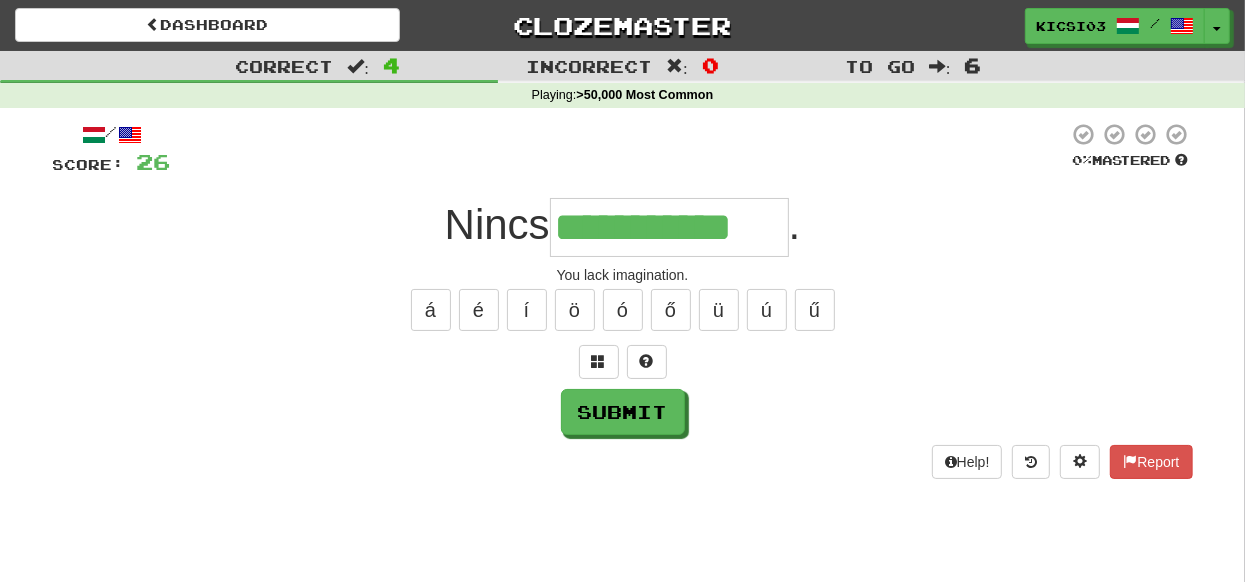type on "**********" 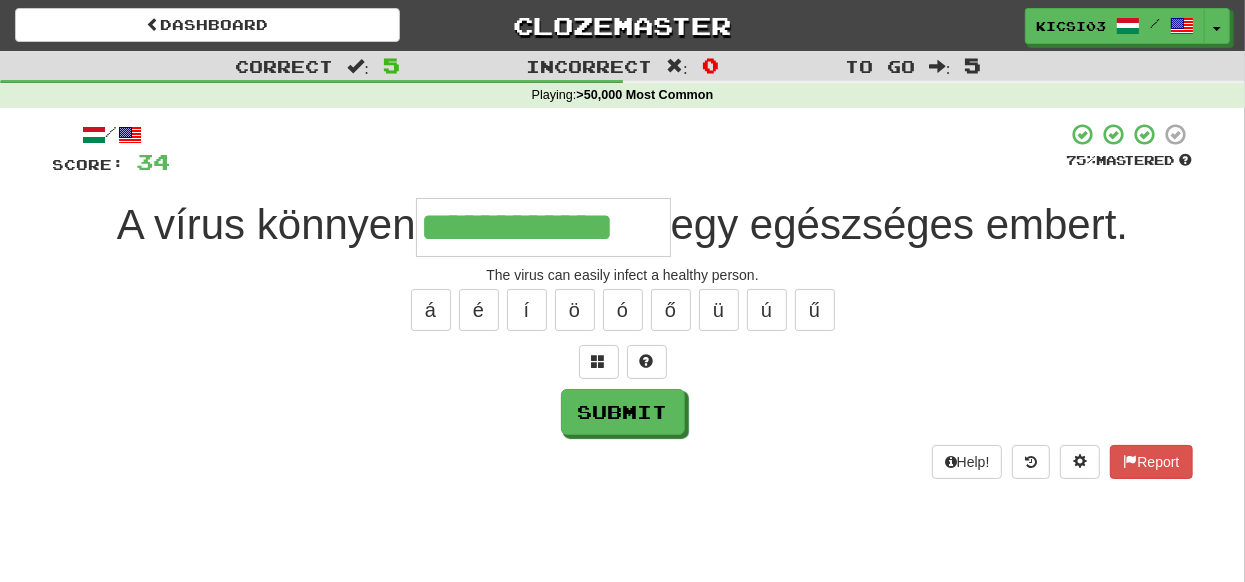 type on "**********" 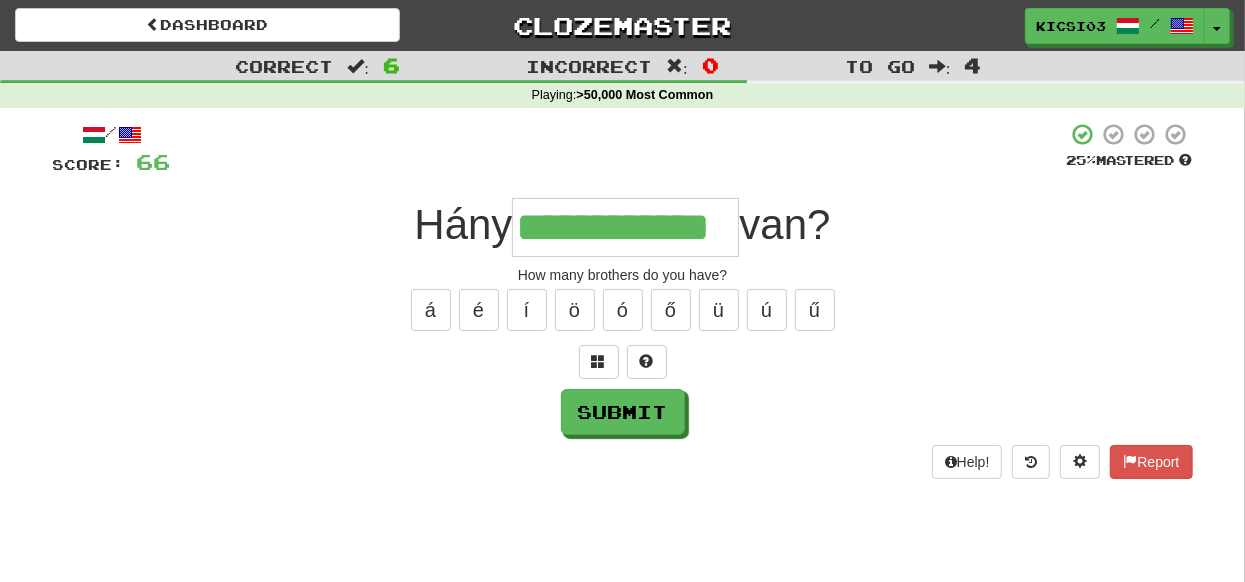 type on "**********" 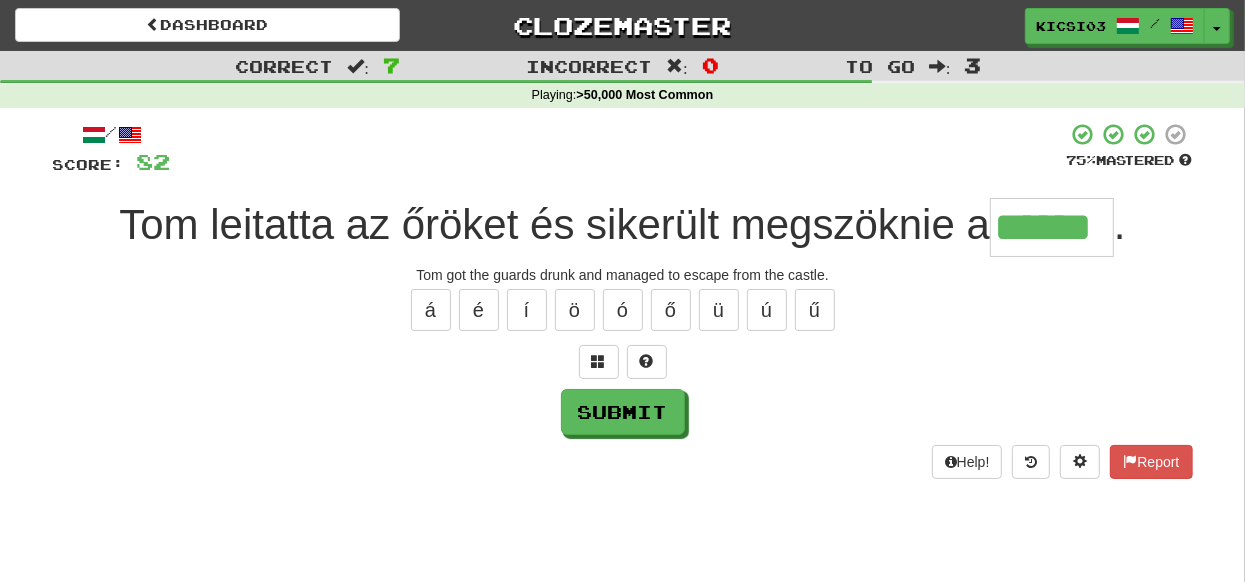 type on "******" 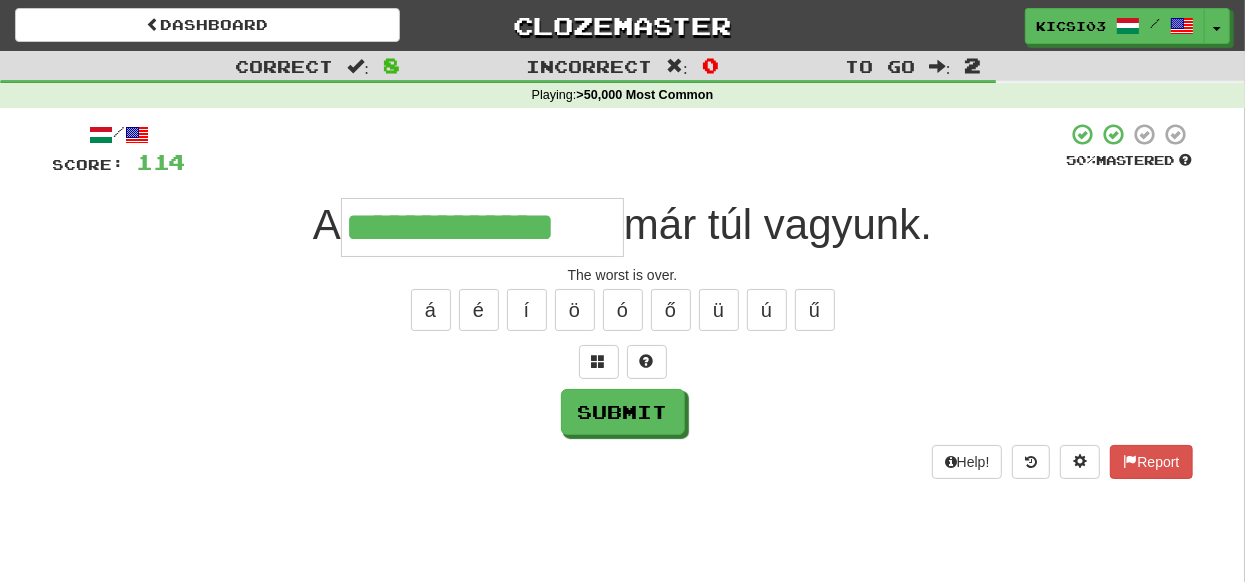type on "**********" 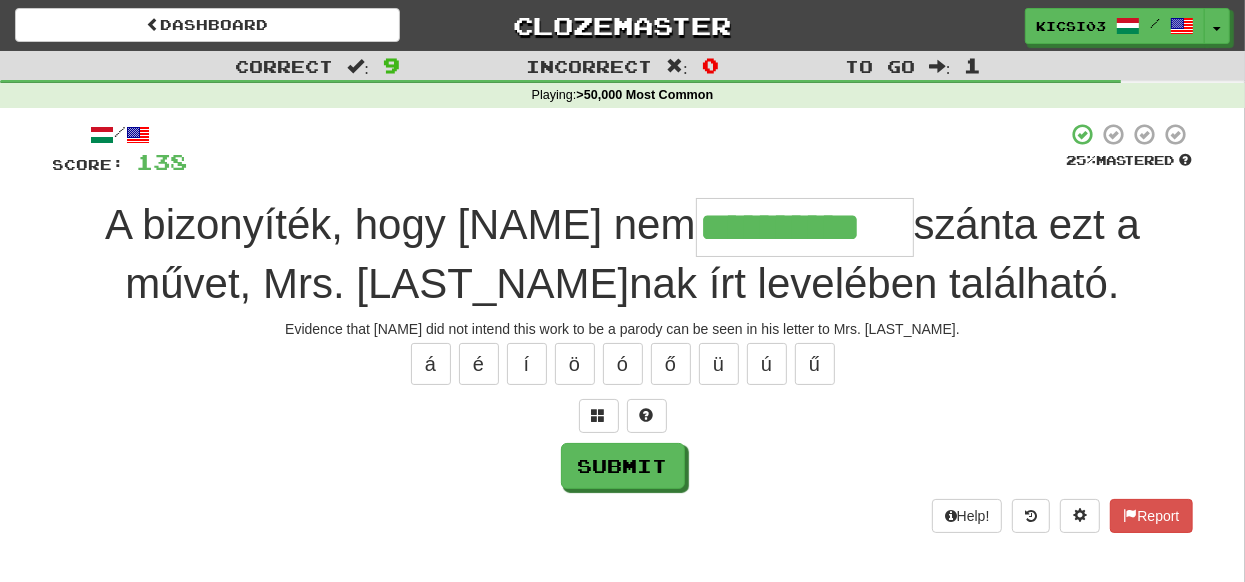 type on "**********" 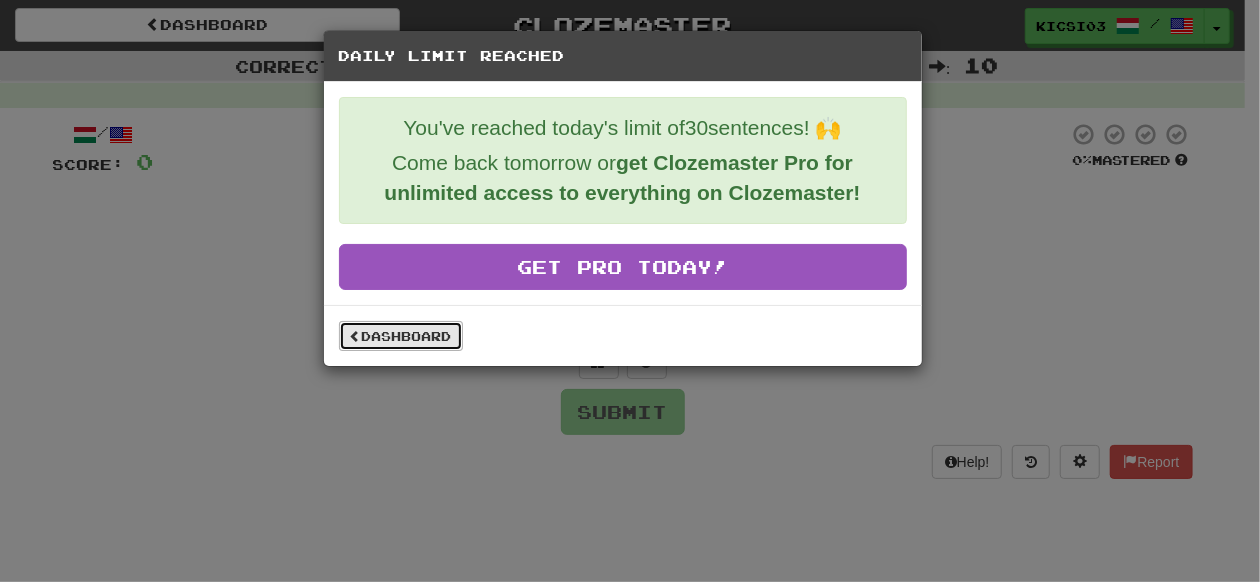 click on "Dashboard" at bounding box center [401, 336] 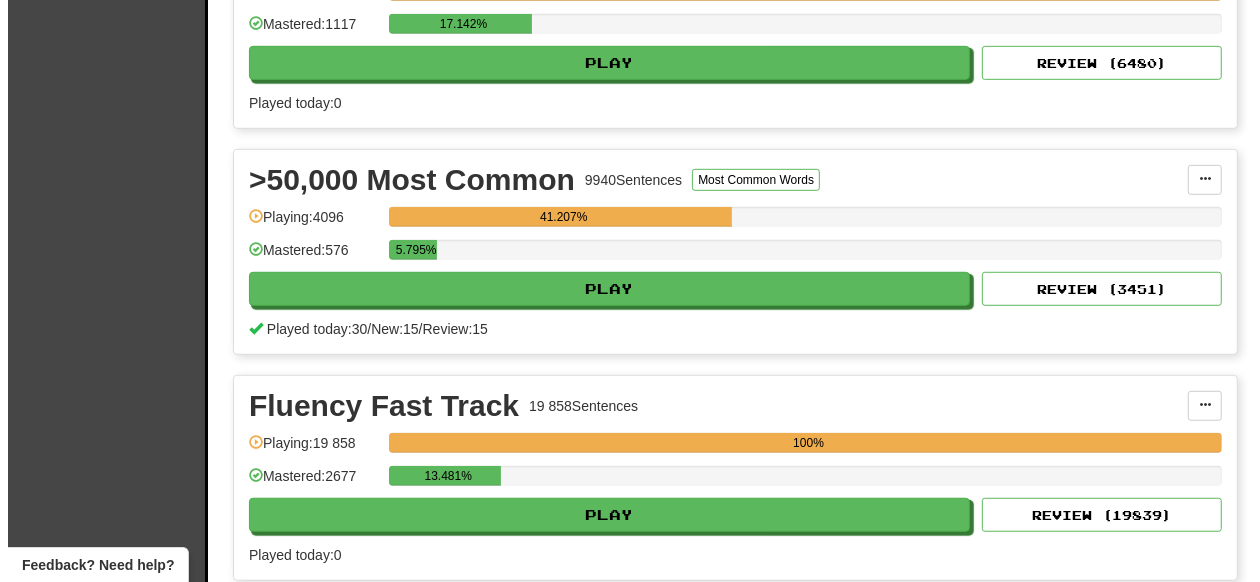 scroll, scrollTop: 799, scrollLeft: 0, axis: vertical 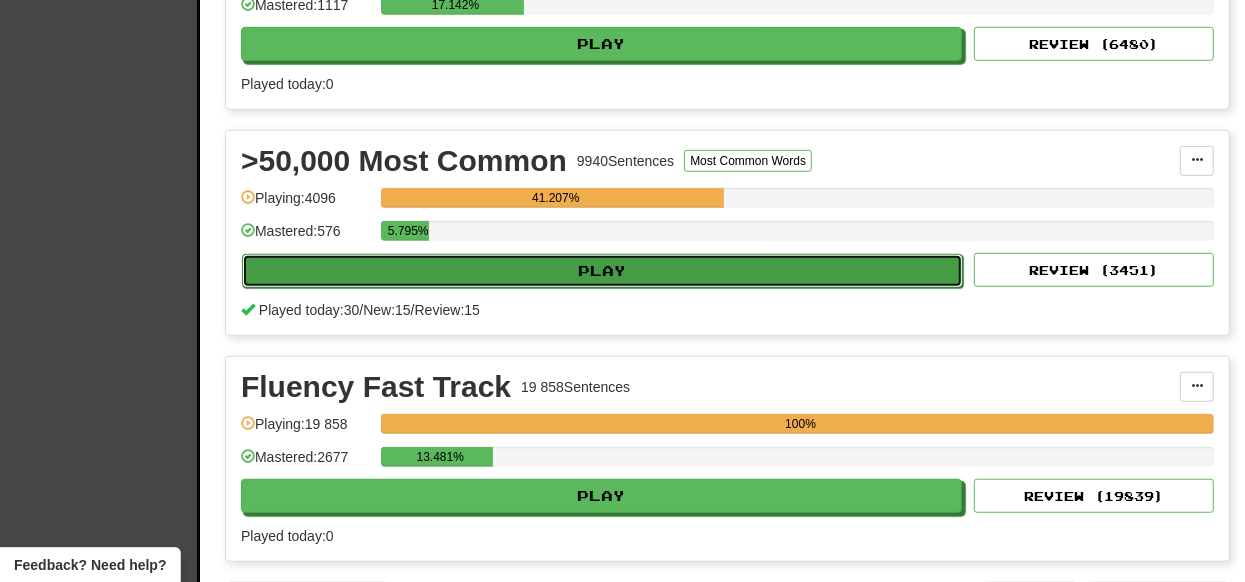 click on "Play" at bounding box center (602, 271) 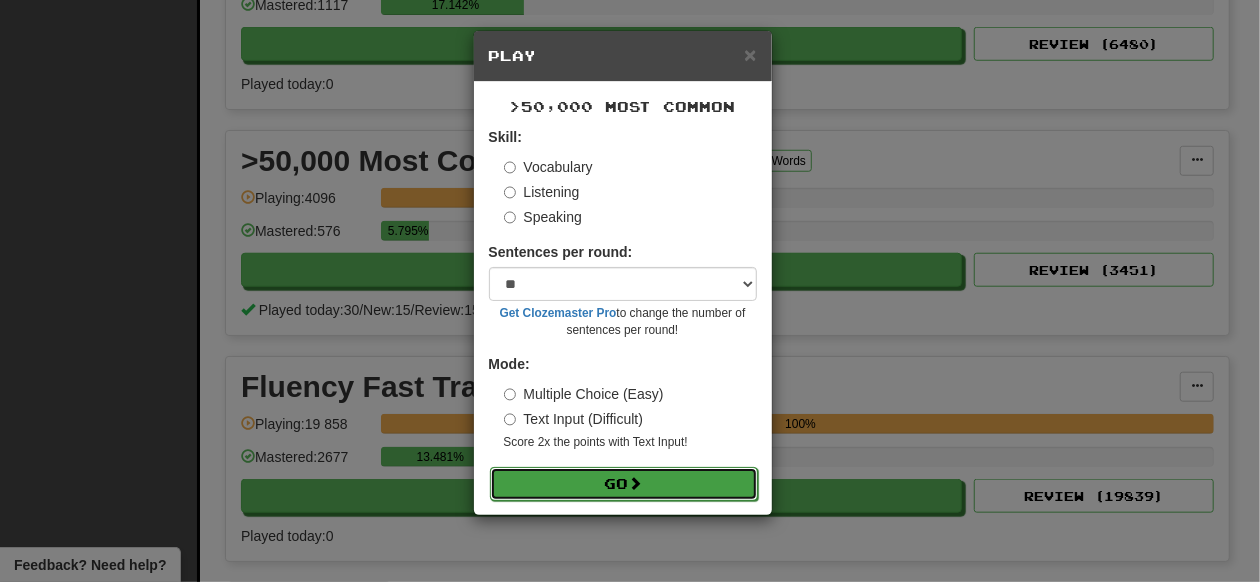 click at bounding box center [636, 483] 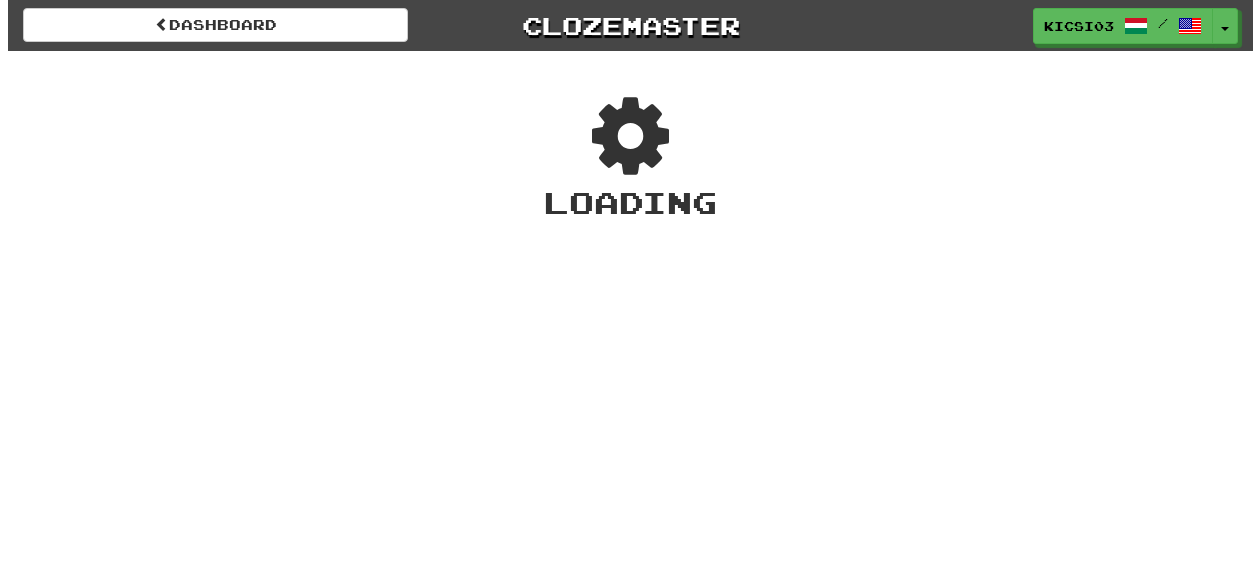 scroll, scrollTop: 0, scrollLeft: 0, axis: both 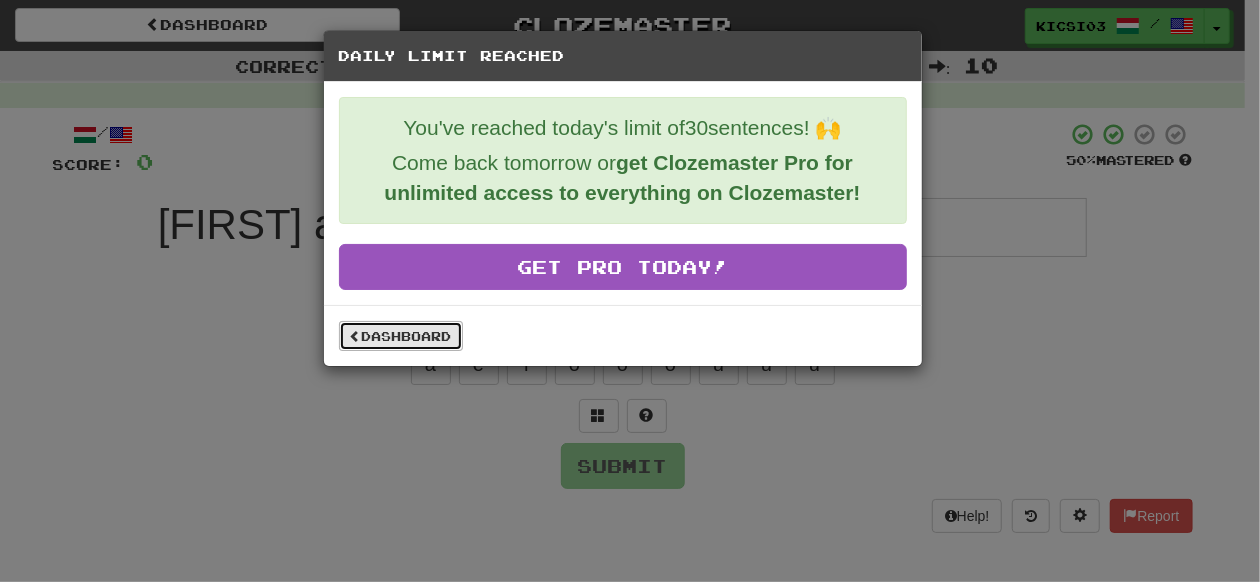 click on "Dashboard" at bounding box center (401, 336) 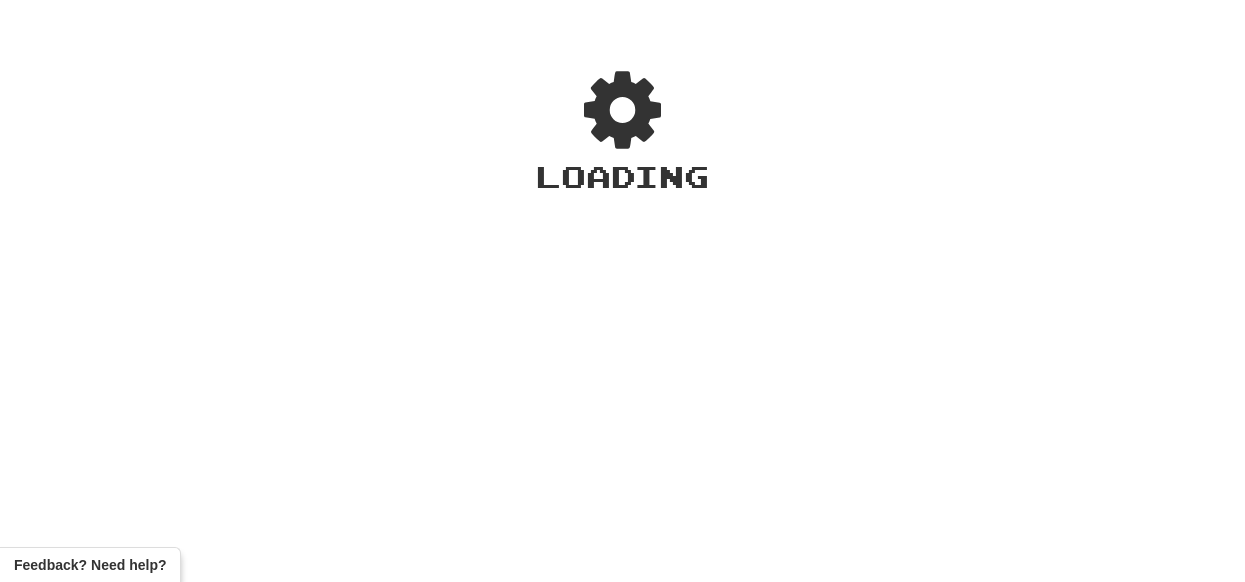 click on "Loading" at bounding box center [622, 303] 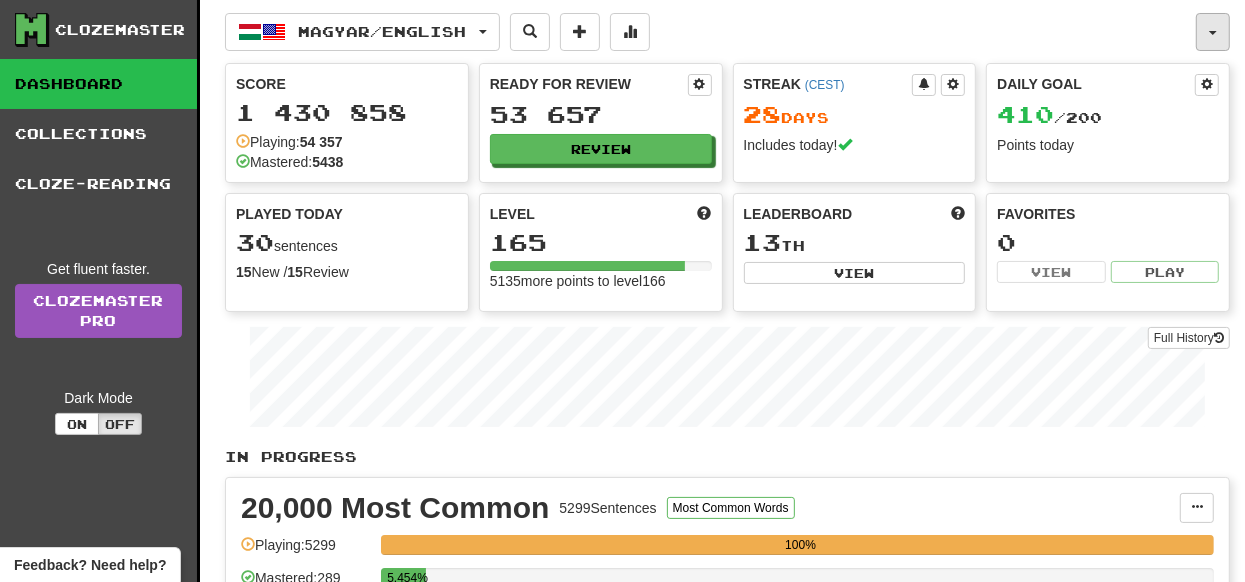 click at bounding box center (1213, 32) 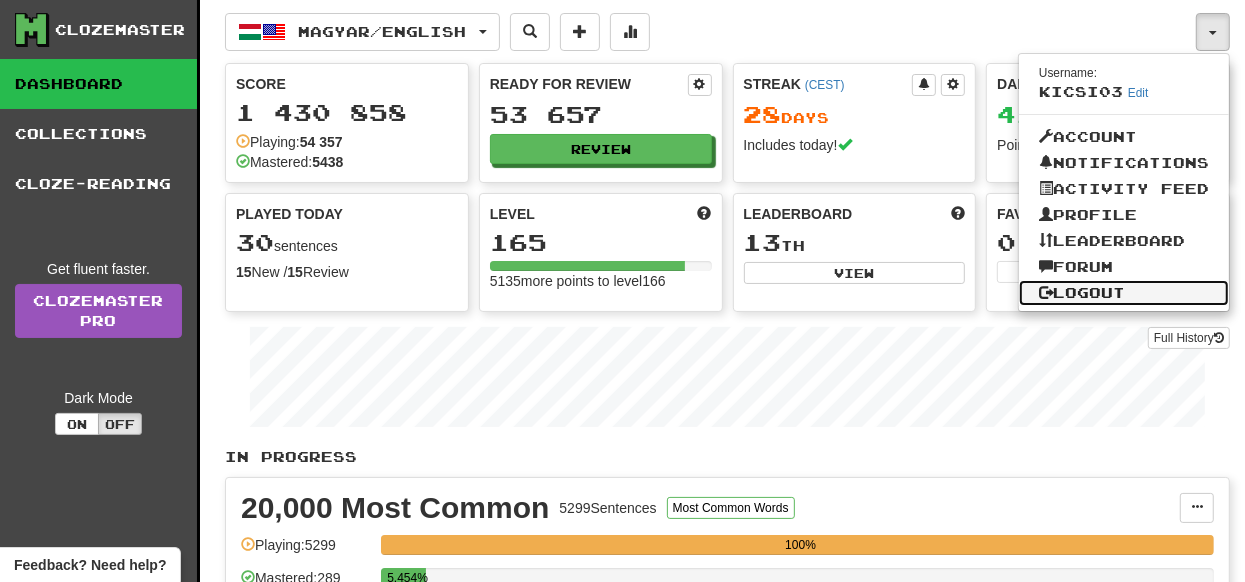 click on "Logout" at bounding box center (1124, 293) 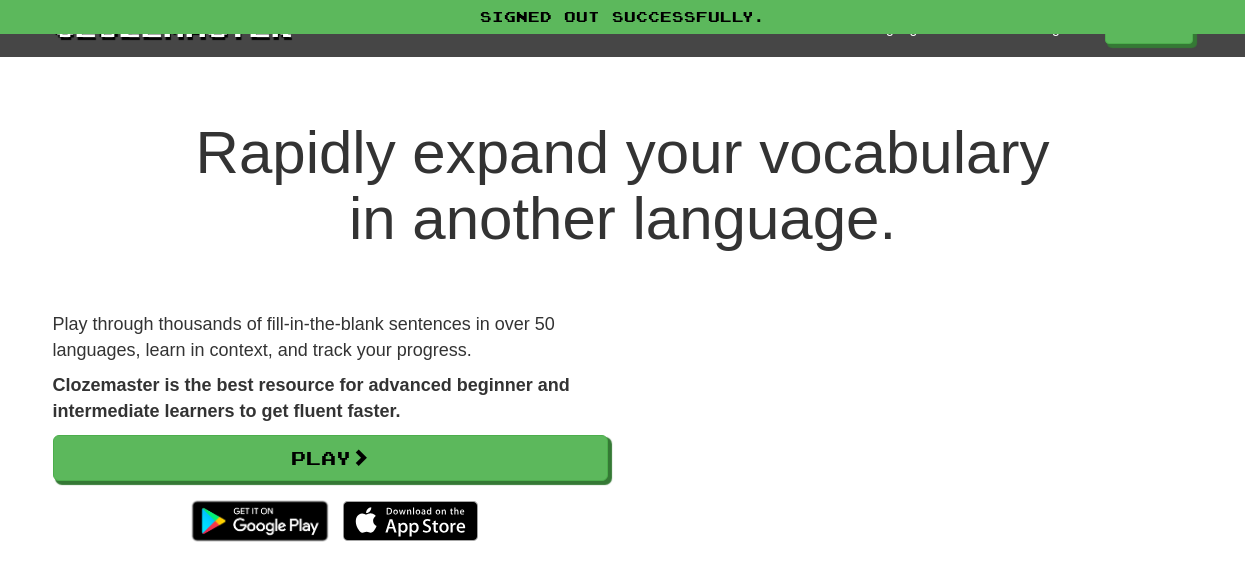 scroll, scrollTop: 0, scrollLeft: 0, axis: both 